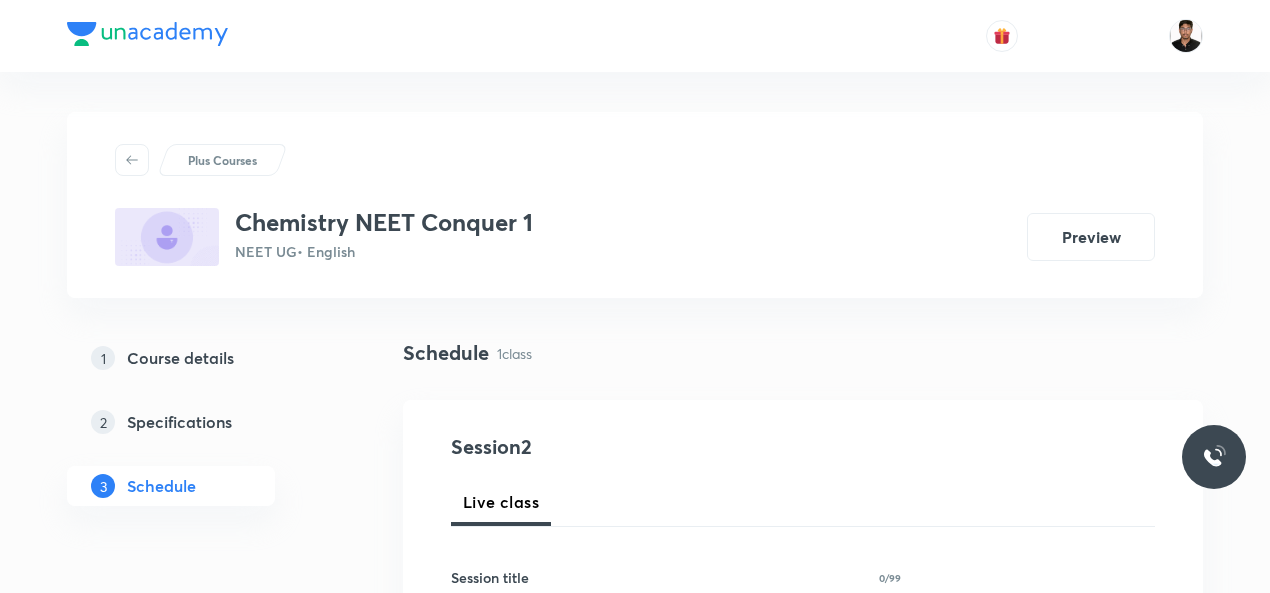 scroll, scrollTop: 0, scrollLeft: 0, axis: both 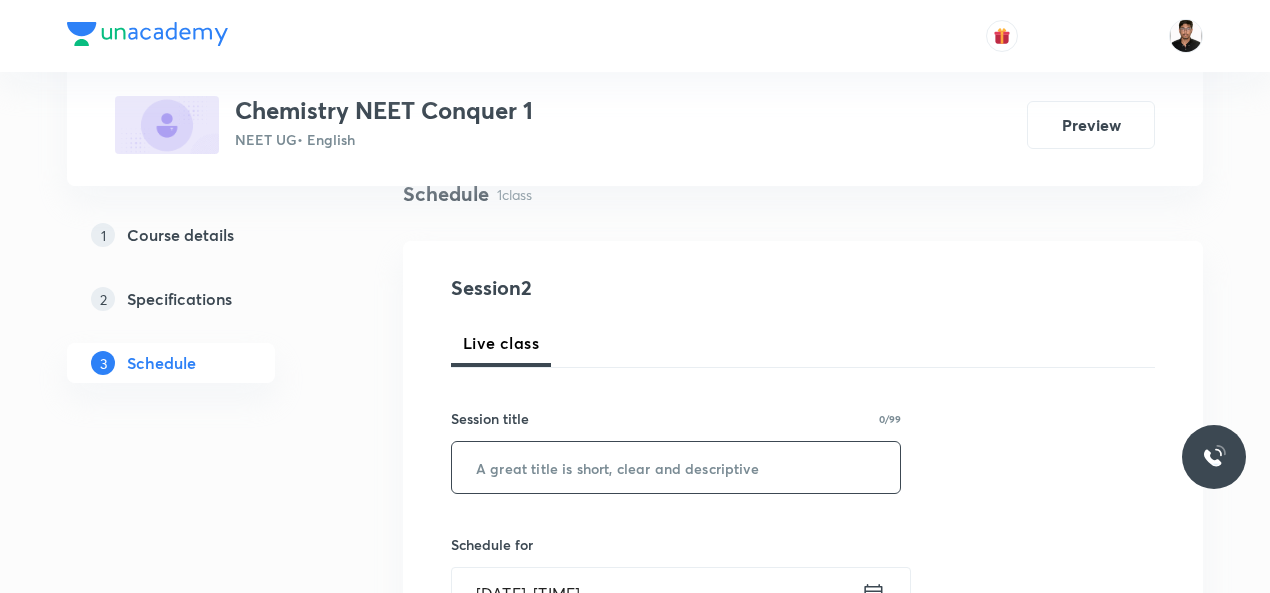 click at bounding box center [676, 467] 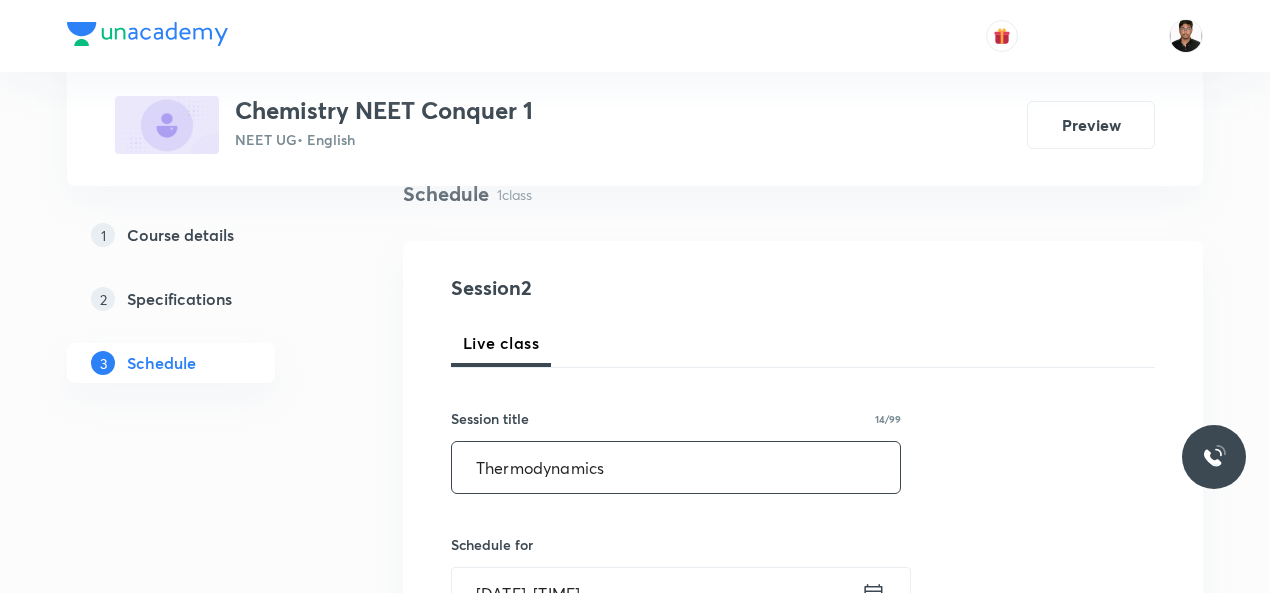 type on "Thermodynamics" 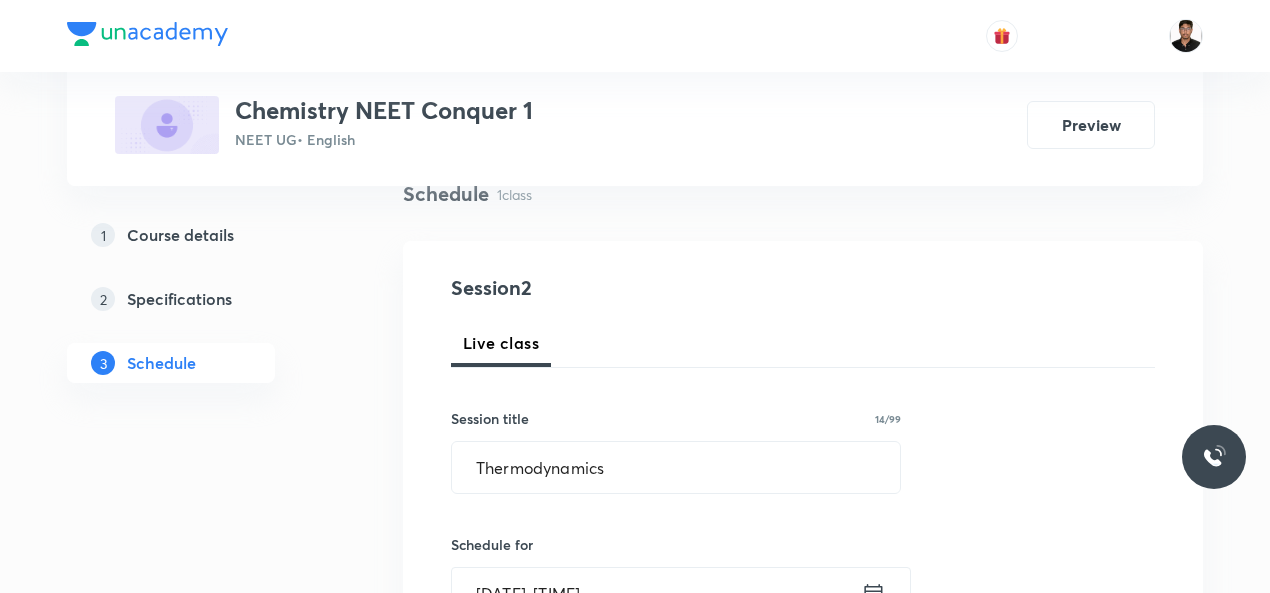 click on "Session  2 Live class Session title 14/99 Thermodynamics ​ Schedule for [DATE], [TIME] ​ Duration (in minutes) ​   Session type Online Offline Room Select centre room Sub-concepts Select concepts that wil be covered in this session Add Cancel" at bounding box center (803, 742) 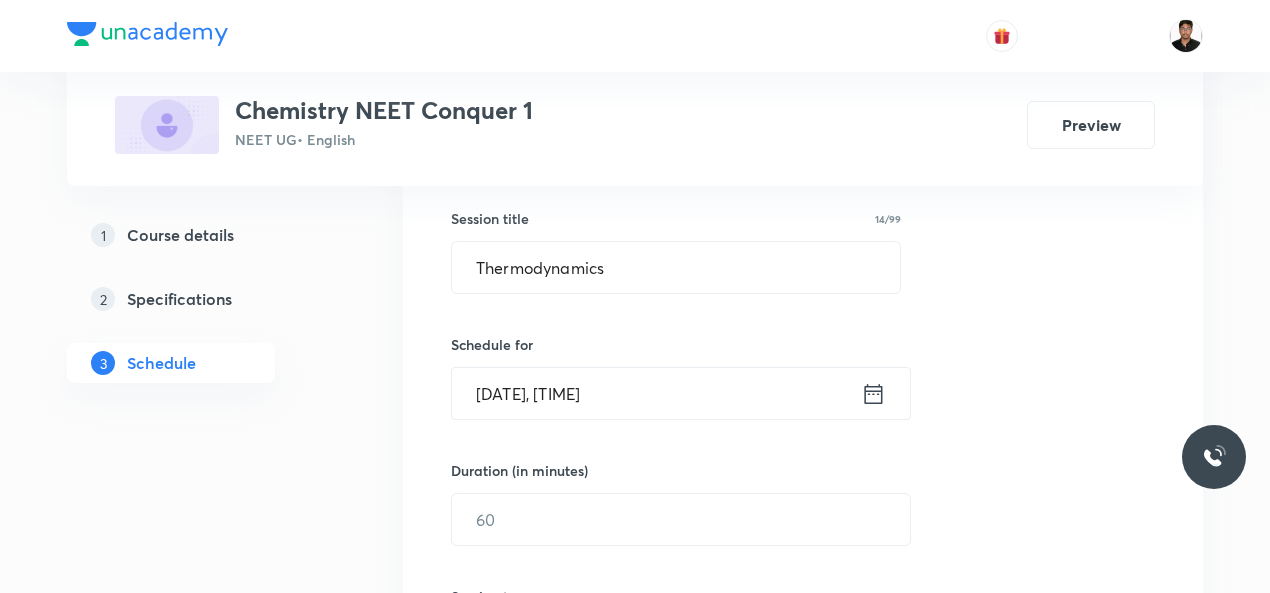 scroll, scrollTop: 399, scrollLeft: 0, axis: vertical 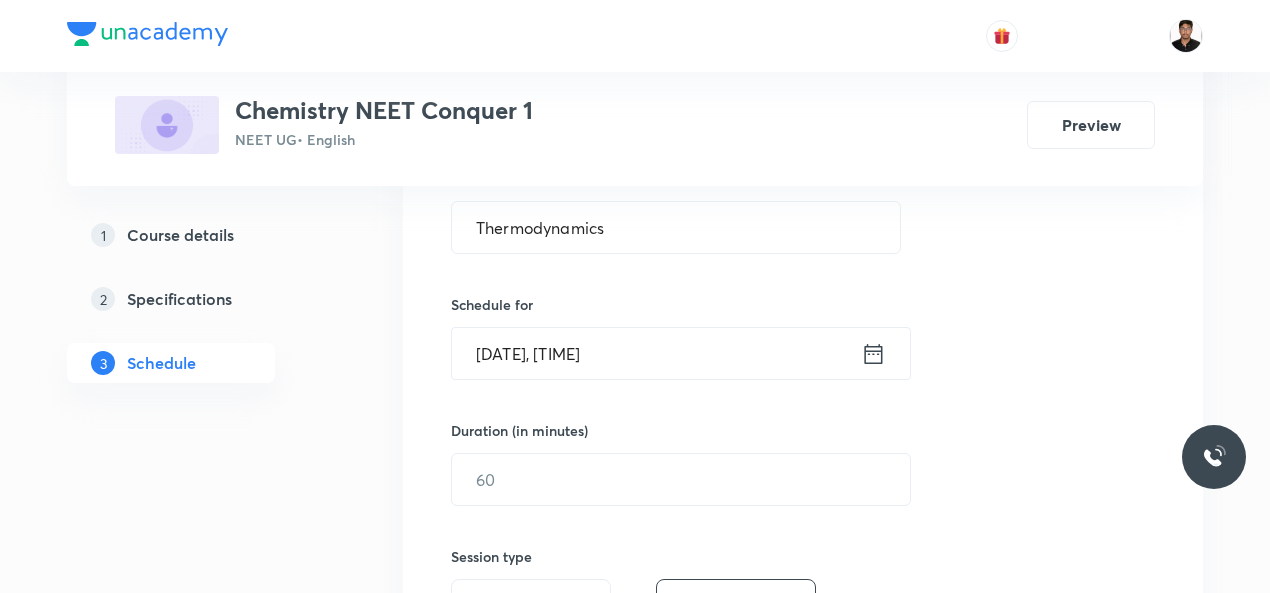 click 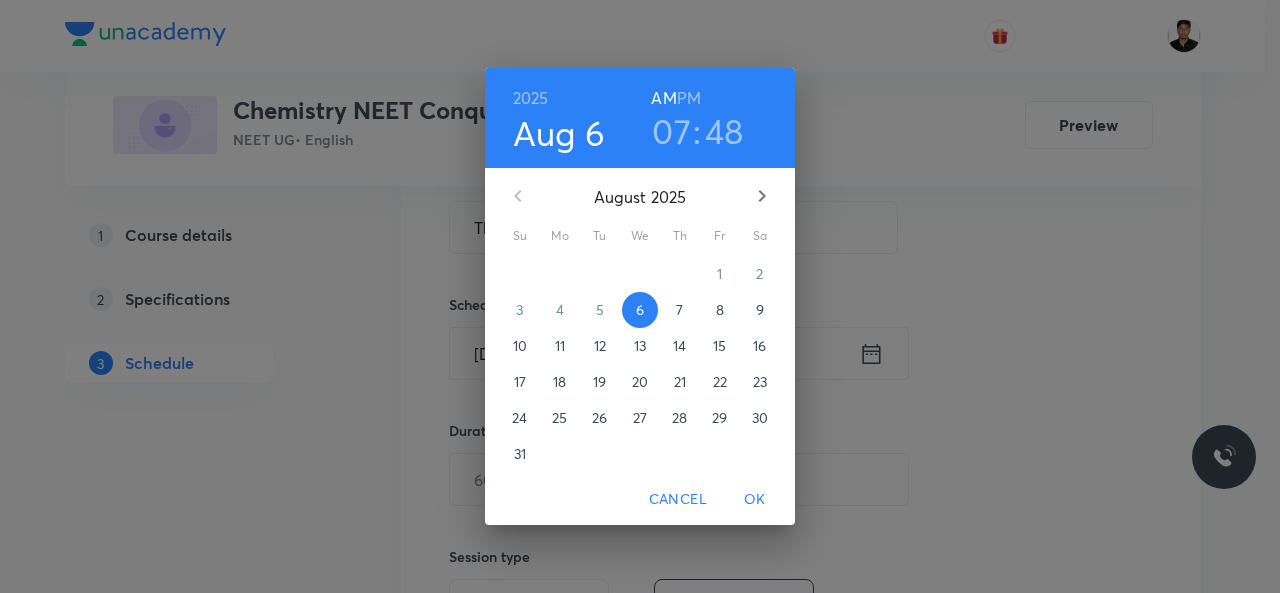 click on "2025 Aug 6 07 : 48 AM PM August 2025 Su Mo Tu We Th Fr Sa 27 28 29 30 31 1 2 3 4 5 6 7 8 9 10 11 12 13 14 15 16 17 18 19 20 21 22 23 24 25 26 27 28 29 30 31 1 2 3 4 5 6 Cancel OK" at bounding box center (640, 296) 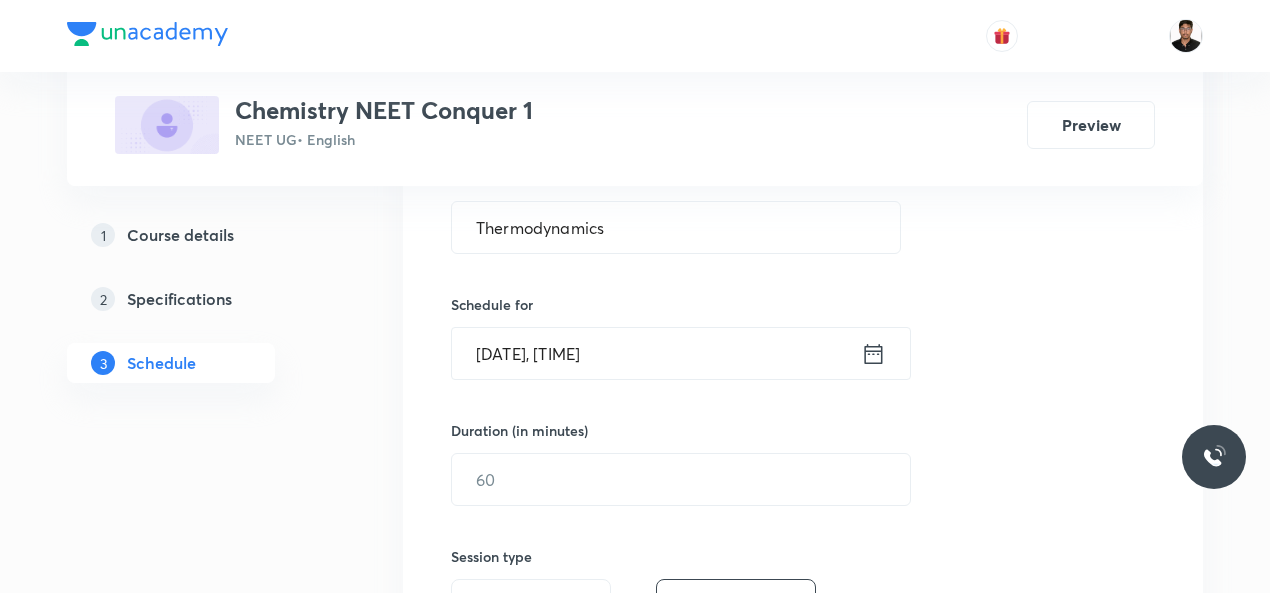 click 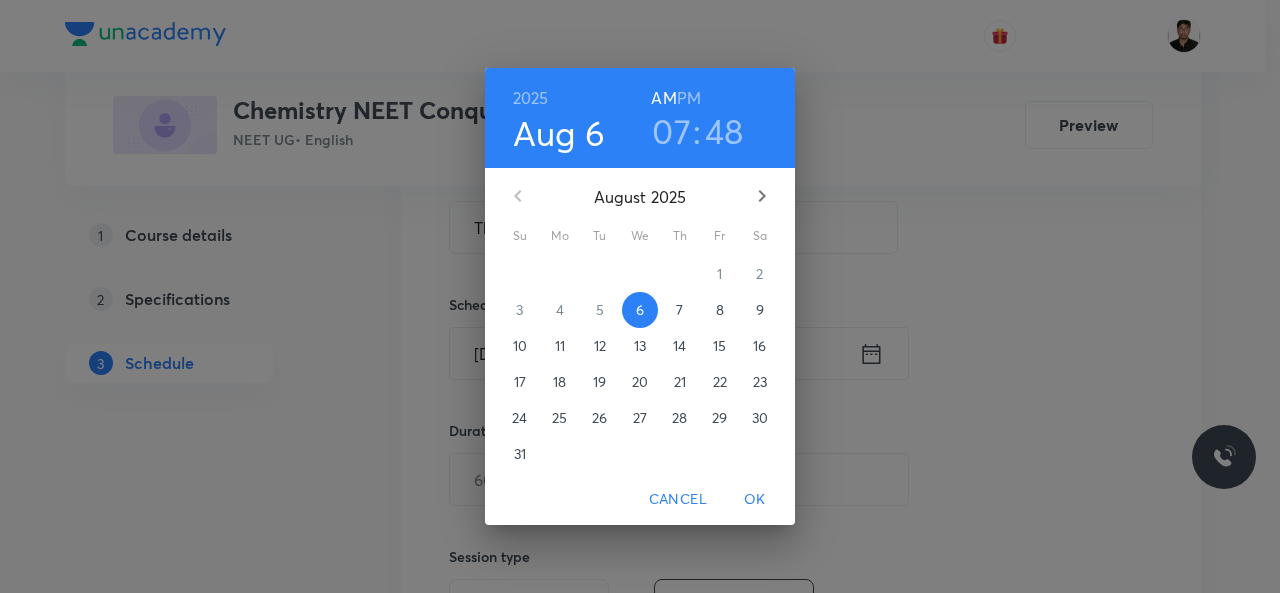 click on "07" at bounding box center (671, 131) 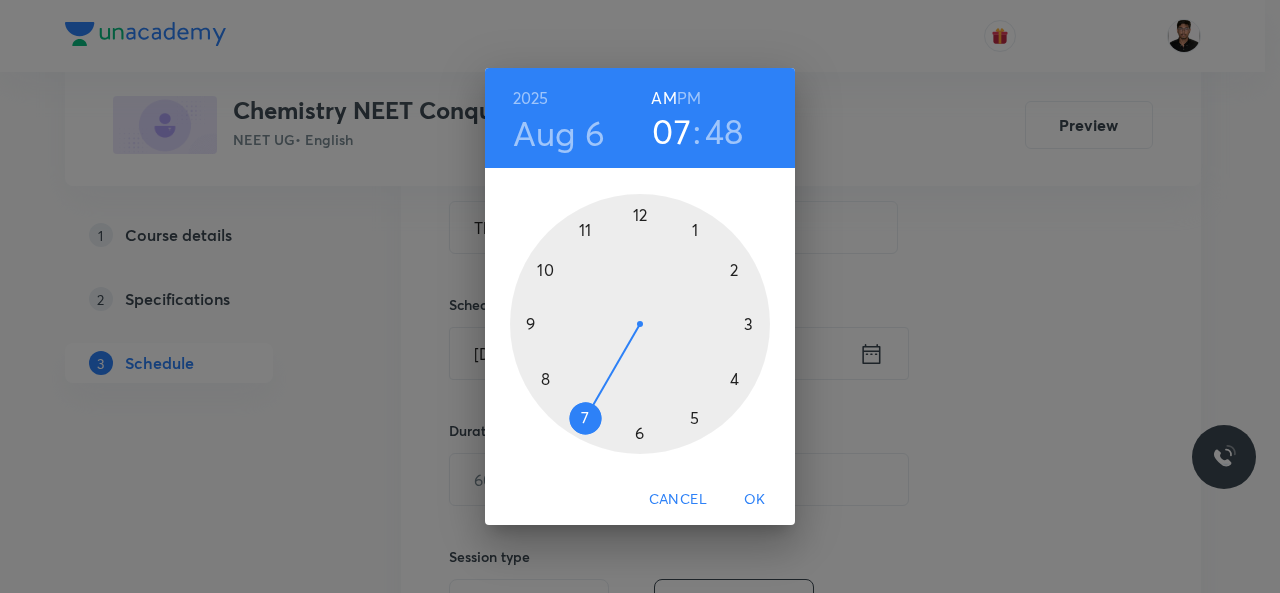 click at bounding box center [640, 324] 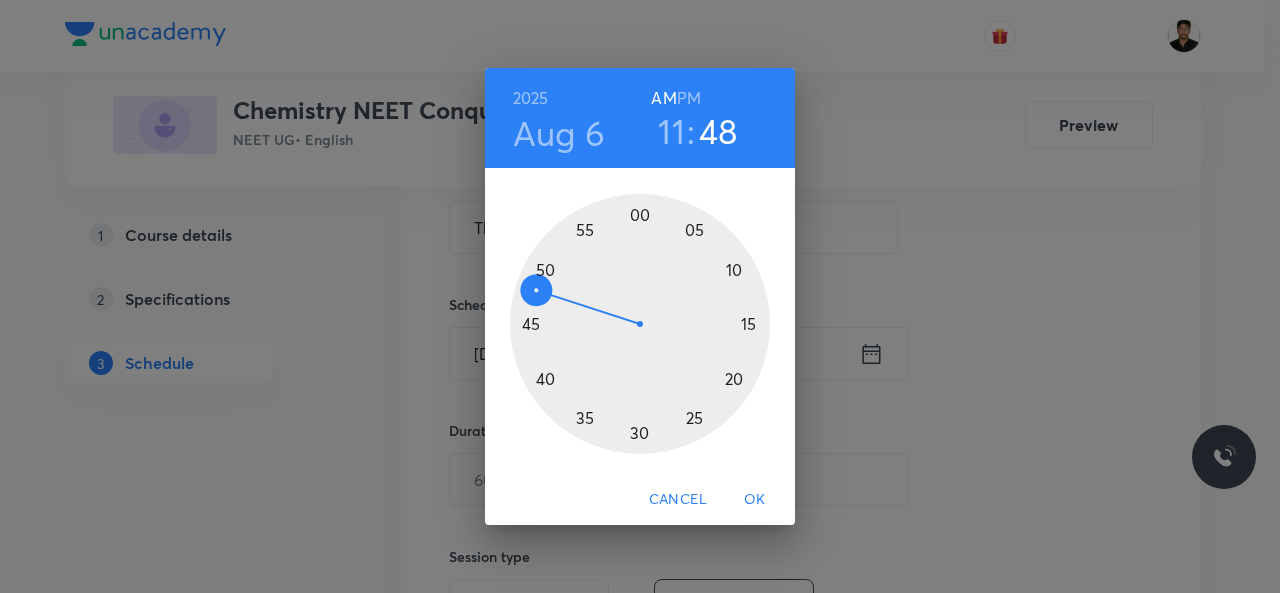 click at bounding box center [640, 324] 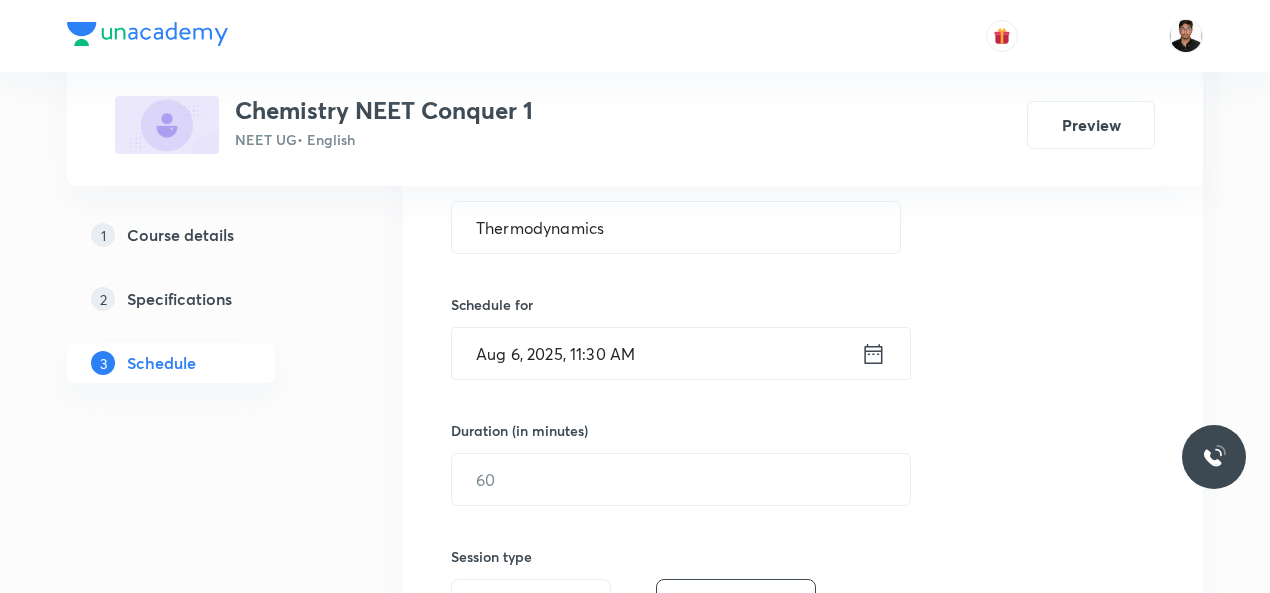 click on "Session  2 Live class Session title 14/99 Thermodynamics ​ Schedule for Aug 6, 2025, 11:30 AM ​ Duration (in minutes) ​   Session type Online Offline Room Select centre room Sub-concepts Select concepts that wil be covered in this session Add Cancel" at bounding box center [803, 502] 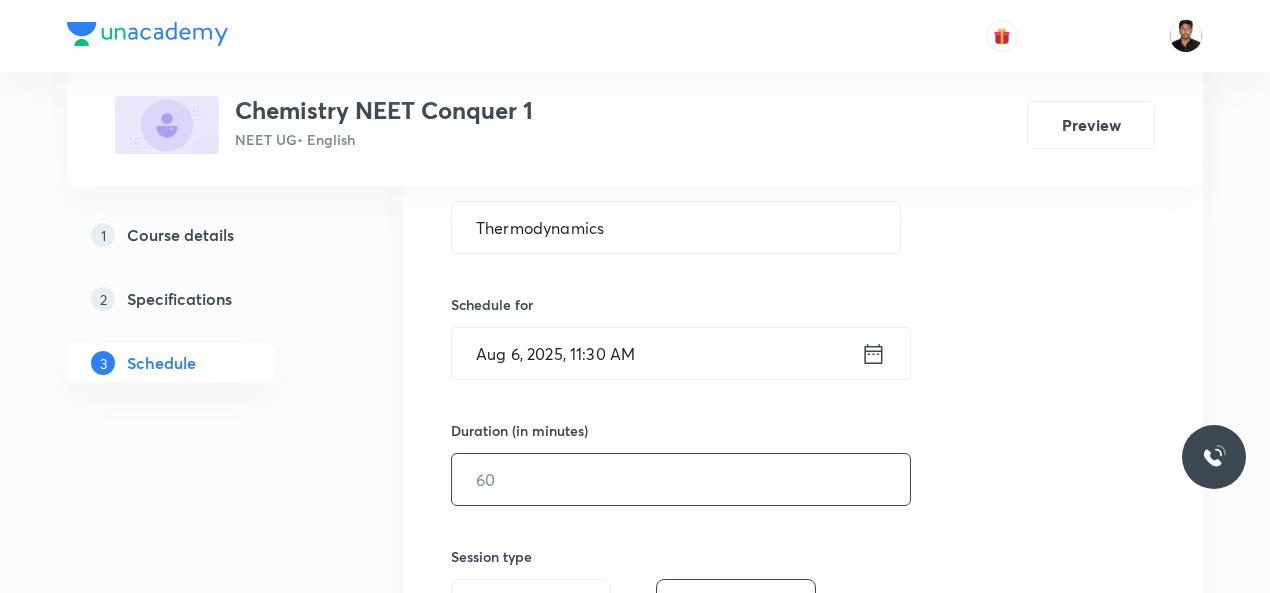 click at bounding box center [681, 479] 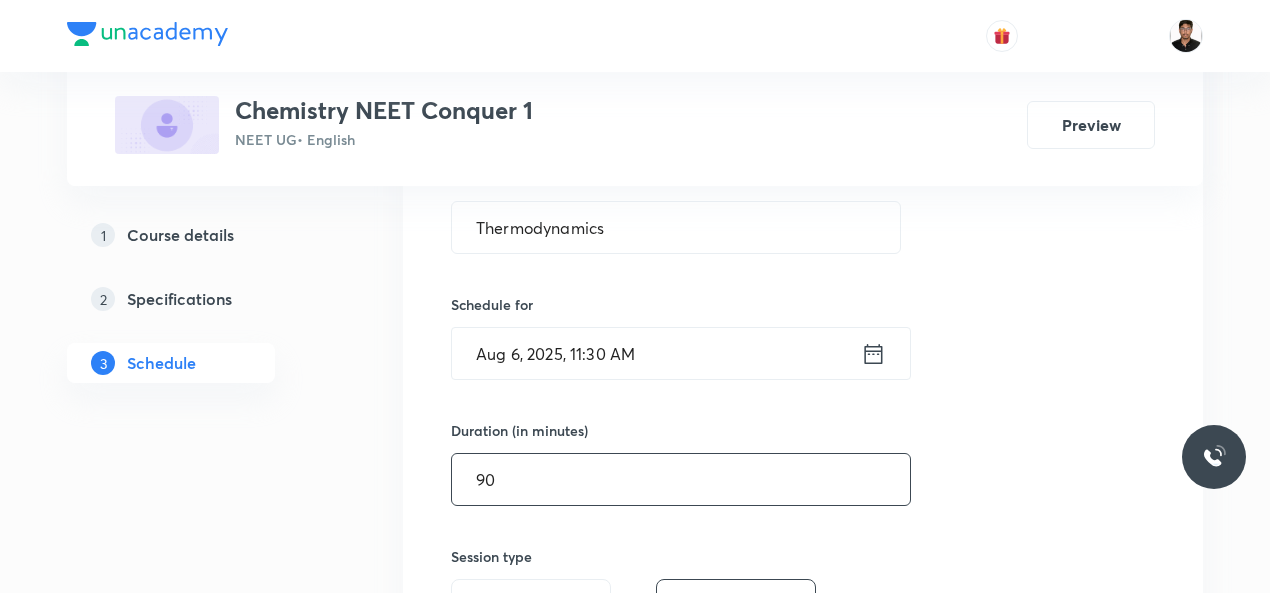 type on "90" 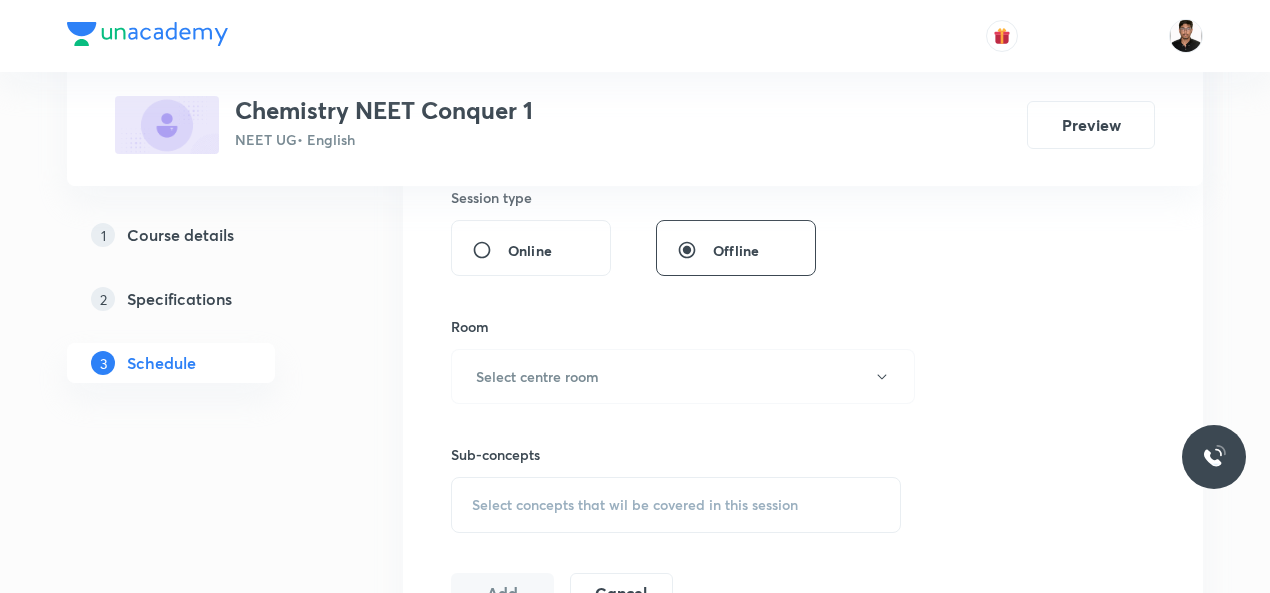 scroll, scrollTop: 759, scrollLeft: 0, axis: vertical 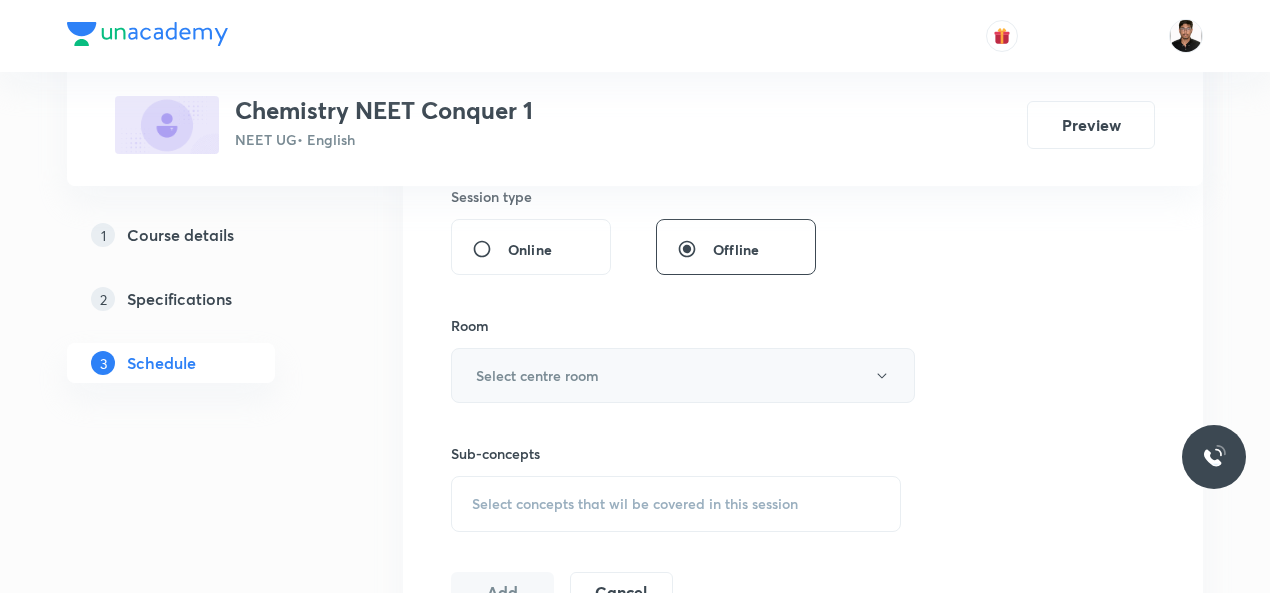 click on "Select centre room" at bounding box center (683, 375) 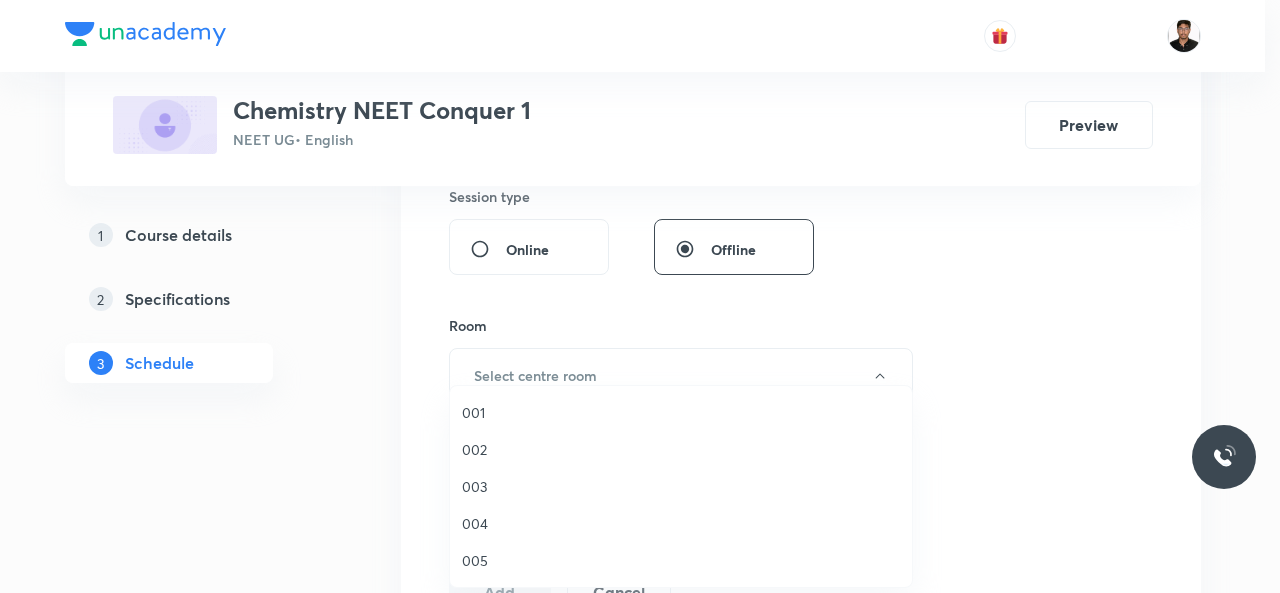 click at bounding box center (640, 296) 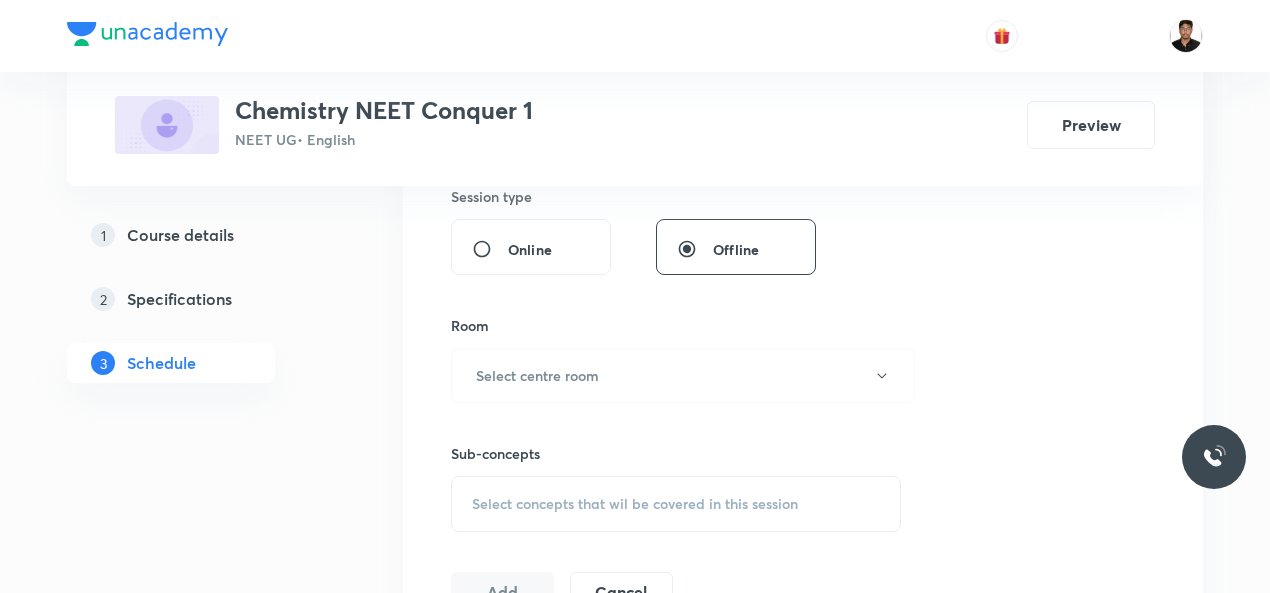 type 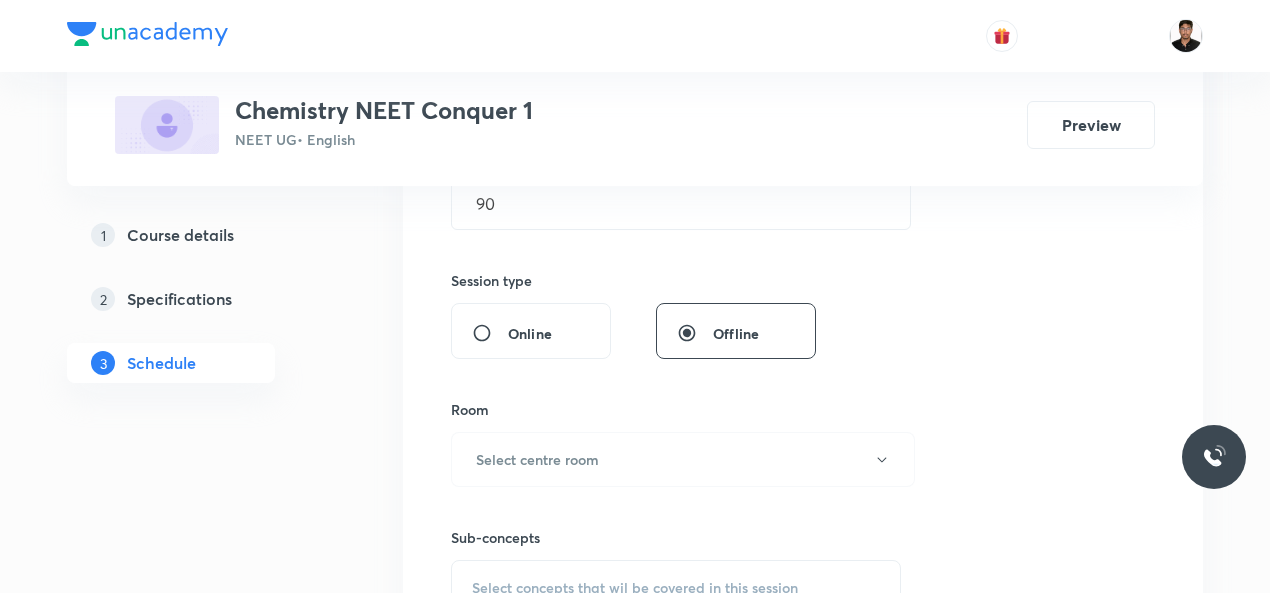 scroll, scrollTop: 681, scrollLeft: 0, axis: vertical 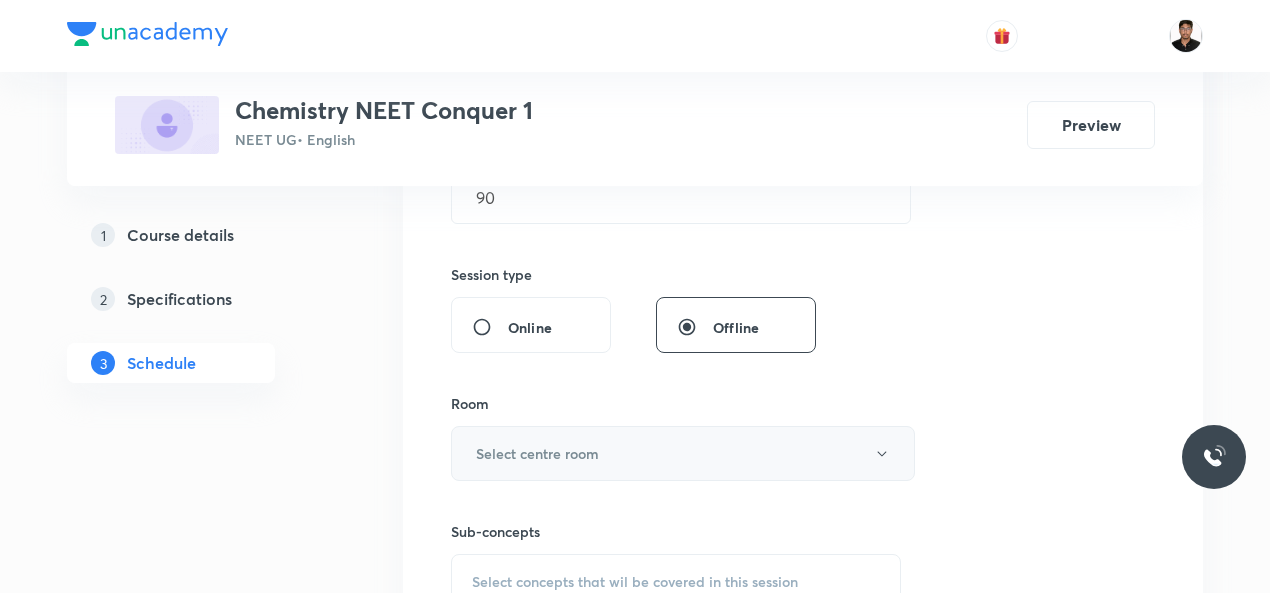 click on "Select centre room" at bounding box center (683, 453) 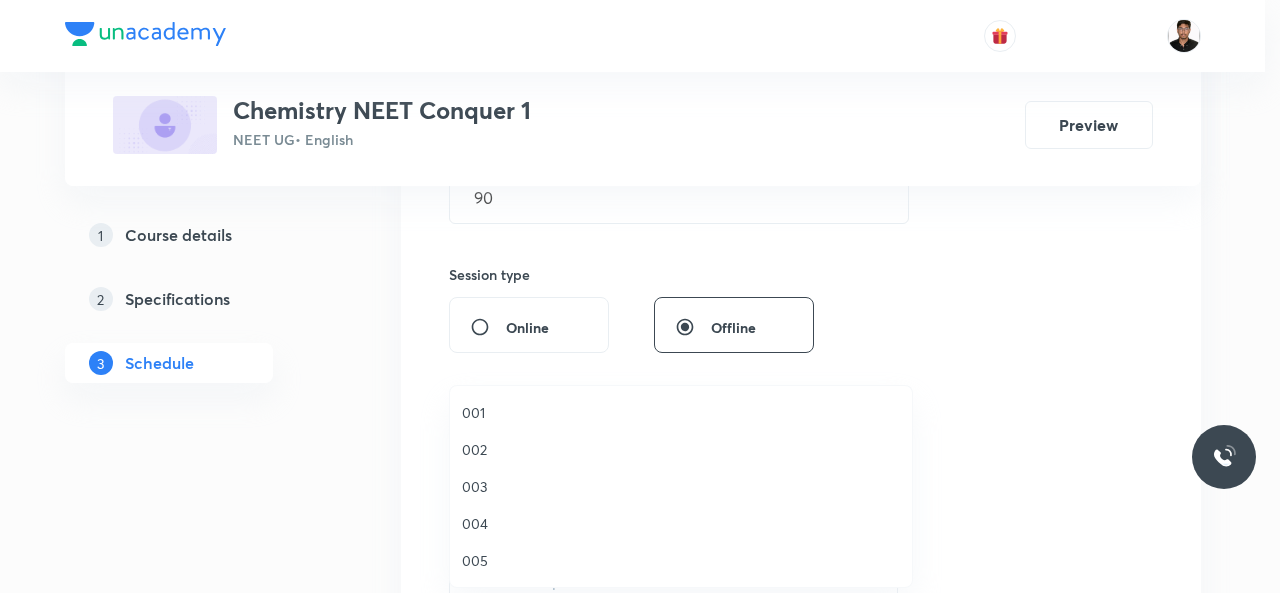 click on "001" at bounding box center (681, 412) 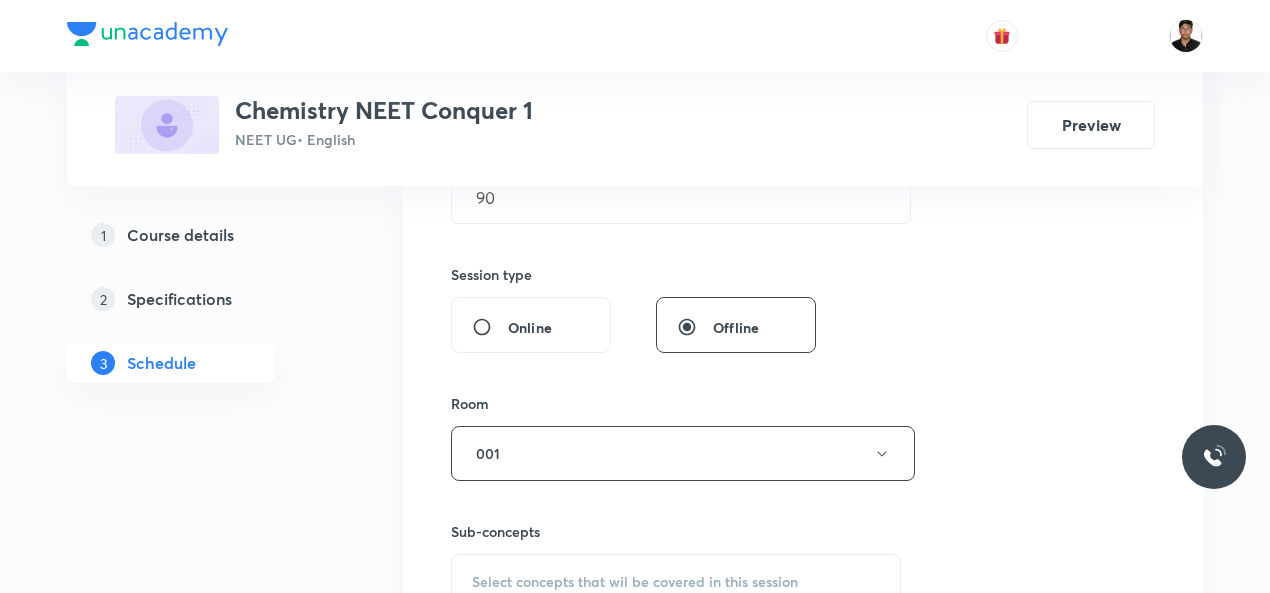 click on "Session  2 Live class Session title 14/99 Thermodynamics ​ Schedule for Aug 6, 2025, 11:30 AM ​ Duration (in minutes) 90 ​   Session type Online Offline Room 001 Sub-concepts Select concepts that wil be covered in this session Add Cancel" at bounding box center (803, 220) 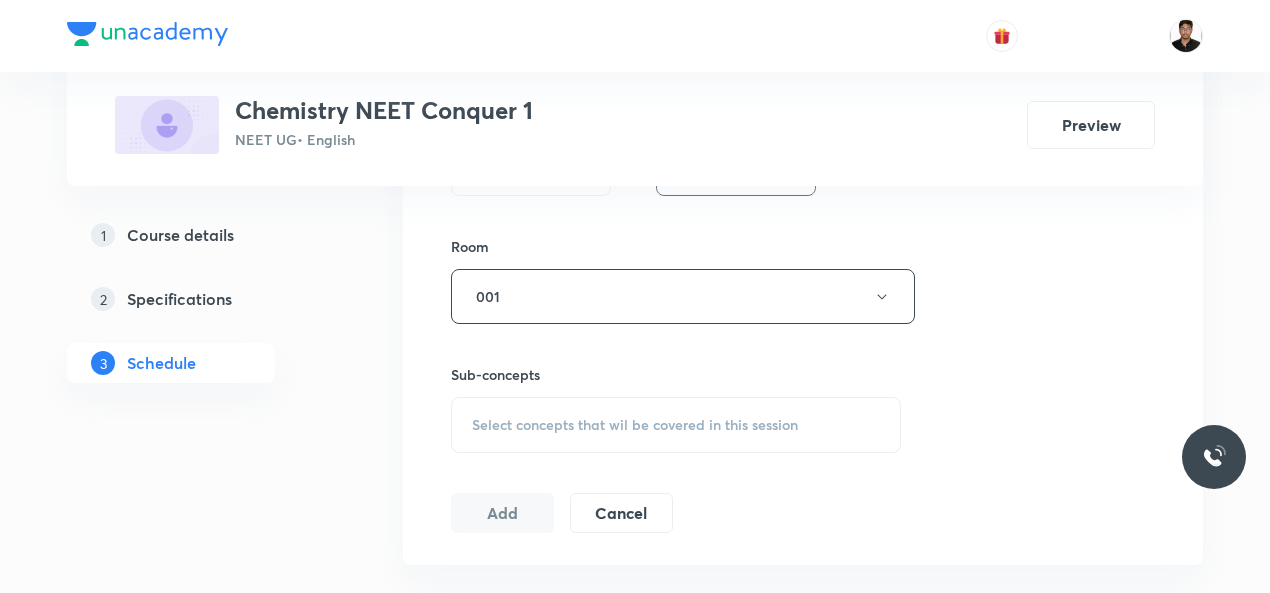 scroll, scrollTop: 841, scrollLeft: 0, axis: vertical 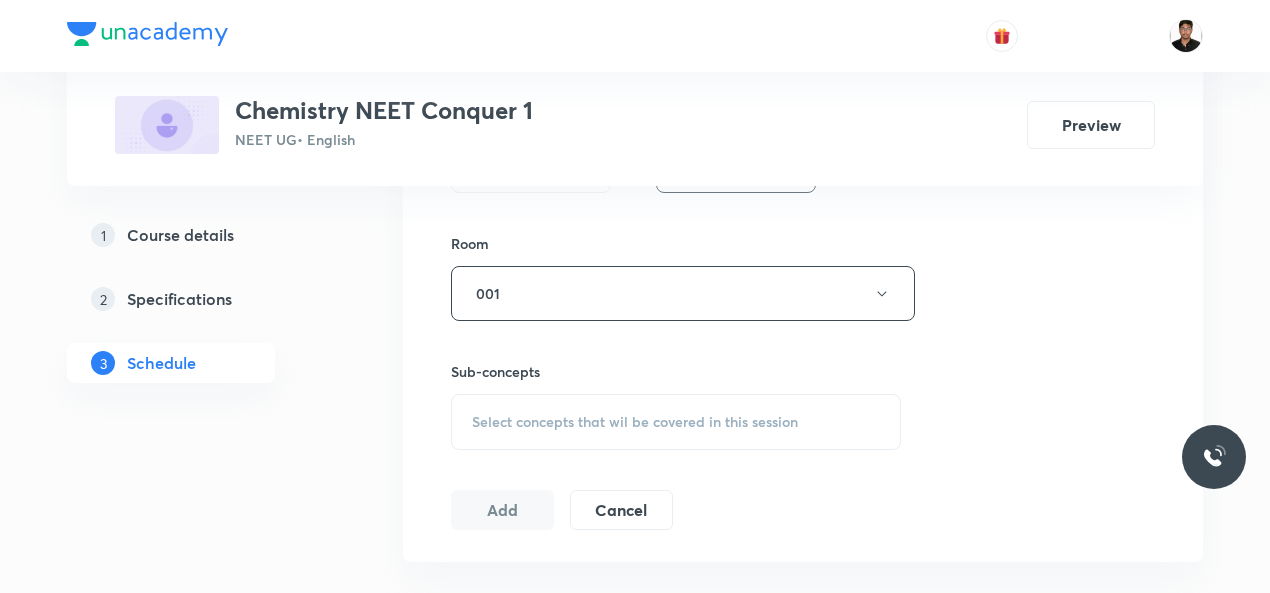 click on "Select concepts that wil be covered in this session" at bounding box center [635, 422] 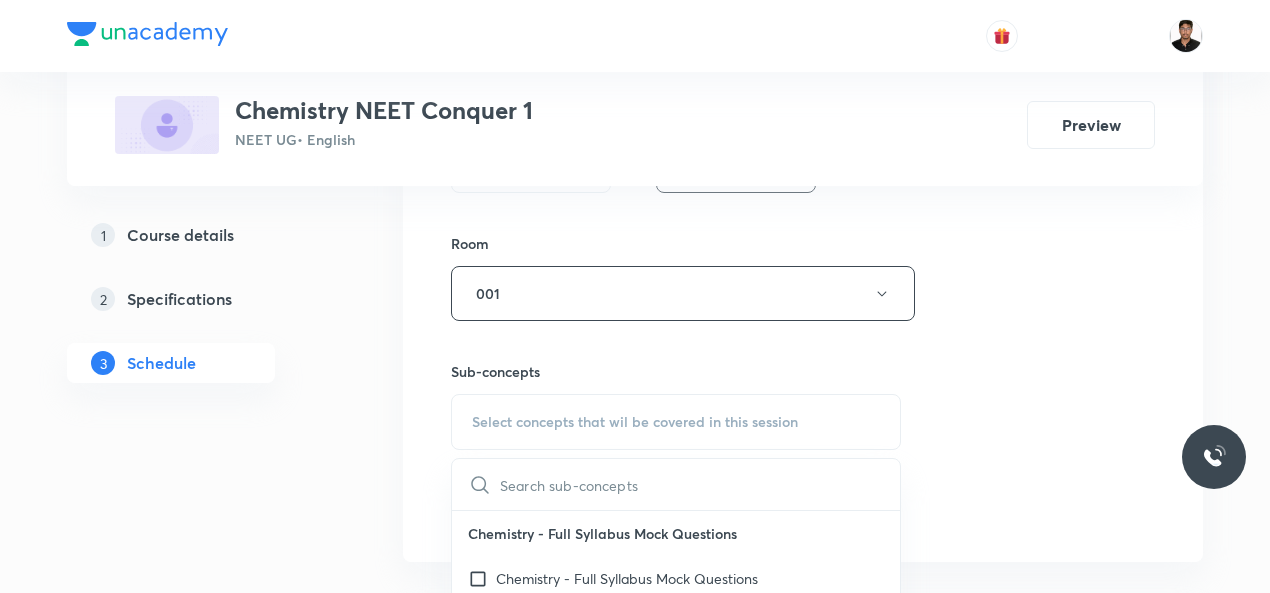 scroll, scrollTop: 1161, scrollLeft: 0, axis: vertical 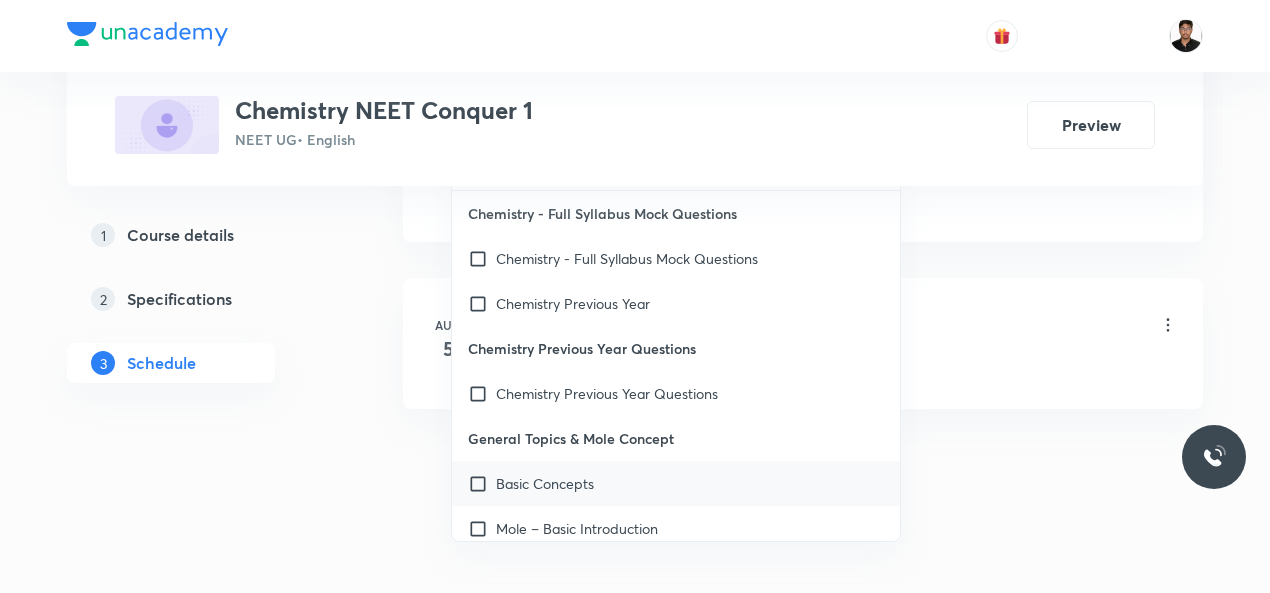 click at bounding box center [482, 483] 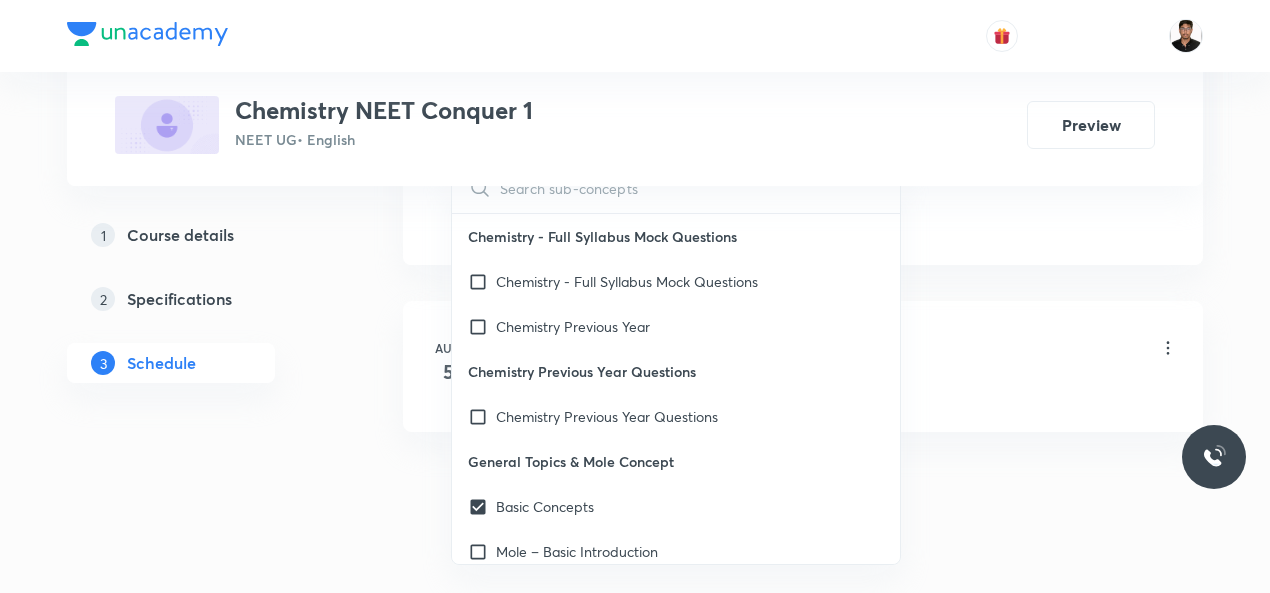 click on "Fundamentals Of Thermodynamics" at bounding box center [835, 390] 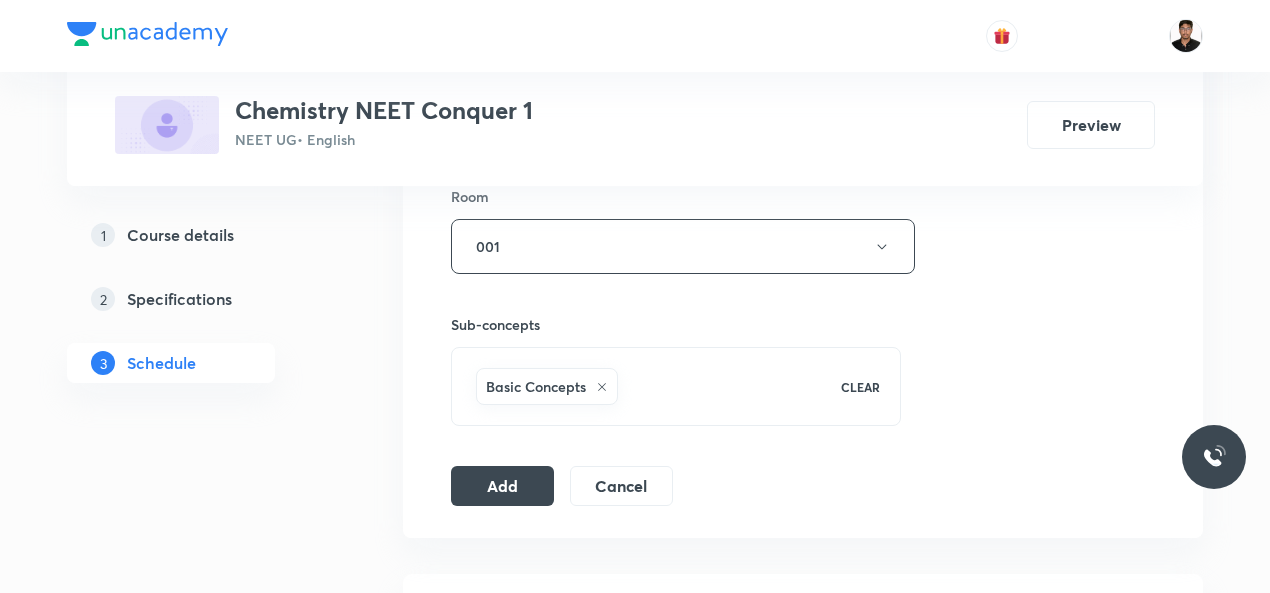 scroll, scrollTop: 841, scrollLeft: 0, axis: vertical 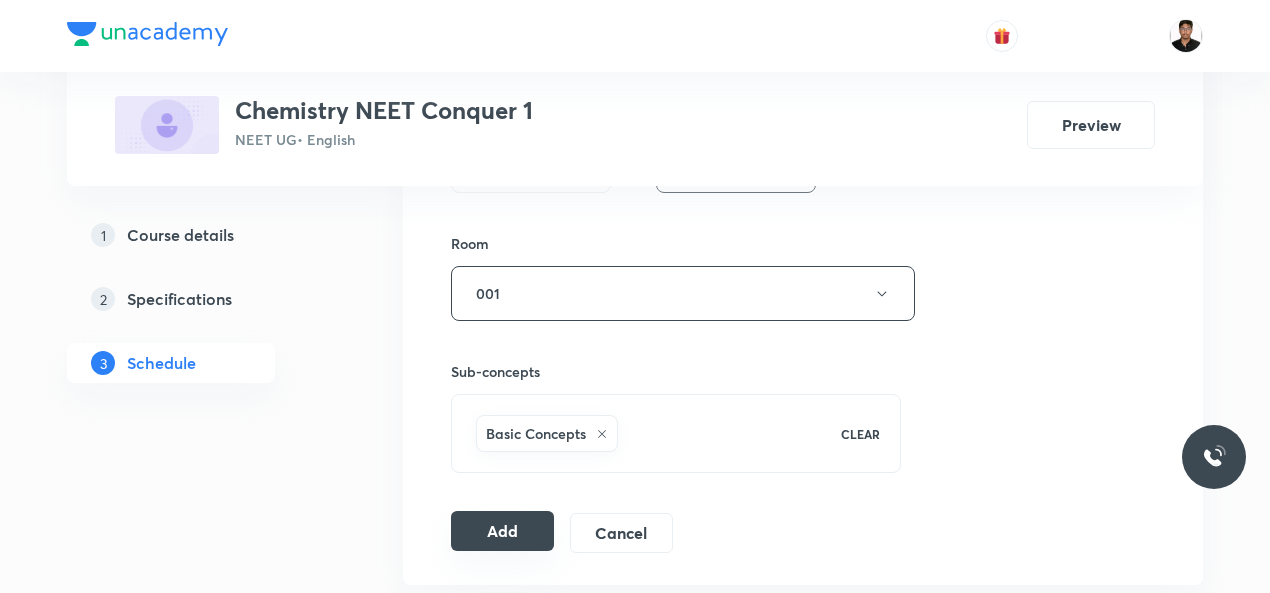 click on "Add" at bounding box center (502, 531) 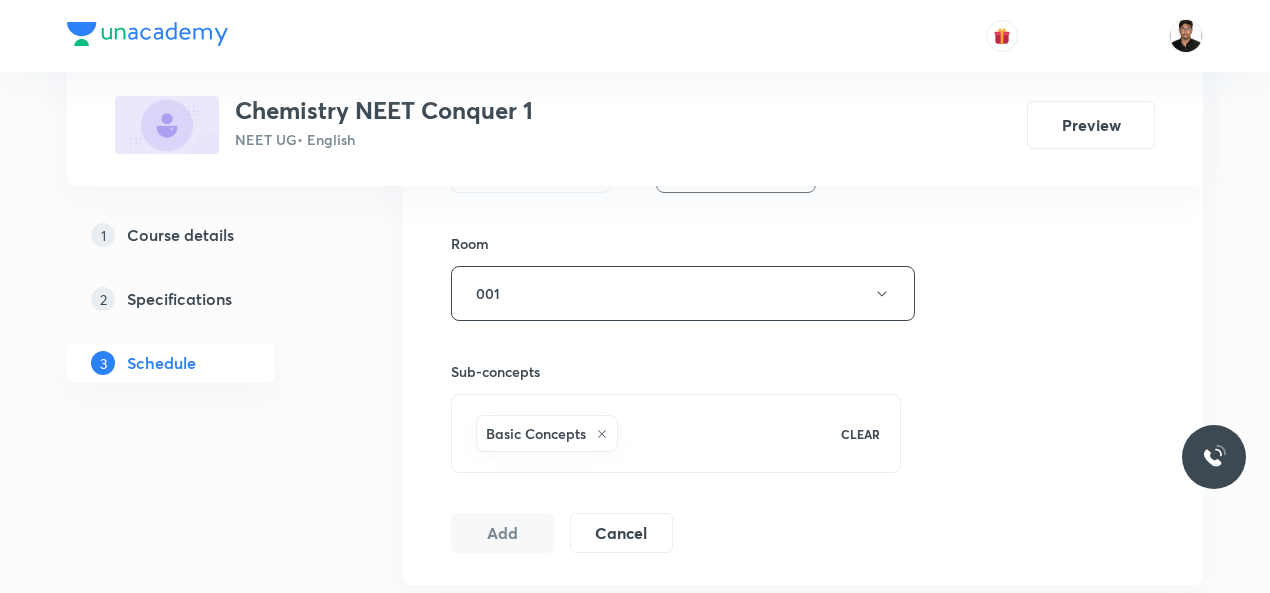 type 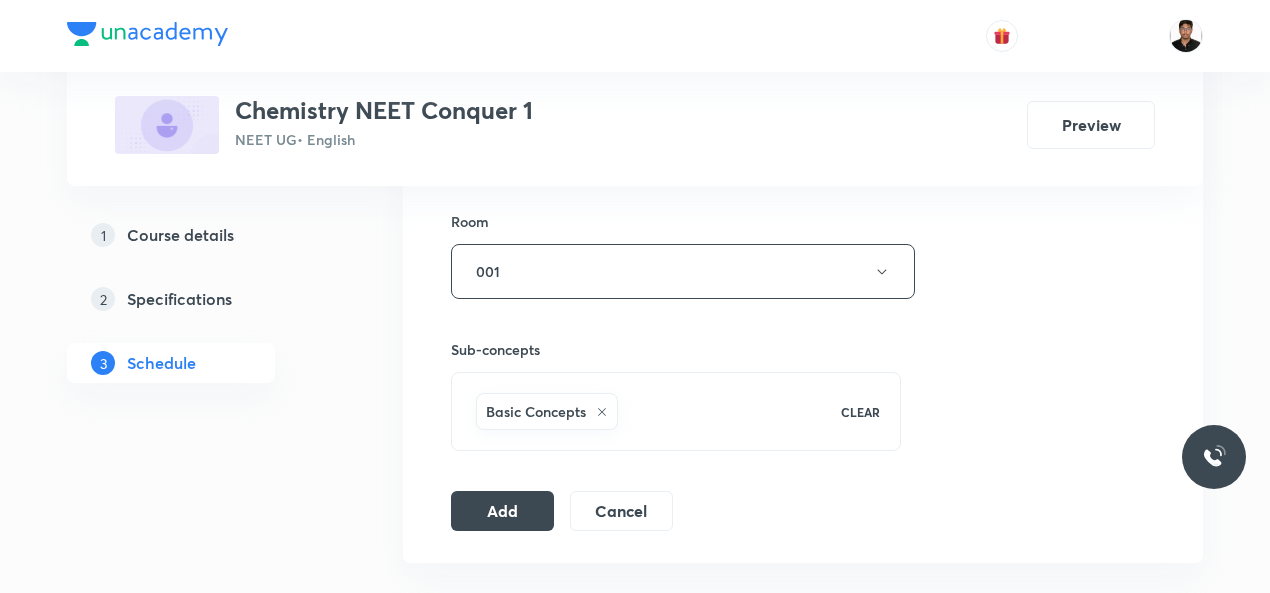 scroll, scrollTop: 902, scrollLeft: 0, axis: vertical 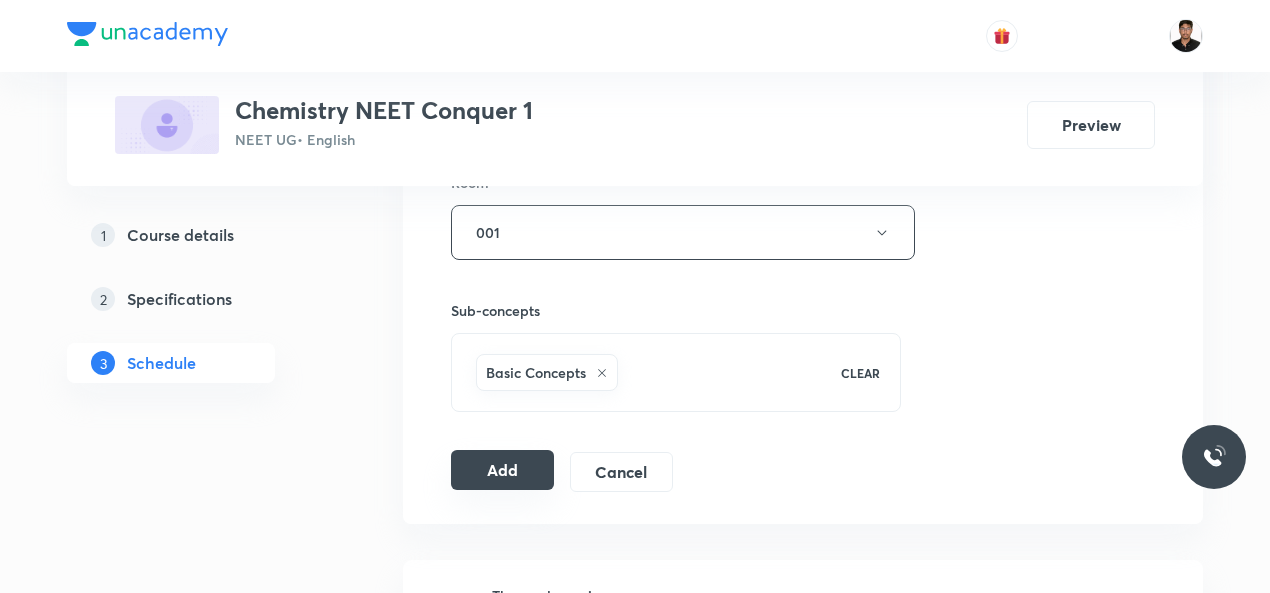 click on "Add" at bounding box center (502, 470) 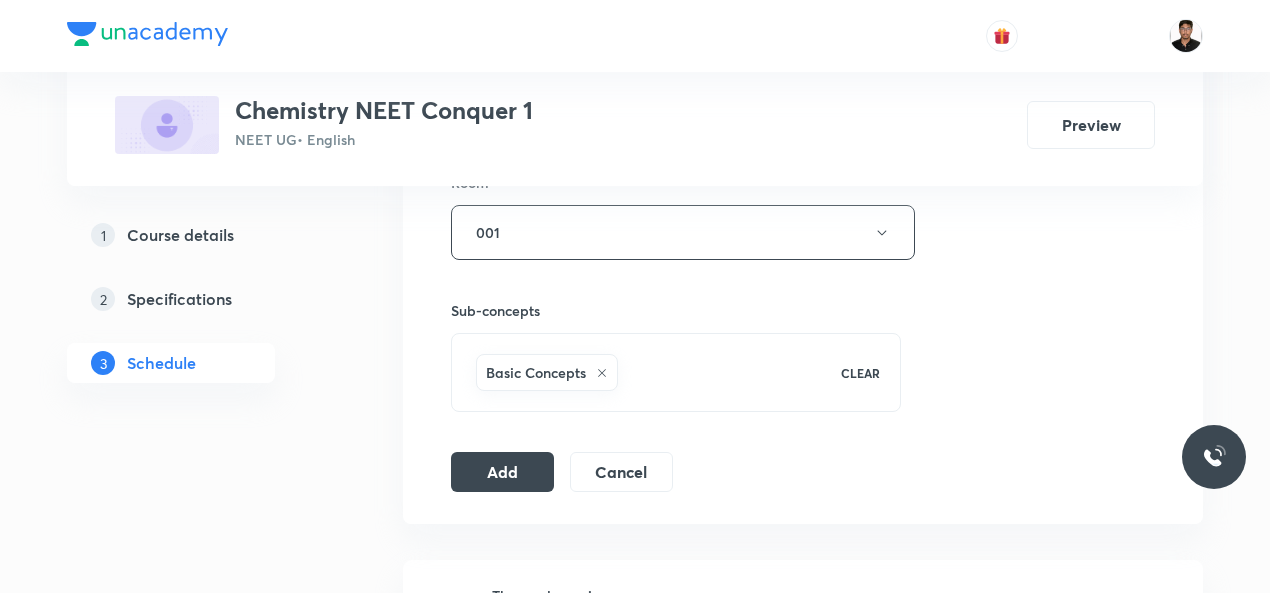 click on "Session  2 Live class Session title 14/99 Thermodynamics ​ Schedule for Aug 6, 2025, 11:30 AM ​ Duration (in minutes) 90 ​   Session type Online Offline Room 001 Sub-concepts Basic Concepts CLEAR Add Cancel" at bounding box center [803, 11] 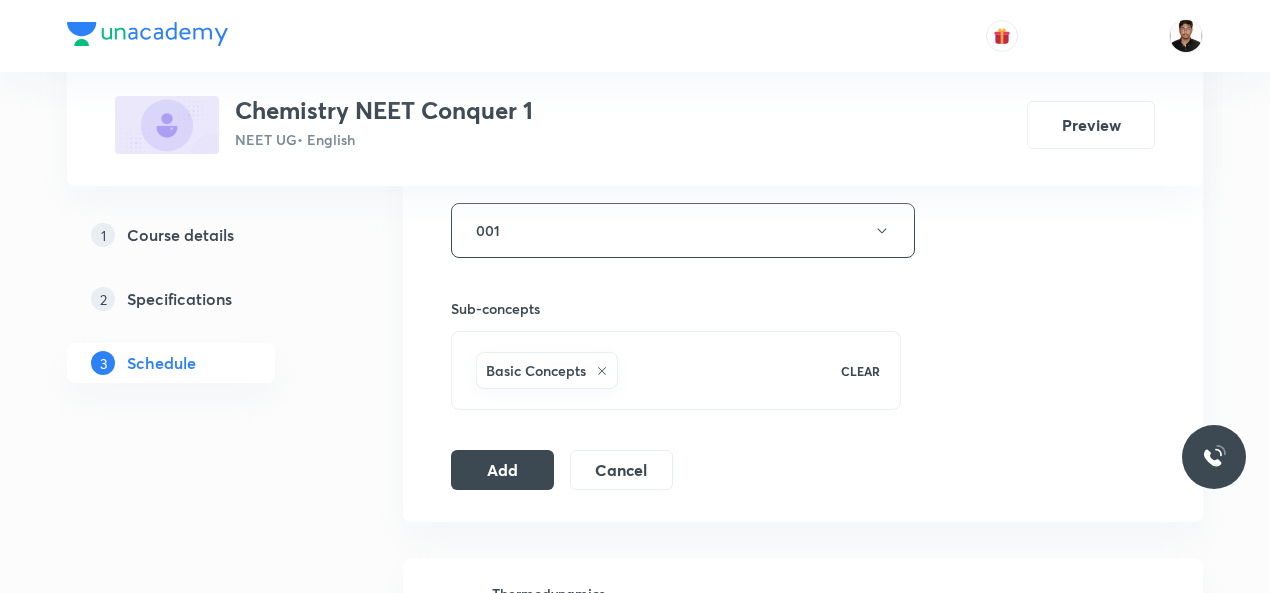 scroll, scrollTop: 902, scrollLeft: 0, axis: vertical 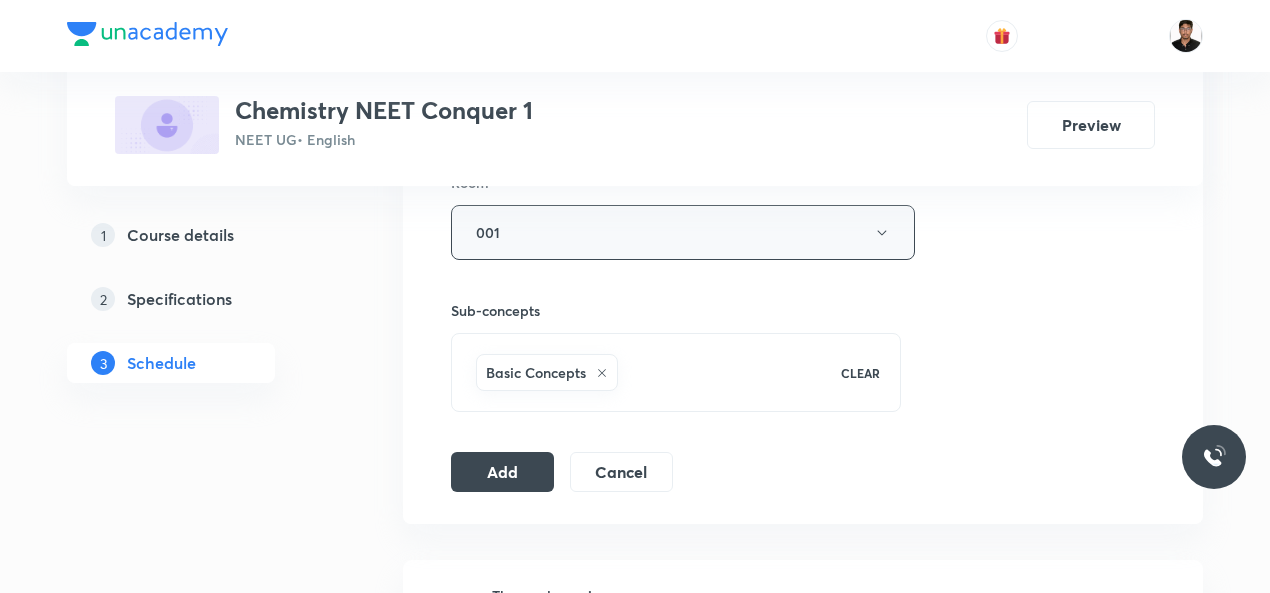 click on "001" at bounding box center [683, 232] 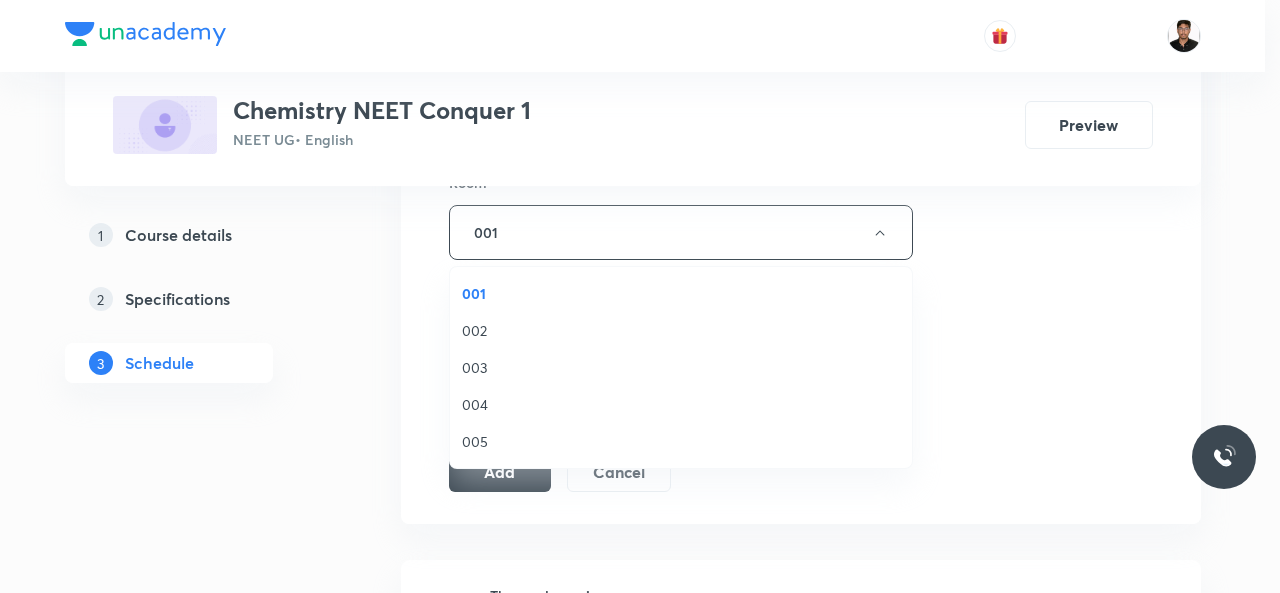 click on "002" at bounding box center [681, 330] 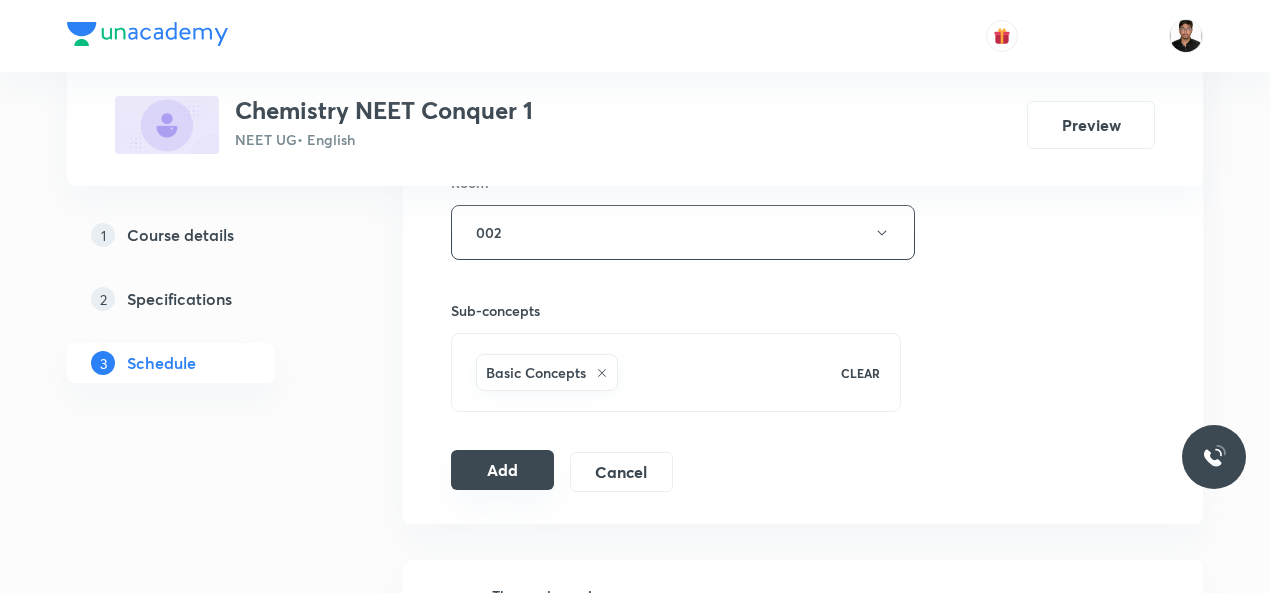 click on "Add" at bounding box center (502, 470) 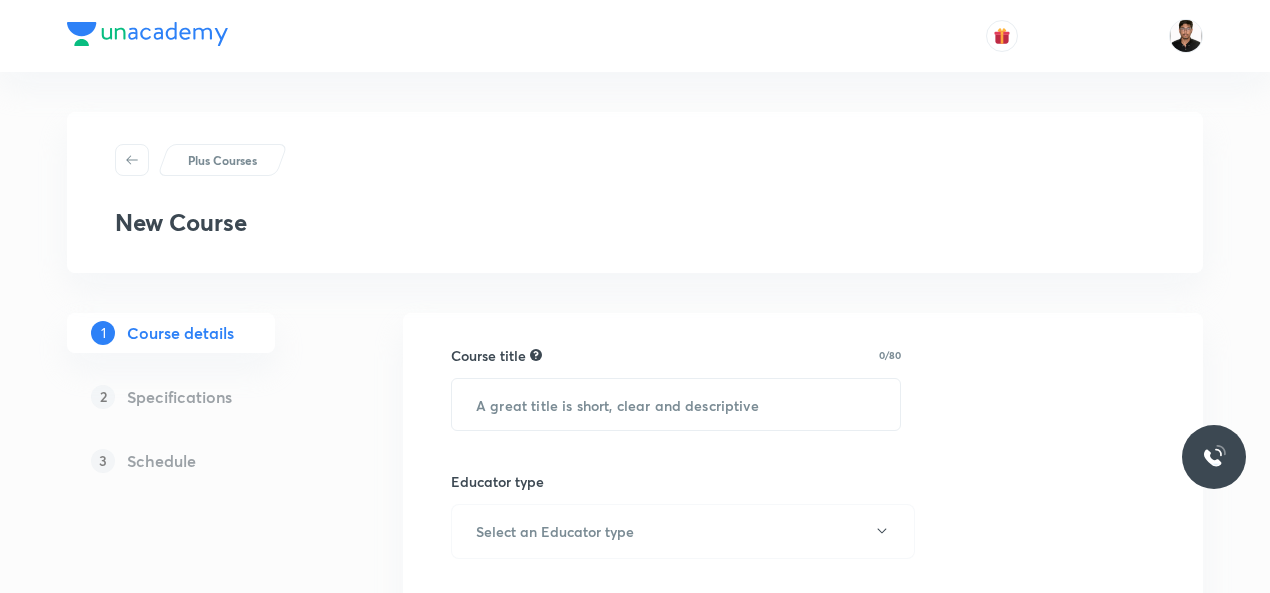 scroll, scrollTop: 0, scrollLeft: 0, axis: both 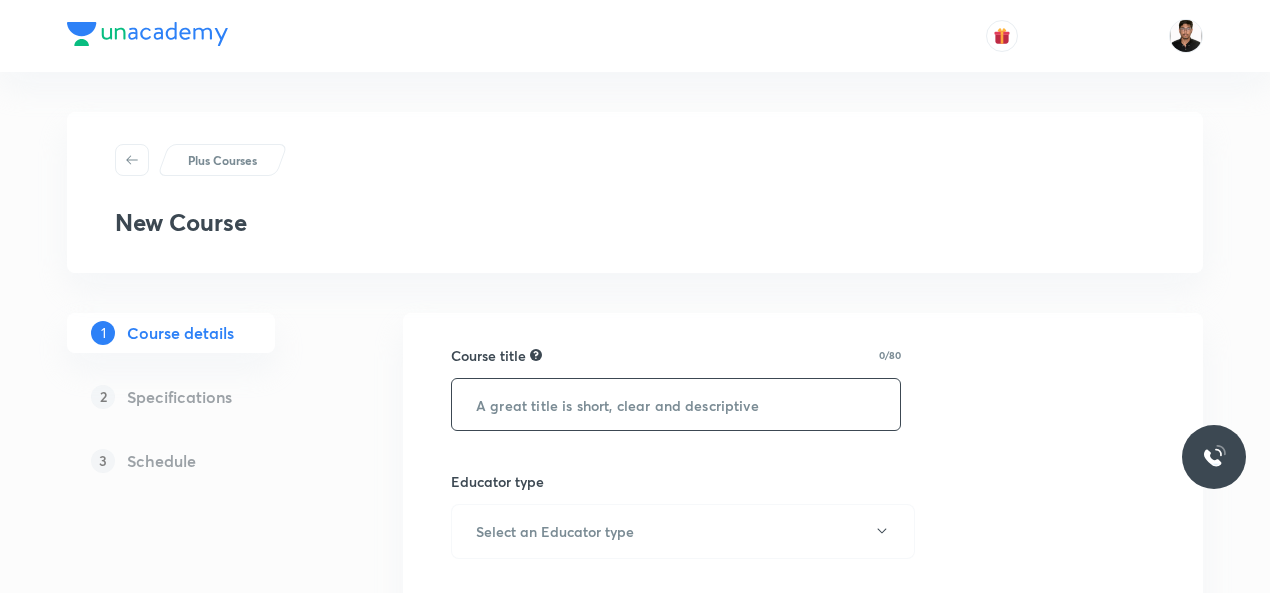 click at bounding box center [676, 404] 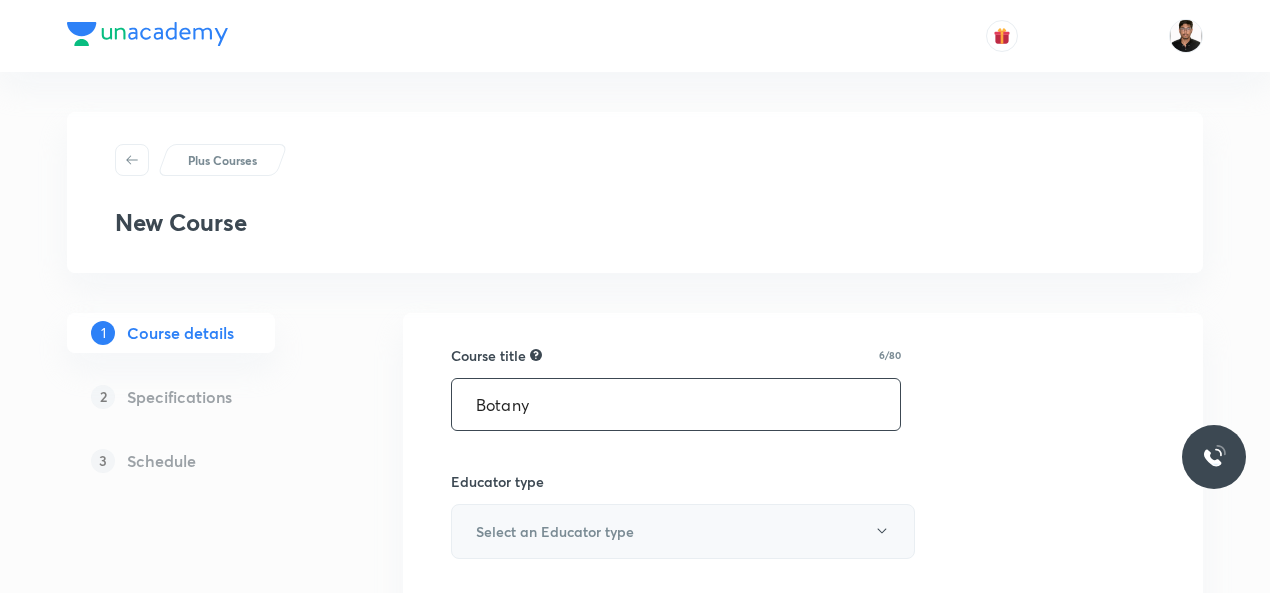 type on "Botany" 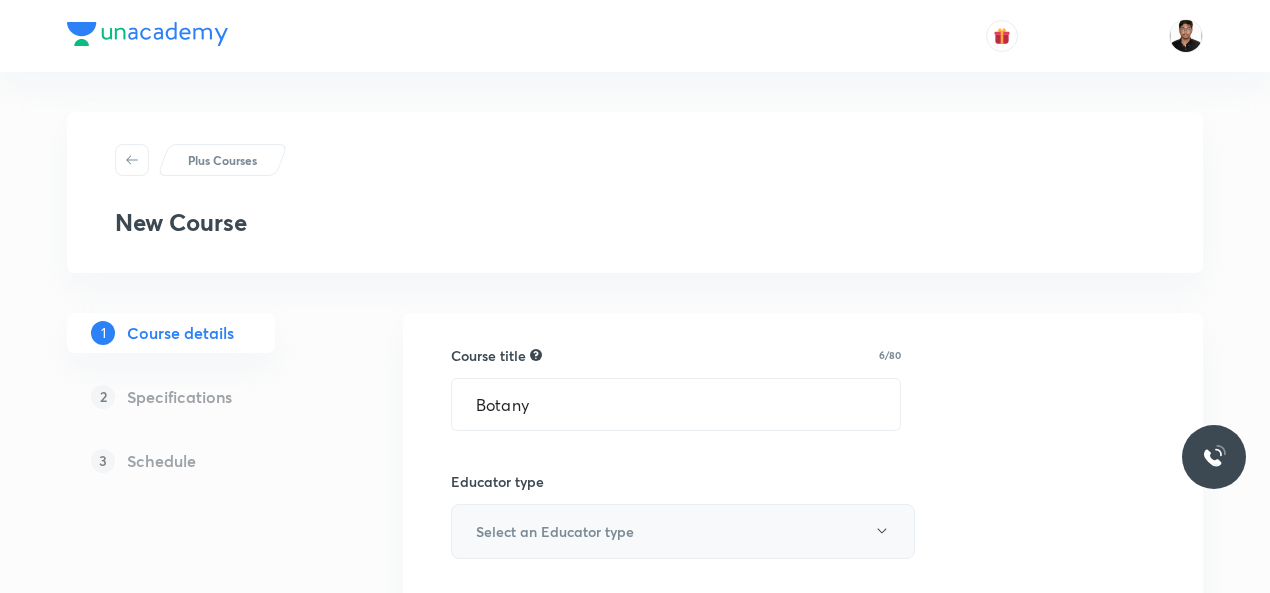 click on "Select an Educator type" at bounding box center (683, 531) 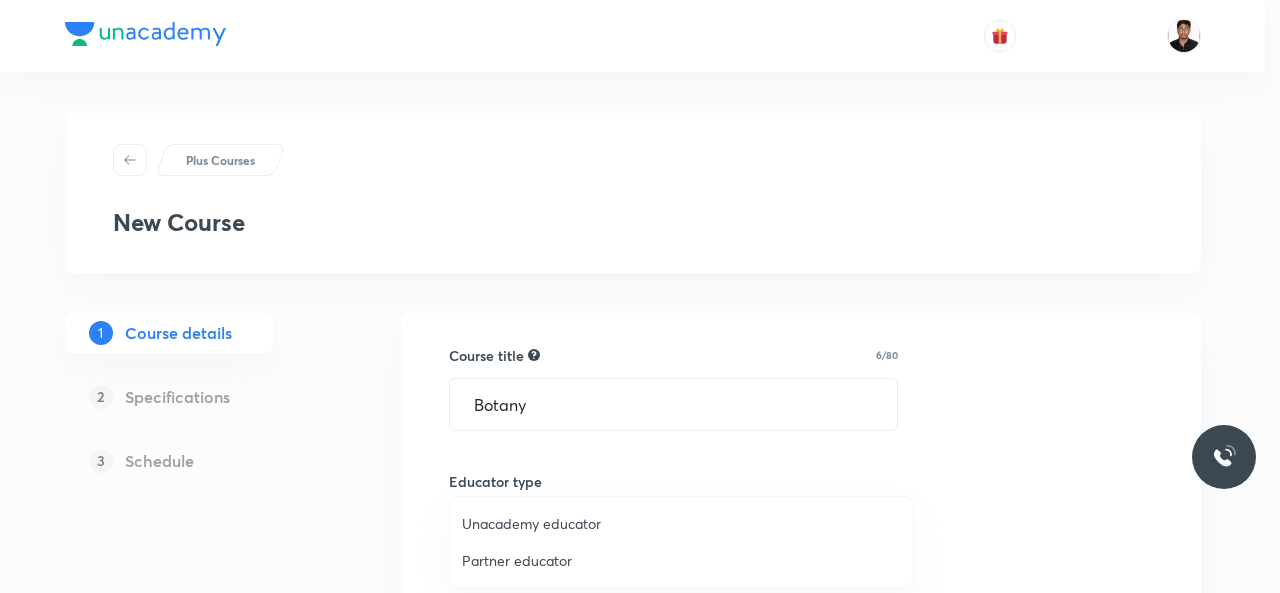 click on "Unacademy educator" at bounding box center [681, 523] 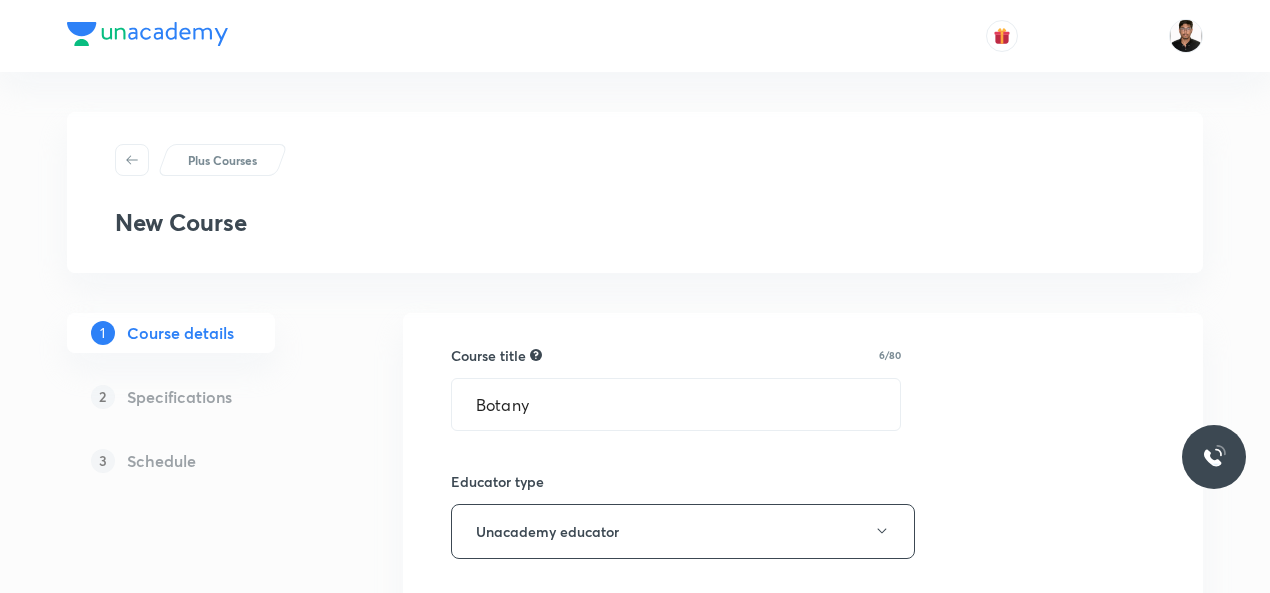 click on "Course title 6/80 Botany ​ Educator type Unacademy educator   Course type Online only Hybrid (Unacademy centre) Hybrid (non-offline) Only select if both recorded and live classes would be added to the course Course description 0/500 ​ Spoken Language Select a language Written Content/Slide Language ​ Select a goal ​ Educators ​ Save & continue" at bounding box center (803, 984) 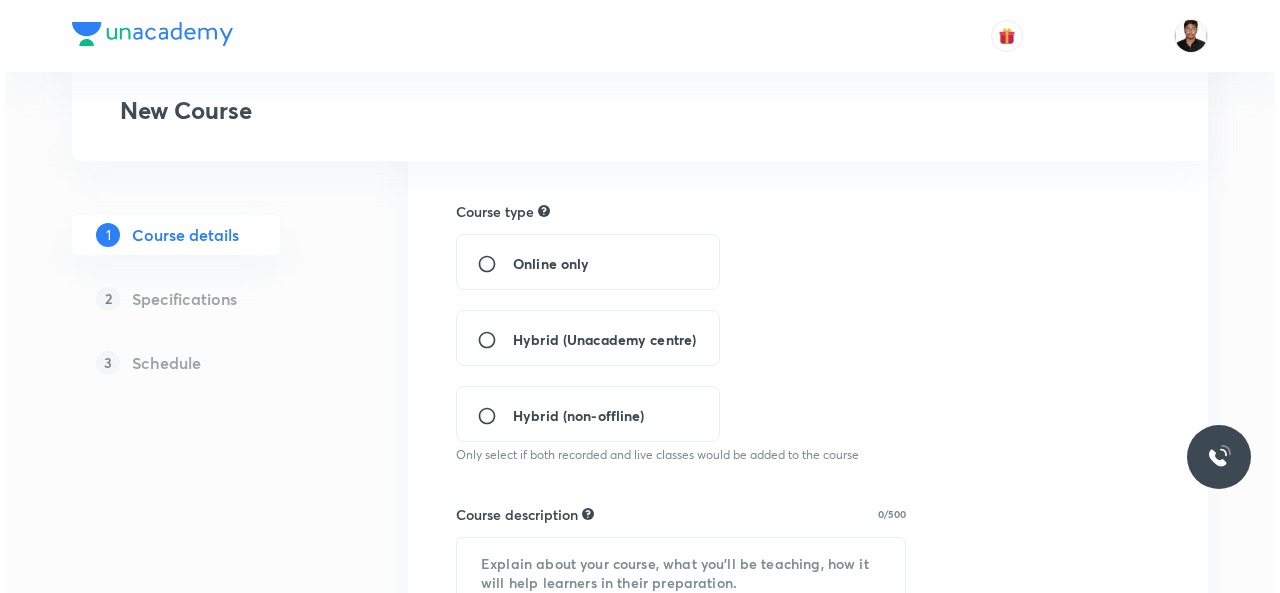scroll, scrollTop: 400, scrollLeft: 0, axis: vertical 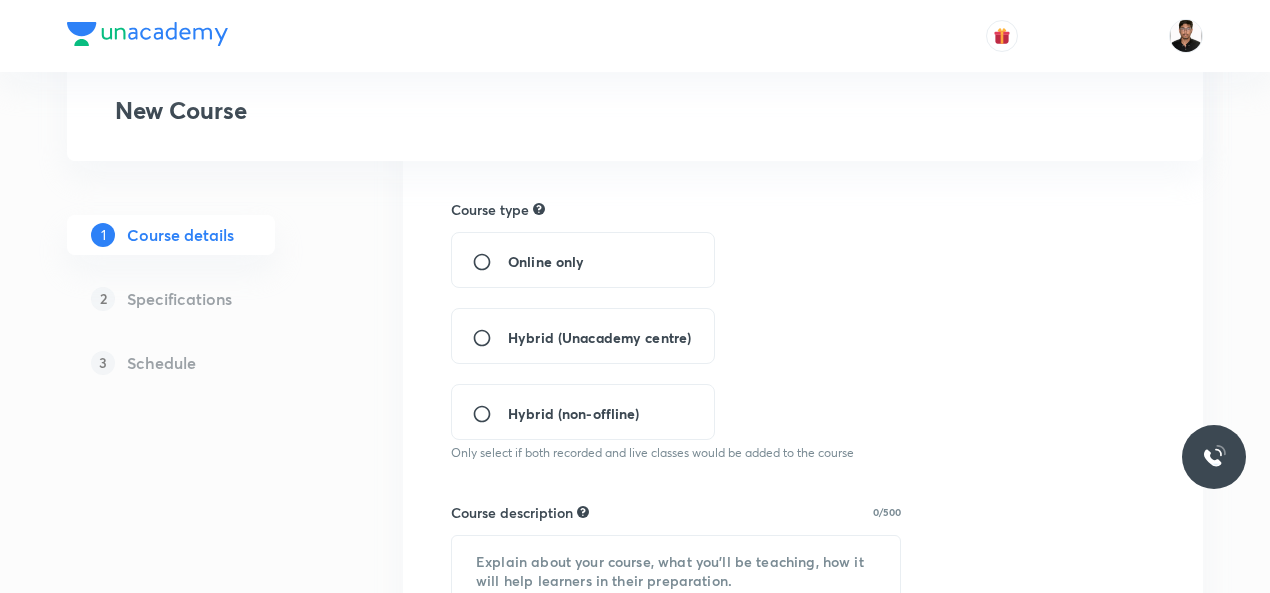 click on "Hybrid (Unacademy centre)" at bounding box center (490, 338) 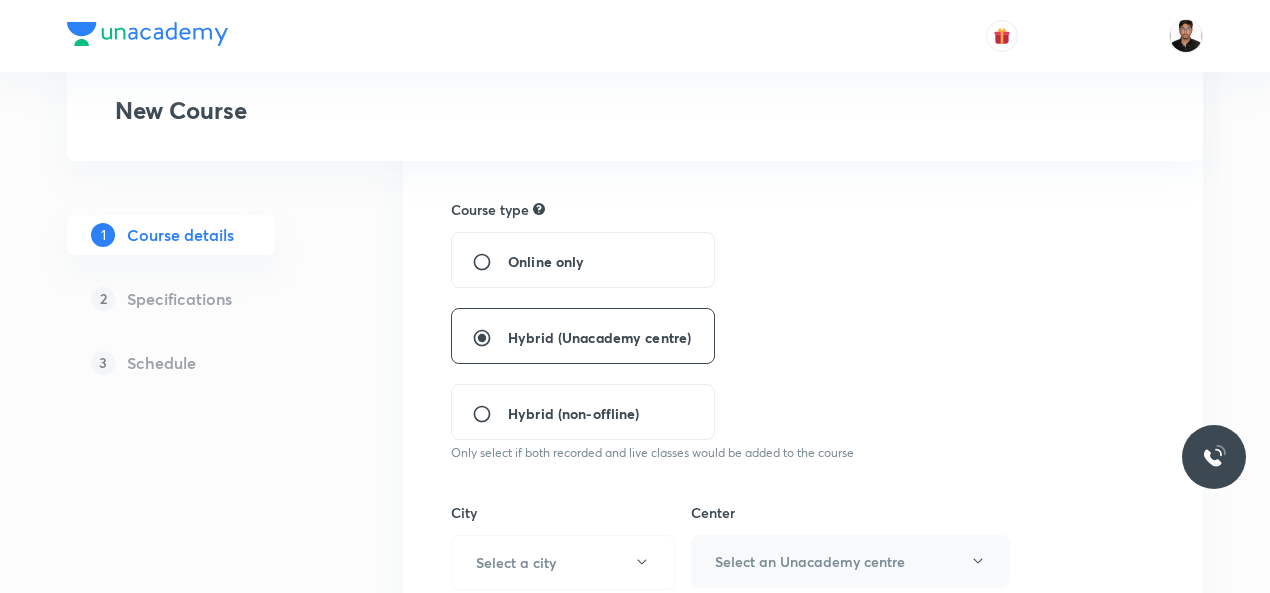 click on "Hybrid (non-offline)" at bounding box center (490, 414) 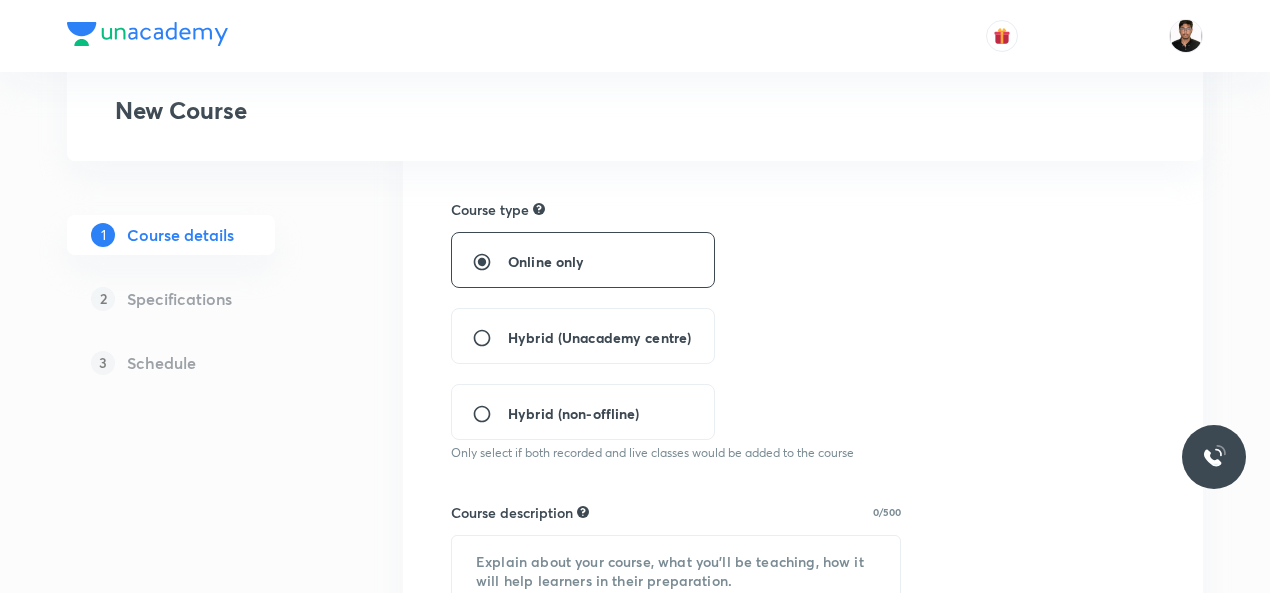 click on "Hybrid (Unacademy centre)" at bounding box center (490, 338) 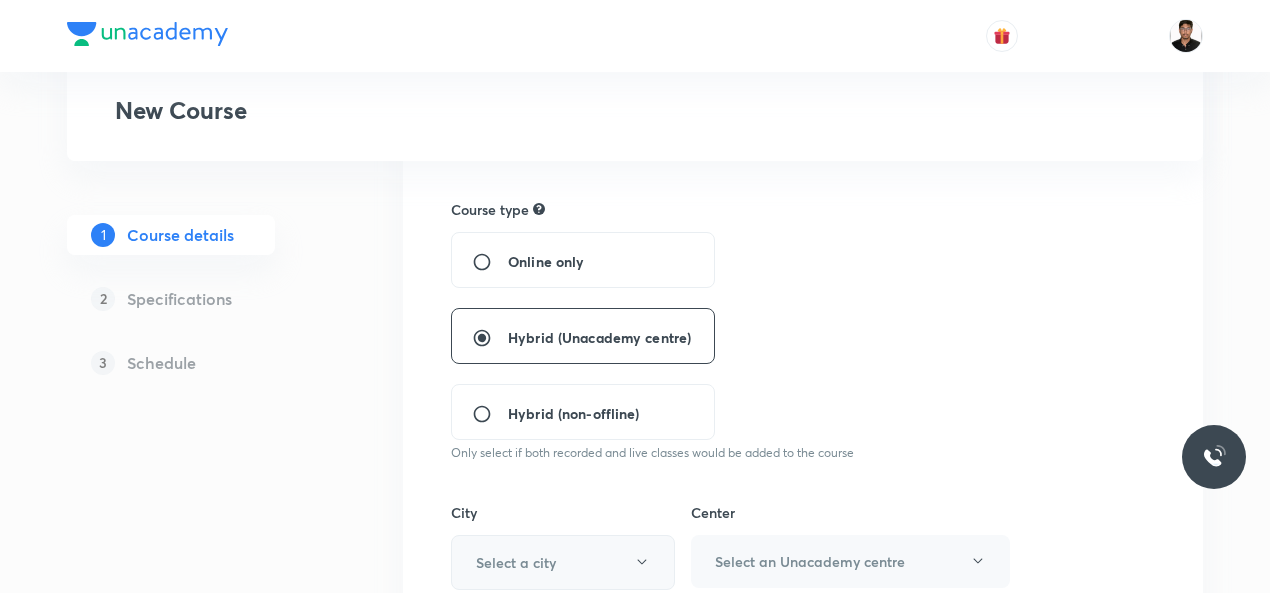 click on "Select a city" at bounding box center [563, 562] 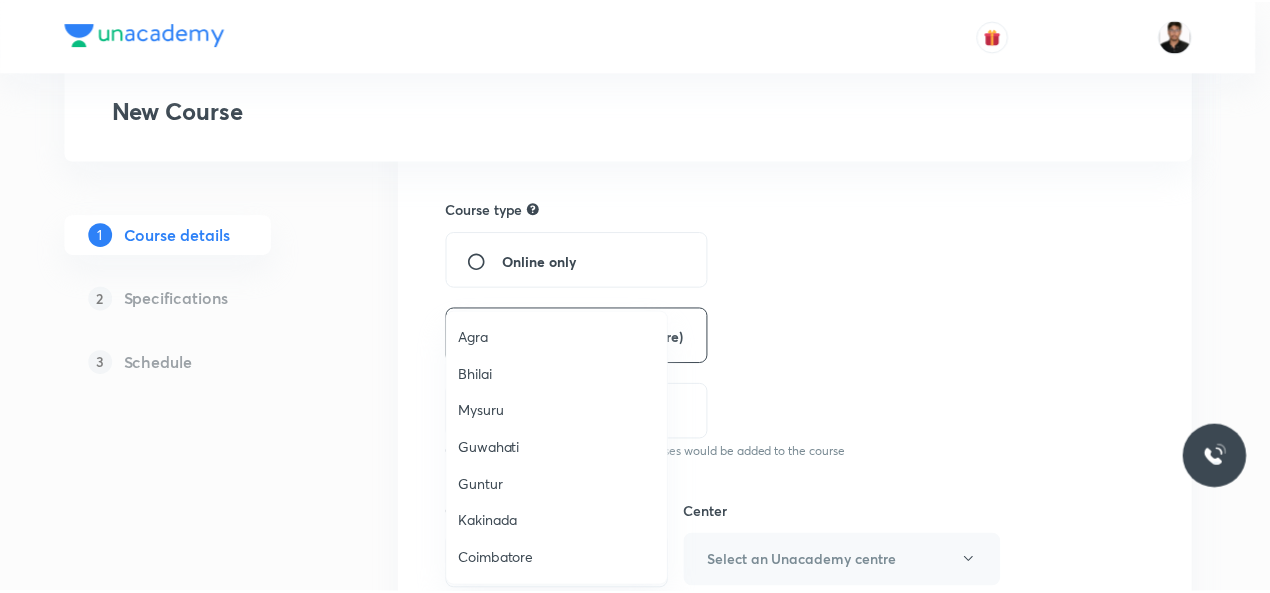 scroll, scrollTop: 640, scrollLeft: 0, axis: vertical 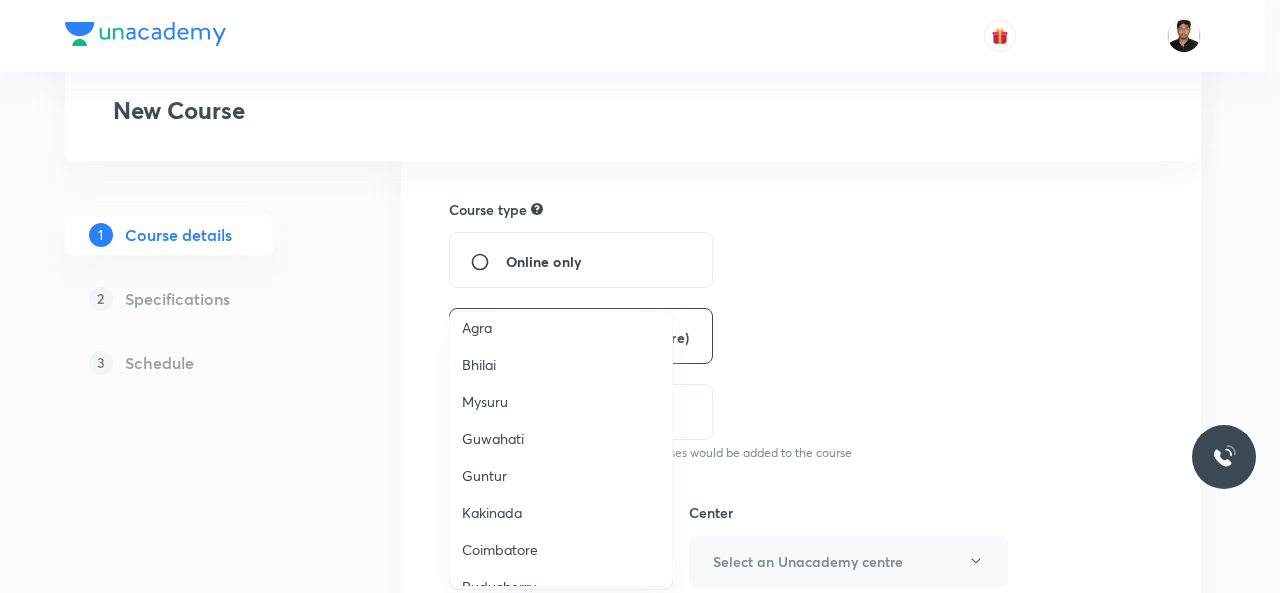 click on "Guwahati" at bounding box center (561, 438) 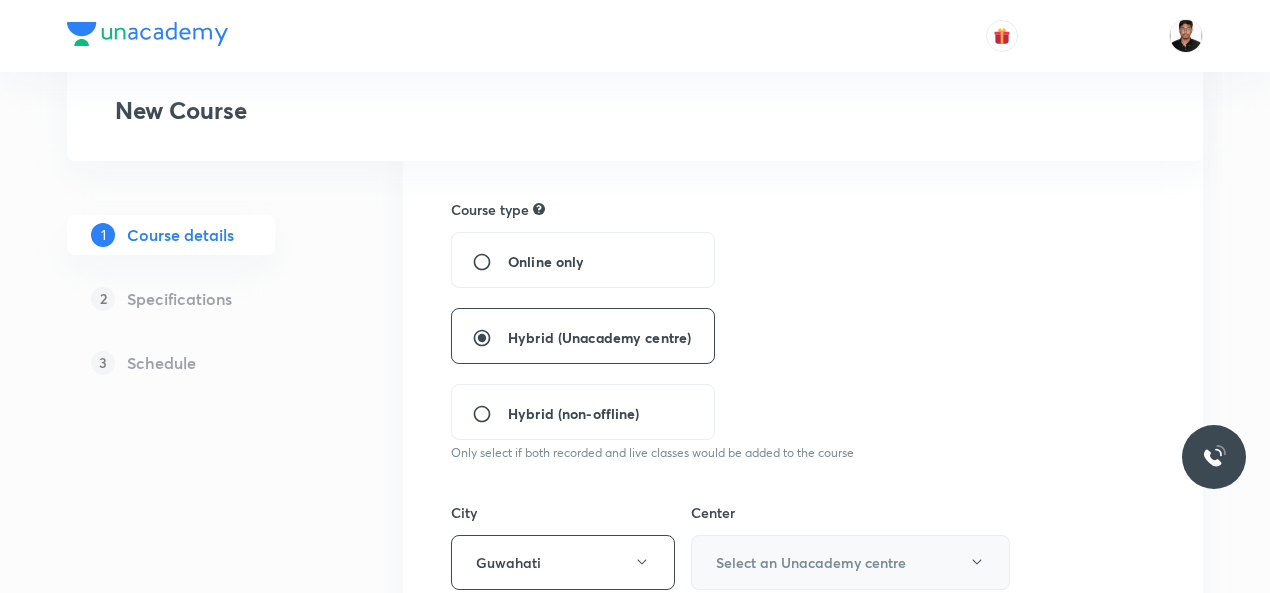click on "Select an Unacademy centre" at bounding box center (850, 562) 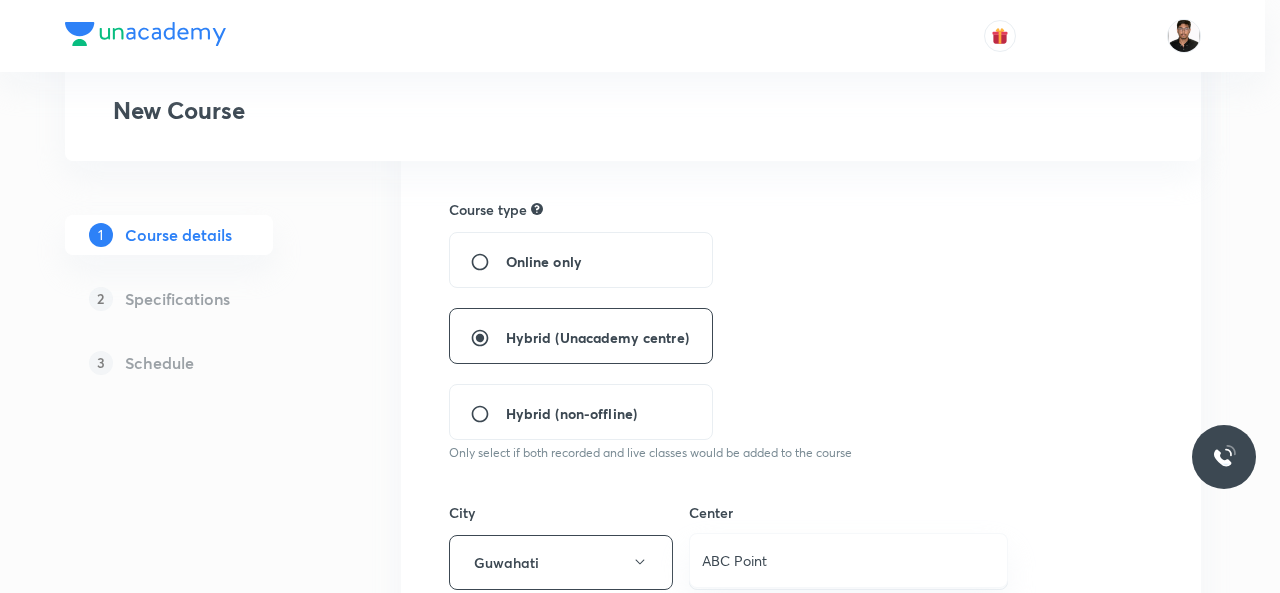 click at bounding box center (640, 296) 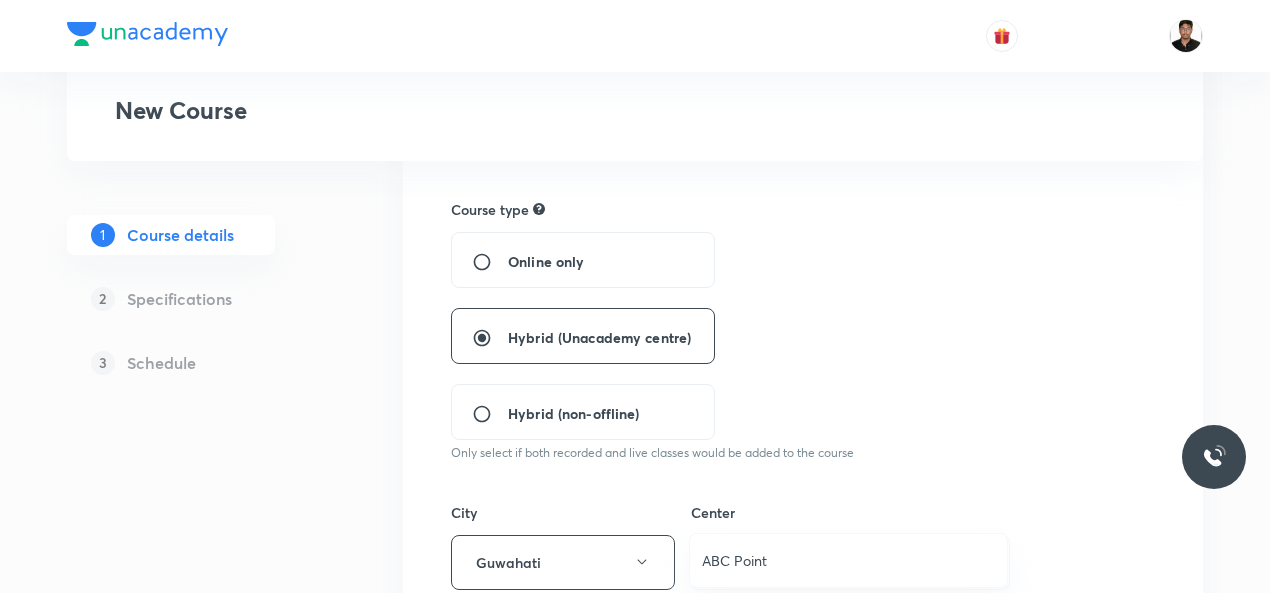 type 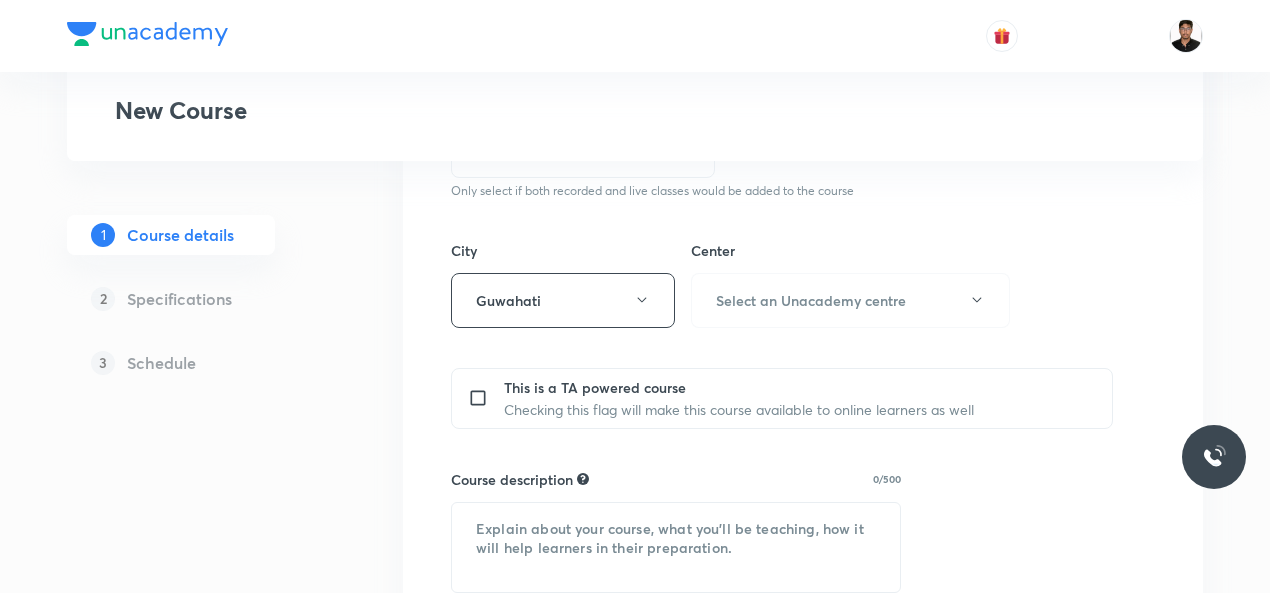 scroll, scrollTop: 680, scrollLeft: 0, axis: vertical 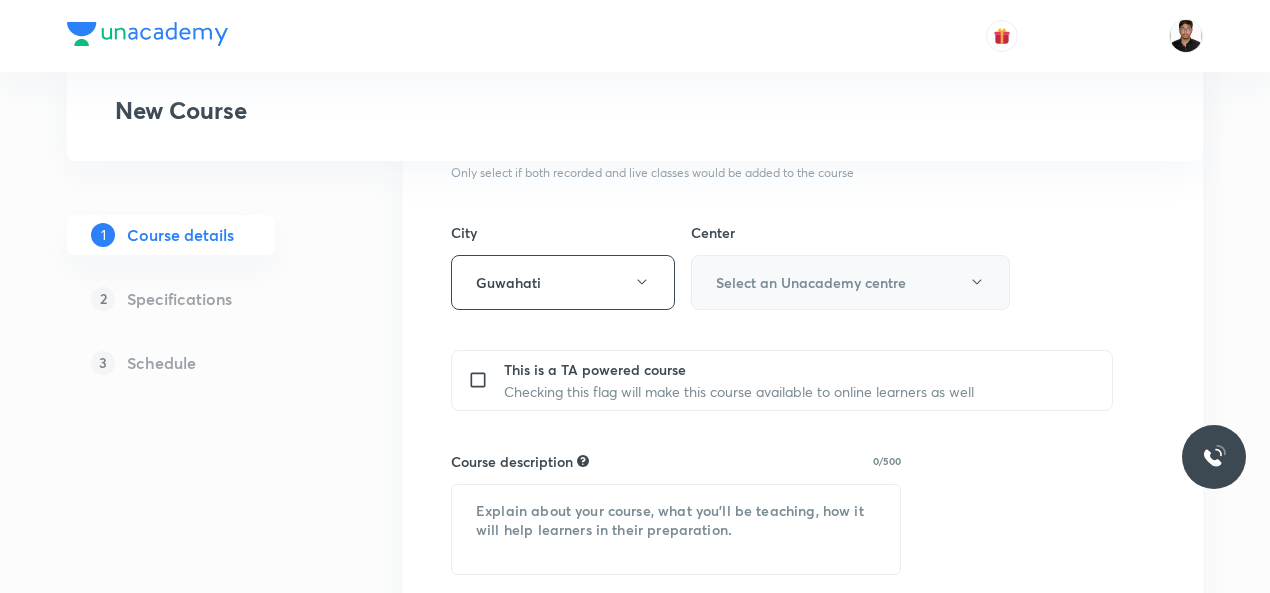 click on "Select an Unacademy centre" at bounding box center [811, 282] 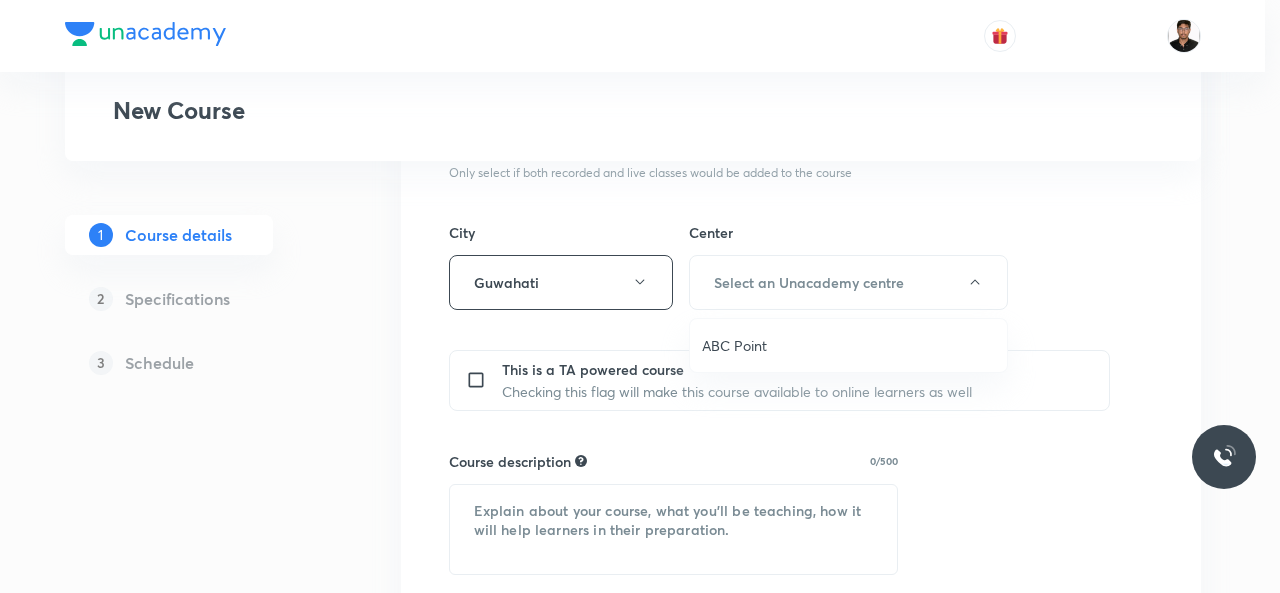 click on "ABC Point" at bounding box center [848, 345] 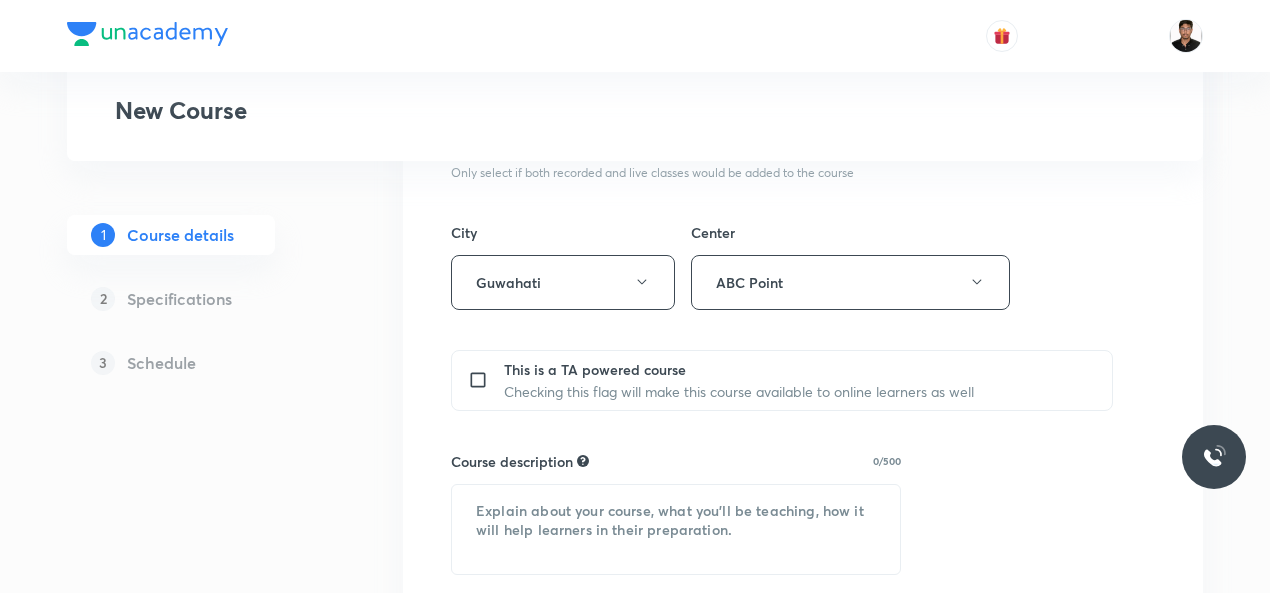 click on "Course title 6/80 Botany ​ Educator type Unacademy educator   Course type Online only Hybrid (Unacademy centre) Hybrid (non-offline) Only select if both recorded and live classes would be added to the course City Guwahati Center ABC Point This is a TA powered course Checking this flag will make this course available to online learners as well Course description 0/500 ​ Spoken Language Select a language Written Content/Slide Language ​ Select a goal ​ Educators ​ Save & continue" at bounding box center (803, 419) 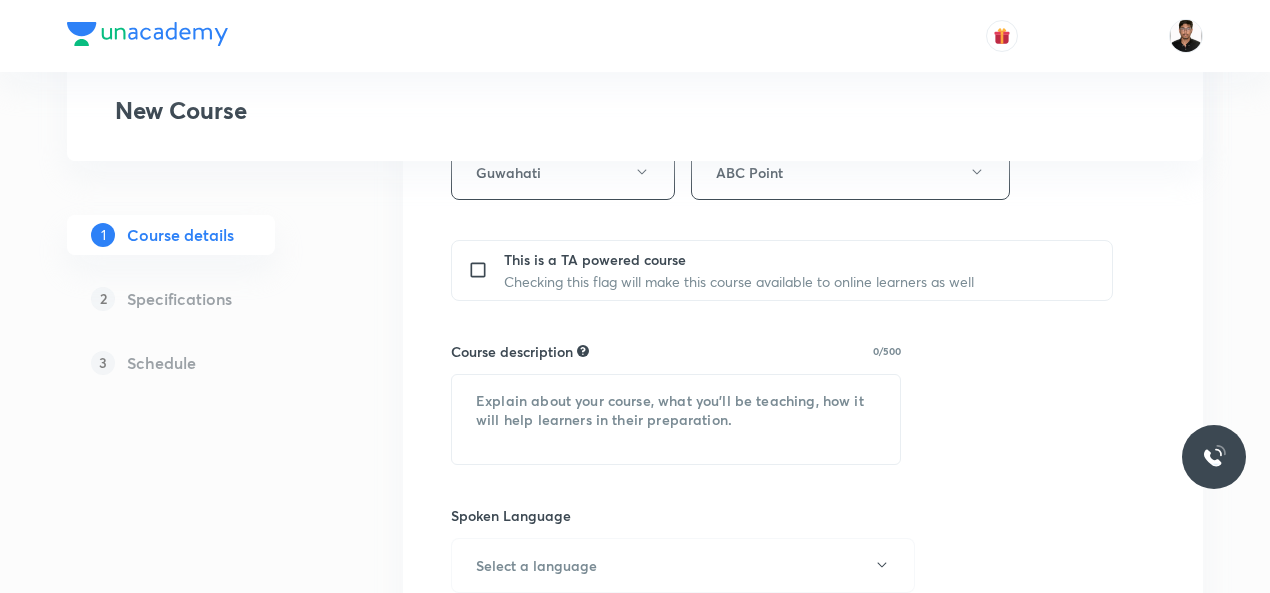 scroll, scrollTop: 800, scrollLeft: 0, axis: vertical 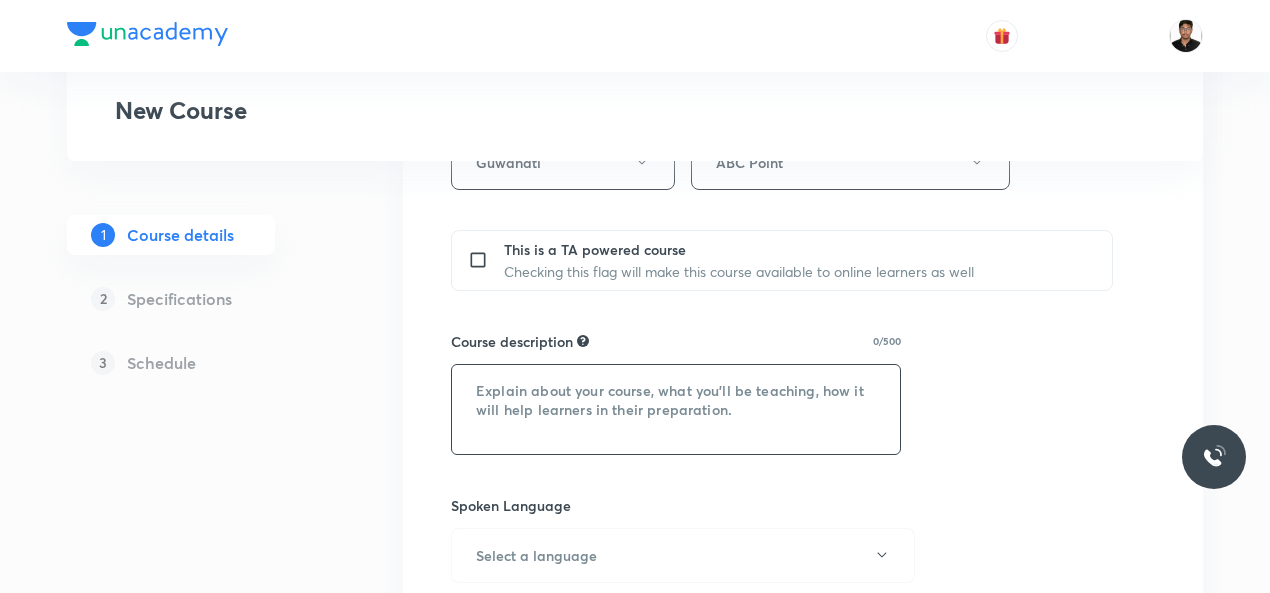 click at bounding box center [676, 409] 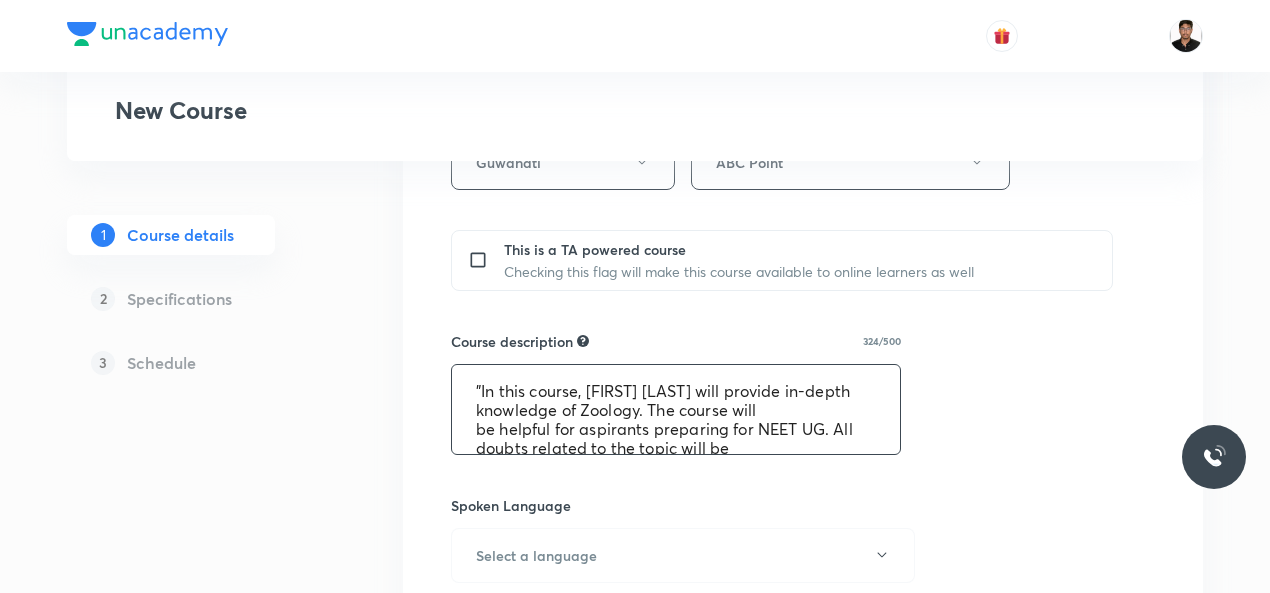 scroll, scrollTop: 61, scrollLeft: 0, axis: vertical 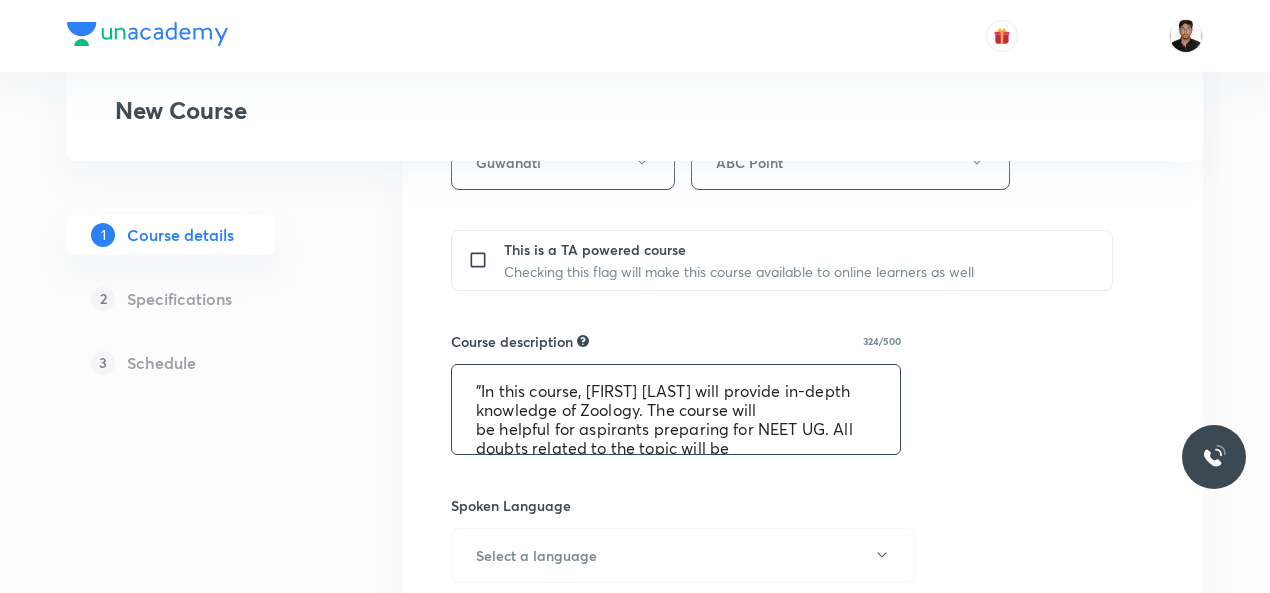 click on ""In this course, Tanisha Shekhawat will provide in-depth knowledge of Zoology. The course will
be helpful for aspirants preparing for NEET UG. All doubts related to the topic will be
clarified during the doubt-clearing sessions in the course. The course will be covered in Hinglish and the notes will be provided in English"" at bounding box center [676, 409] 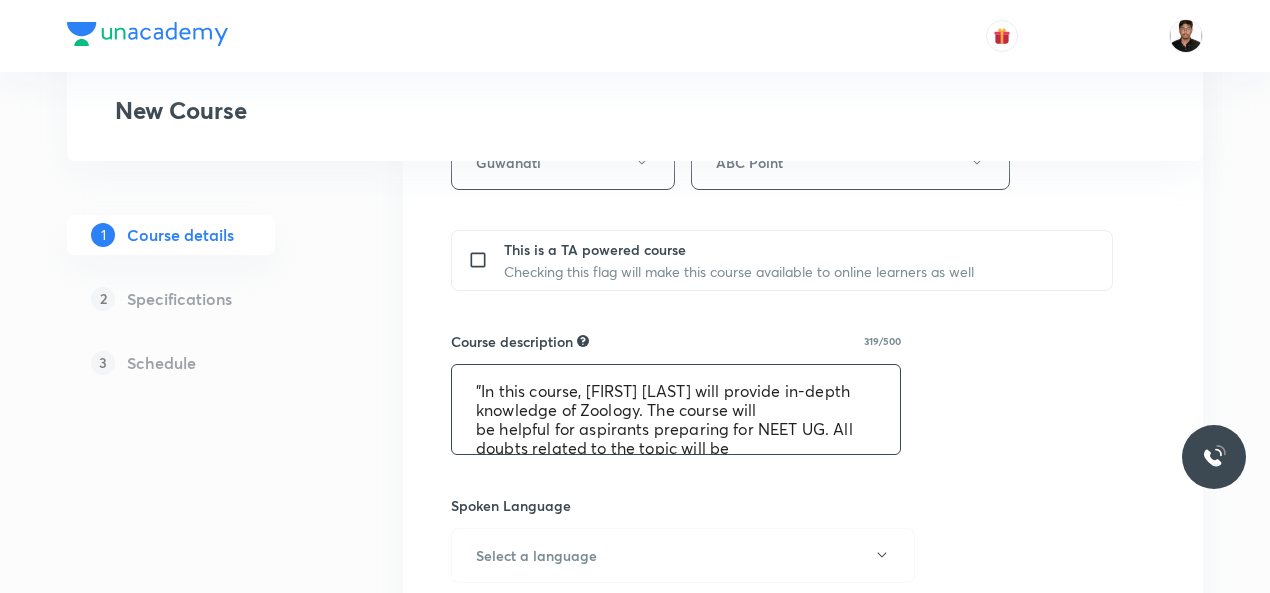 click on ""In this course, Yogita Tomer will provide in-depth knowledge of Zoology. The course will
be helpful for aspirants preparing for NEET UG. All doubts related to the topic will be
clarified during the doubt-clearing sessions in the course. The course will be covered in Hinglish and the notes will be provided in English"" at bounding box center [676, 409] 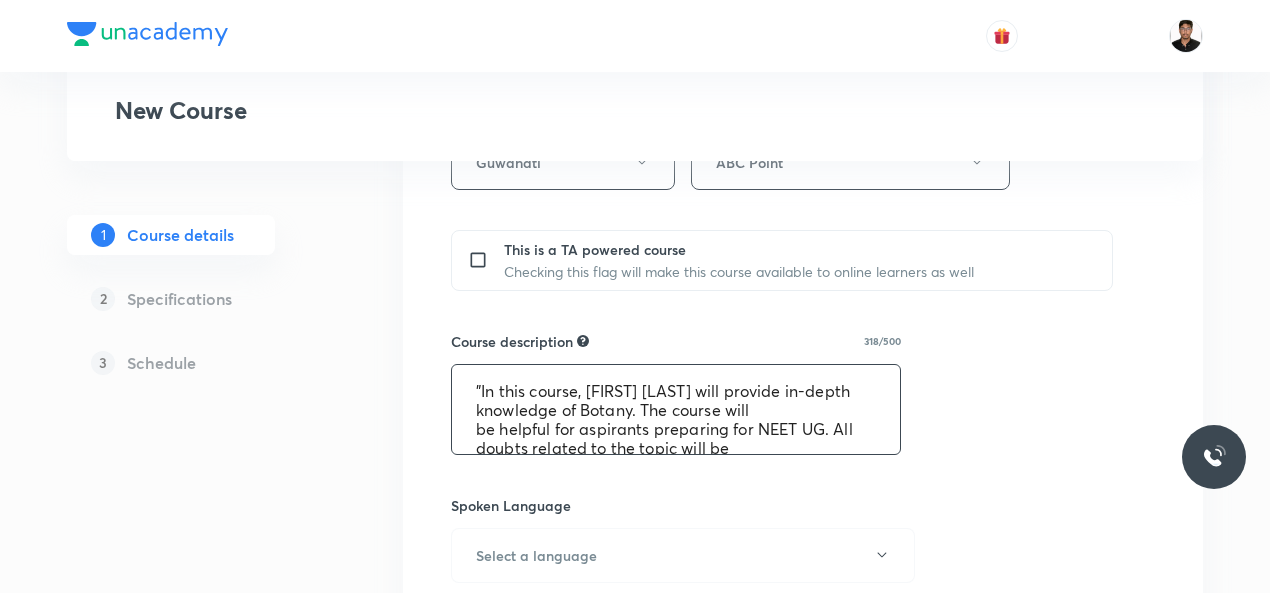type on ""In this course, Yogita Tomer will provide in-depth knowledge of Botany. The course will
be helpful for aspirants preparing for NEET UG. All doubts related to the topic will be
clarified during the doubt-clearing sessions in the course. The course will be covered in Hinglish and the notes will be provided in English"" 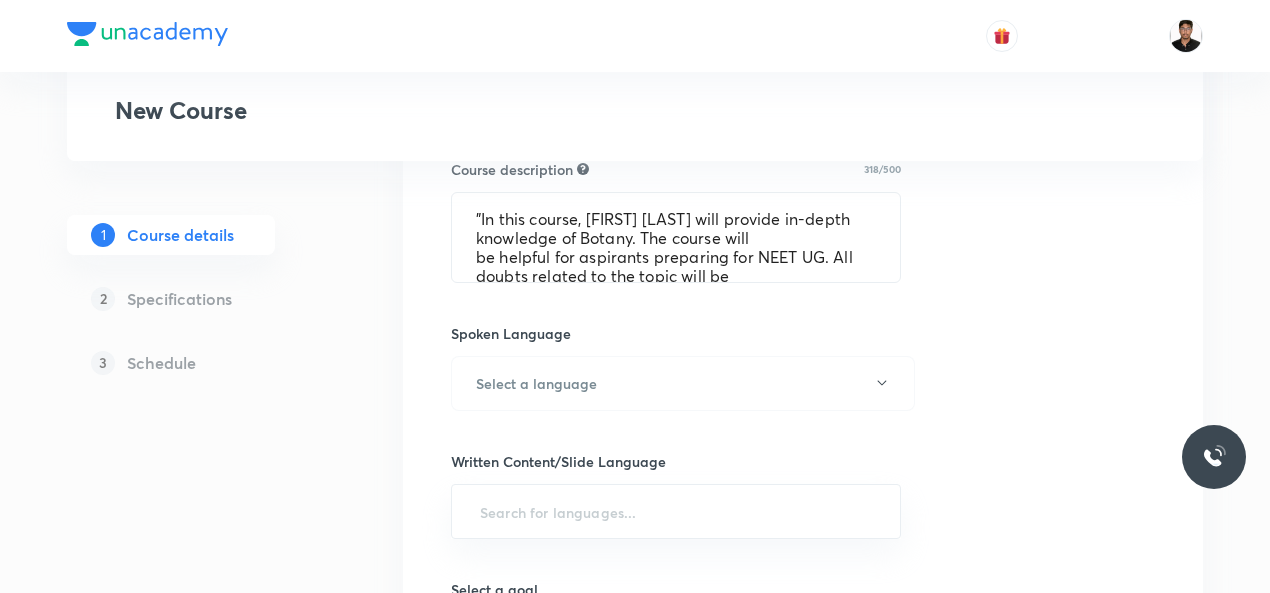 scroll, scrollTop: 1000, scrollLeft: 0, axis: vertical 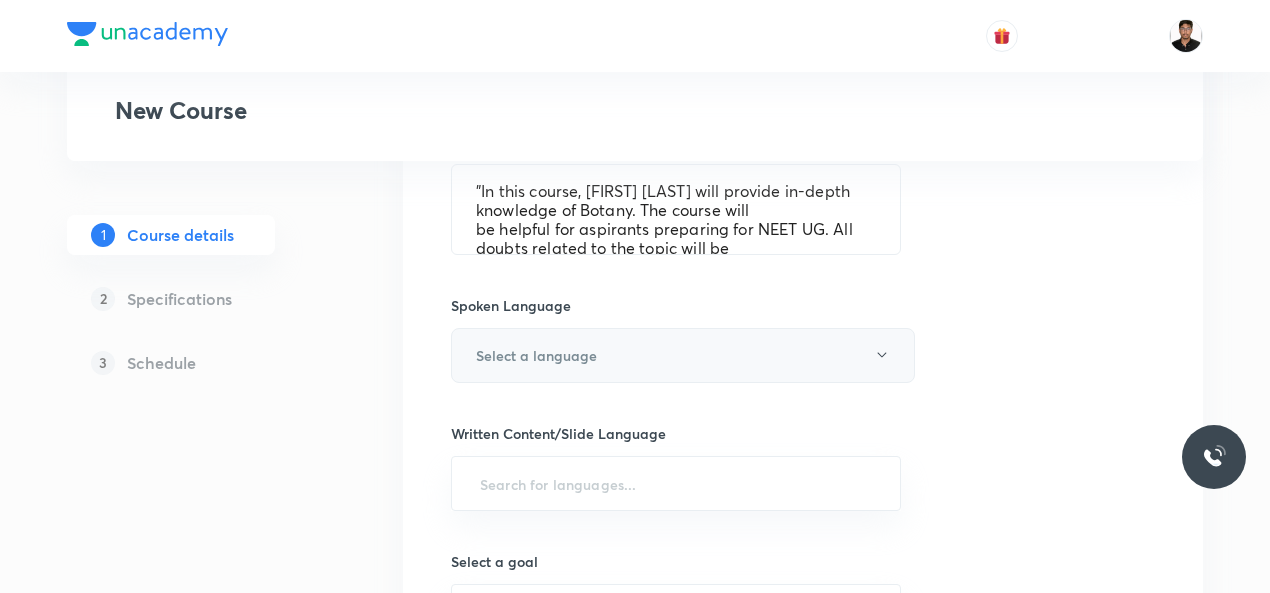 click on "Select a language" at bounding box center (683, 355) 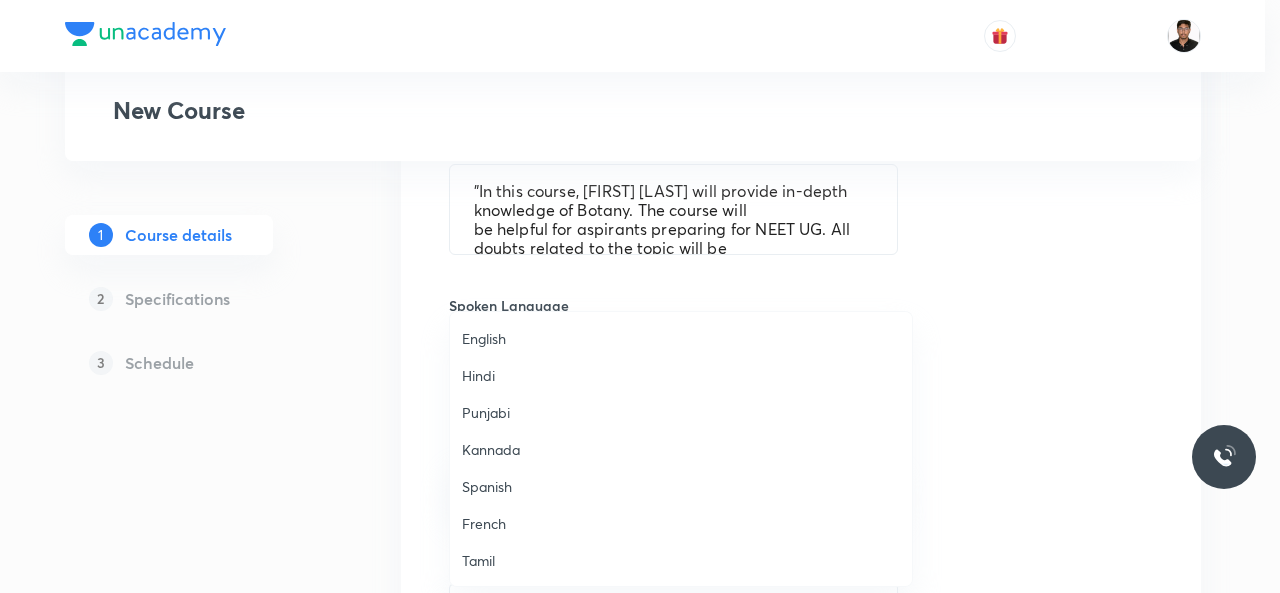 click on "English" at bounding box center (681, 338) 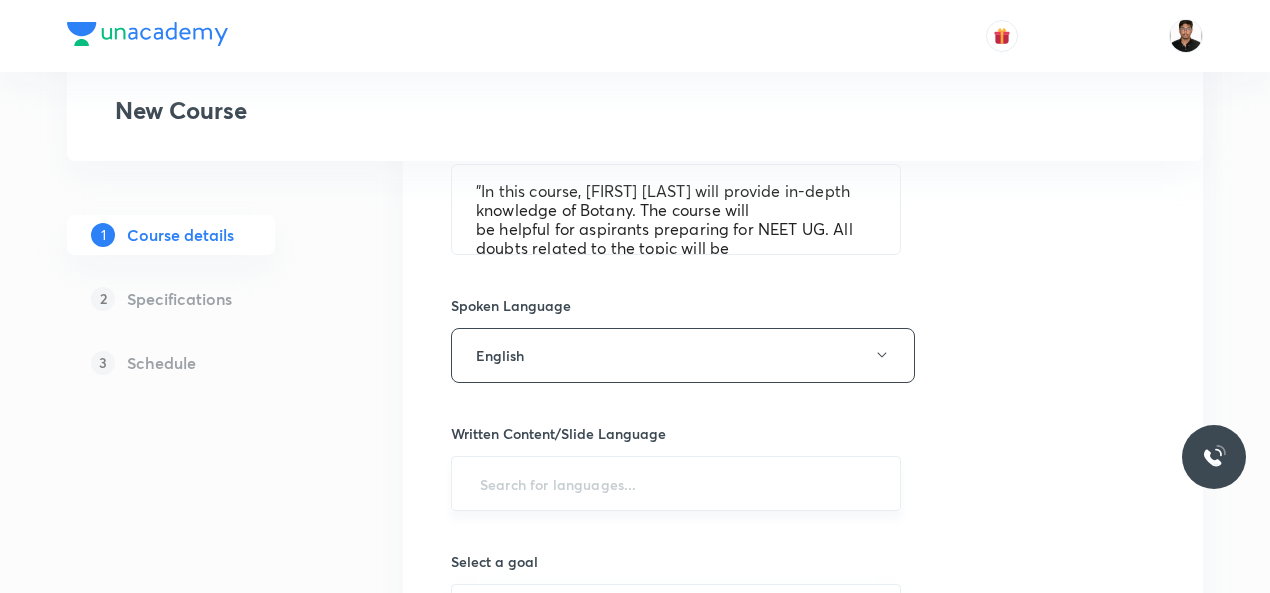 click at bounding box center [676, 483] 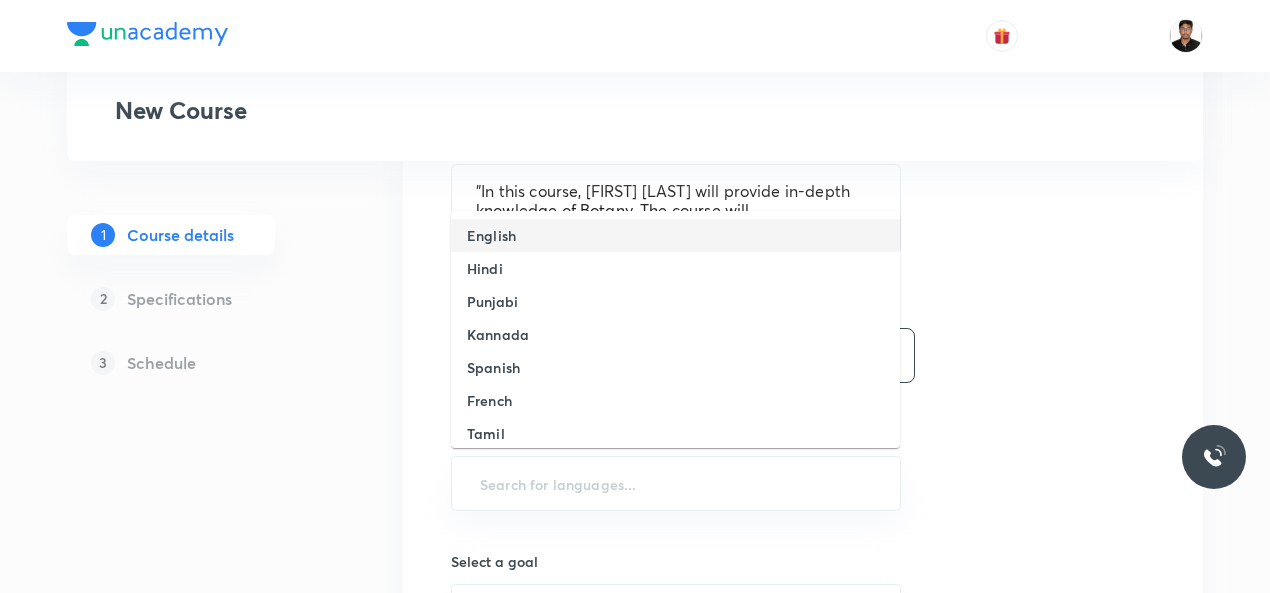 click on "English" at bounding box center (675, 235) 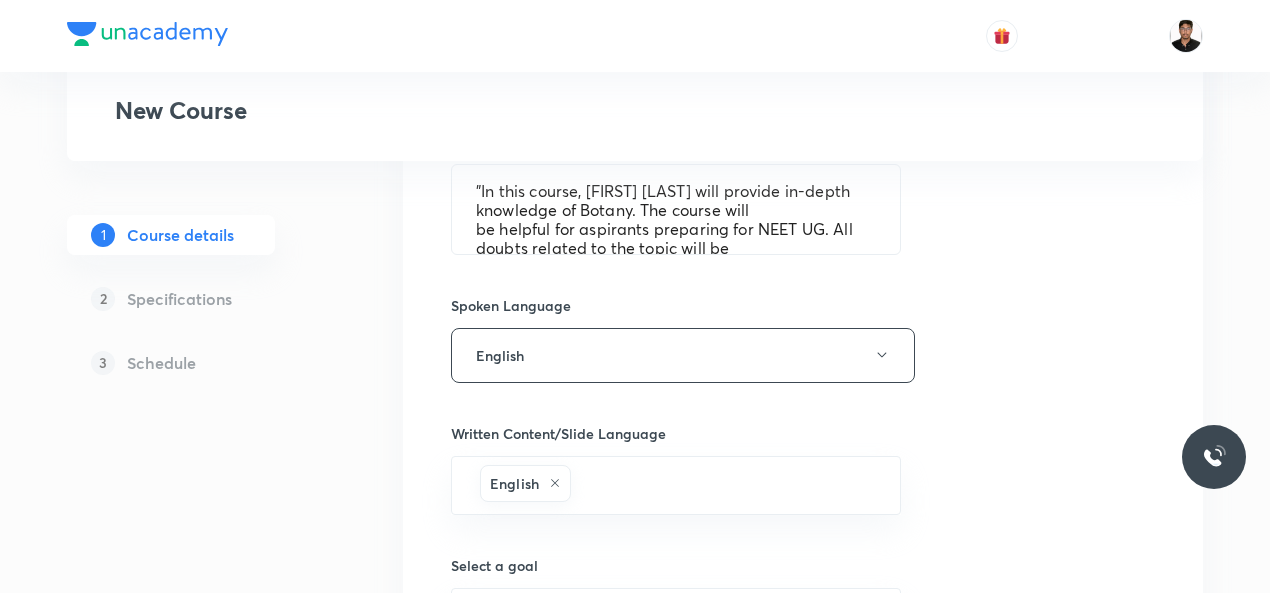 click on "Course title 6/80 Botany ​ Educator type Unacademy educator   Course type Online only Hybrid (Unacademy centre) Hybrid (non-offline) Only select if both recorded and live classes would be added to the course City Guwahati Center ABC Point This is a TA powered course Checking this flag will make this course available to online learners as well Course description 318/500 "In this course, Yogita Tomer will provide in-depth knowledge of Botany. The course will
be helpful for aspirants preparing for NEET UG. All doubts related to the topic will be
clarified during the doubt-clearing sessions in the course. The course will be covered in Hinglish and the notes will be provided in English" ​ Spoken Language English Written Content/Slide Language English ​ Select a goal ​ Educators ​ Save & continue" at bounding box center [803, 101] 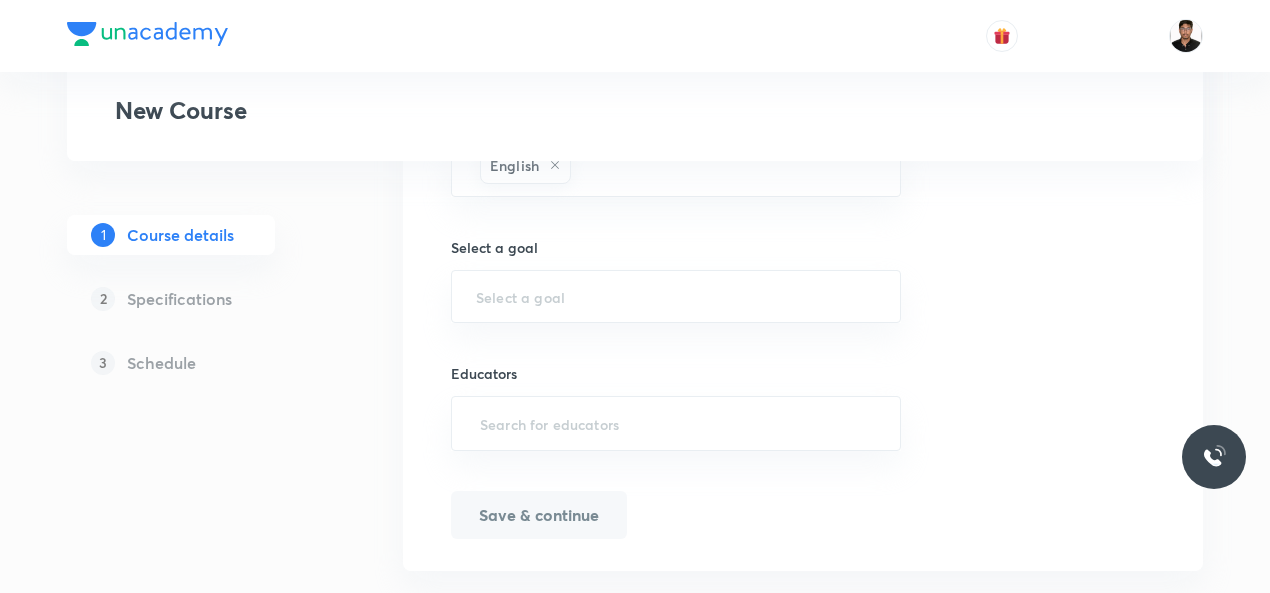scroll, scrollTop: 1320, scrollLeft: 0, axis: vertical 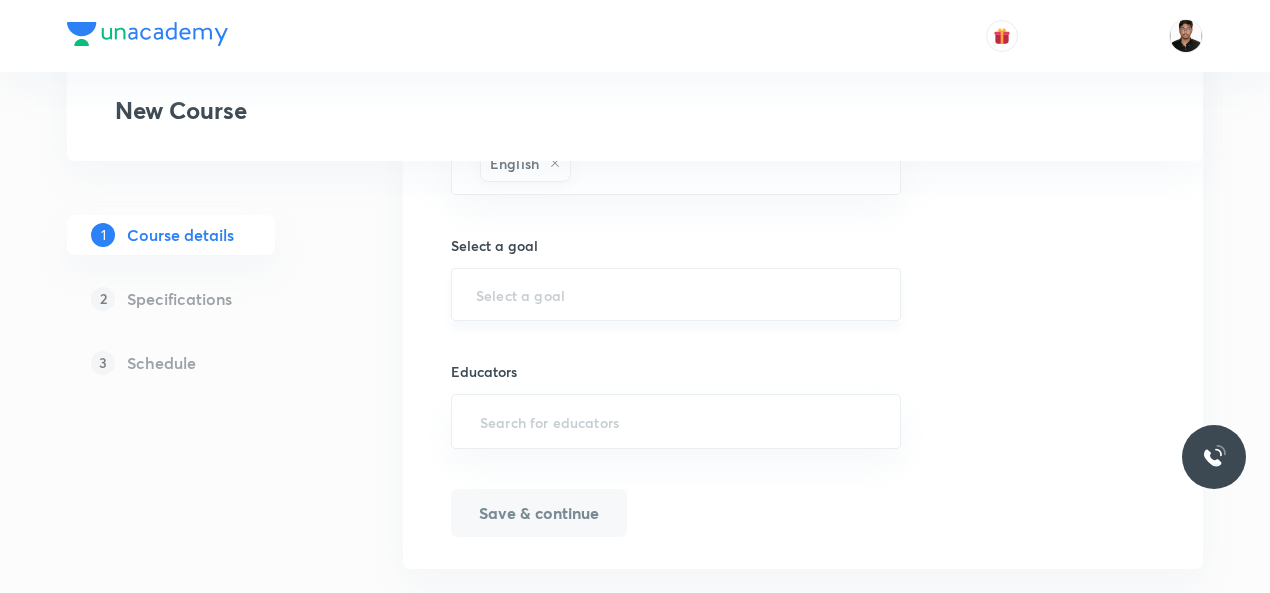 click on "​" at bounding box center (676, 294) 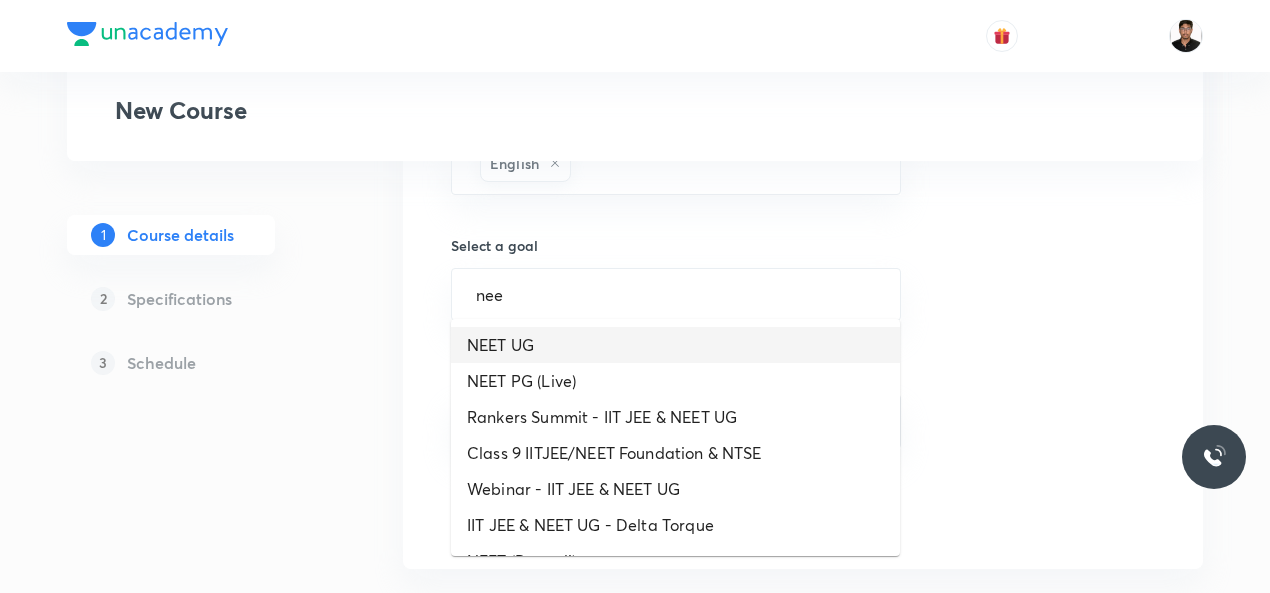 click on "NEET UG" at bounding box center [675, 345] 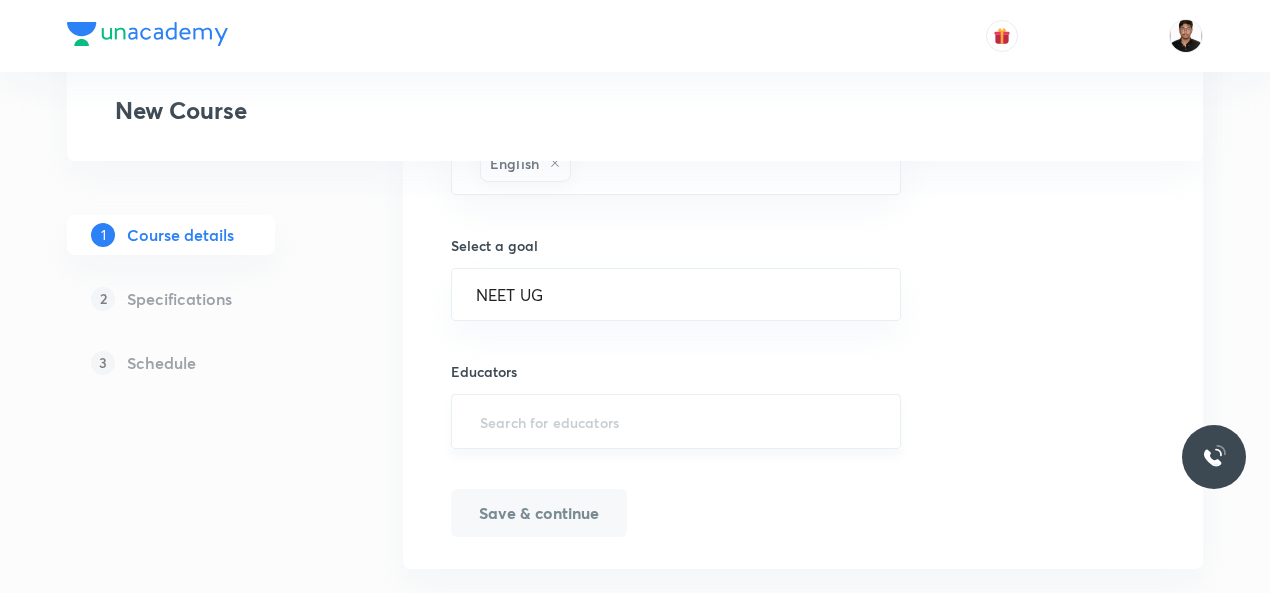 click on "​" at bounding box center [676, 421] 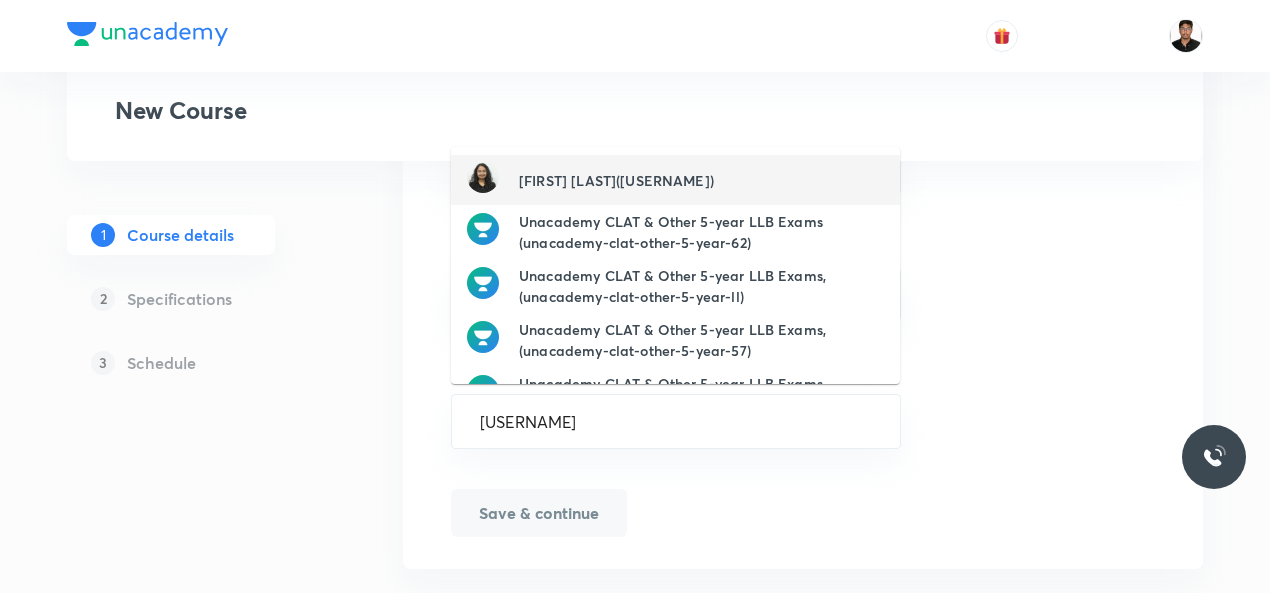 click on "Yogita Tomer(YOGITATOMER-5)" at bounding box center (616, 180) 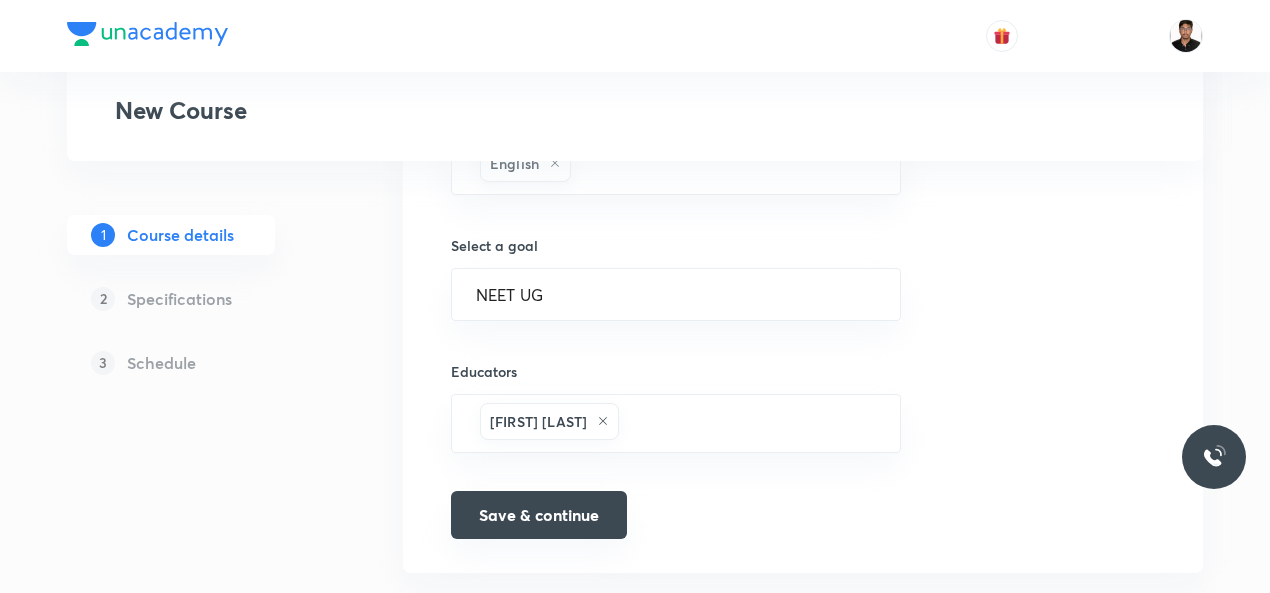 click on "Save & continue" at bounding box center (539, 515) 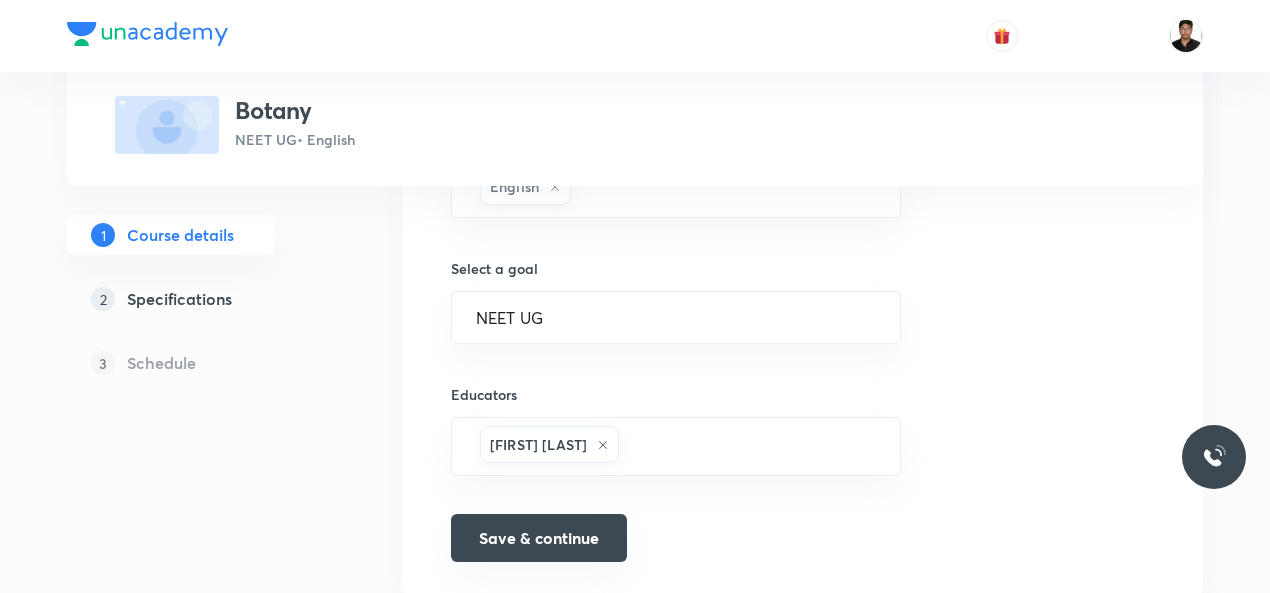 scroll, scrollTop: 1345, scrollLeft: 0, axis: vertical 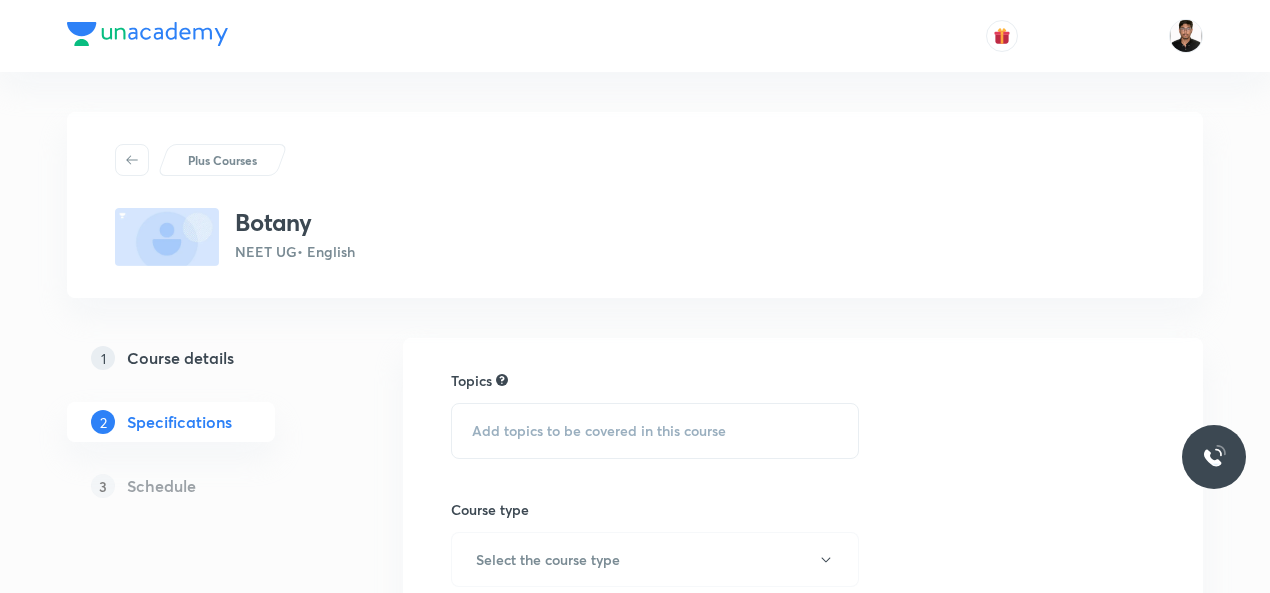 click on "Add topics to be covered in this course" at bounding box center (599, 431) 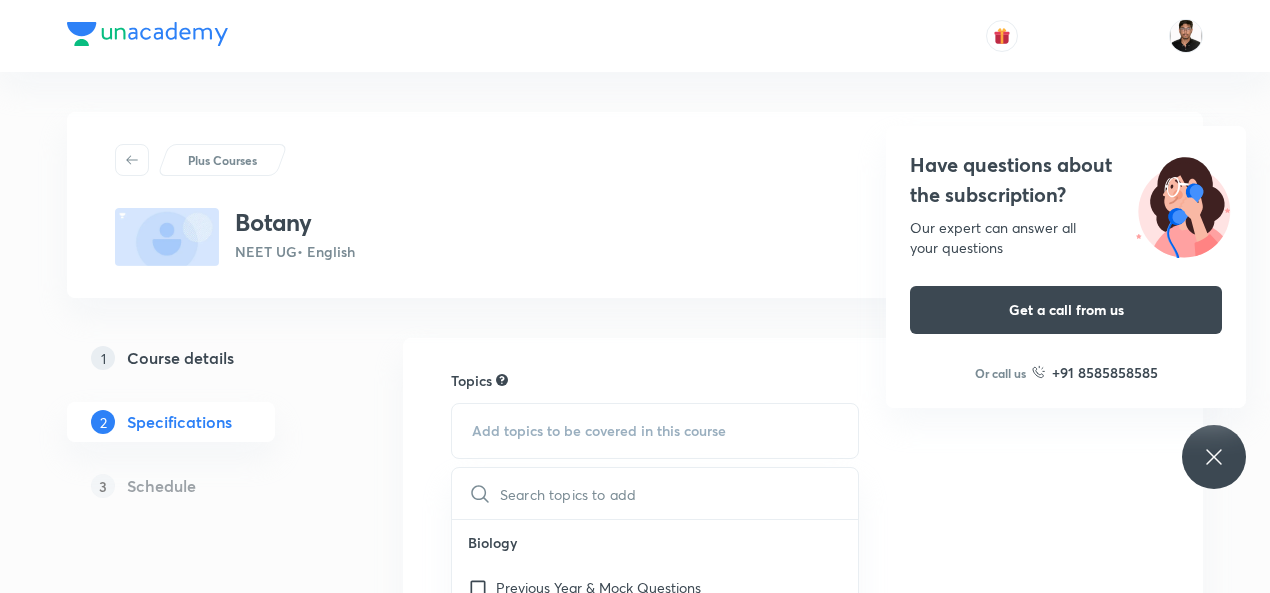 click 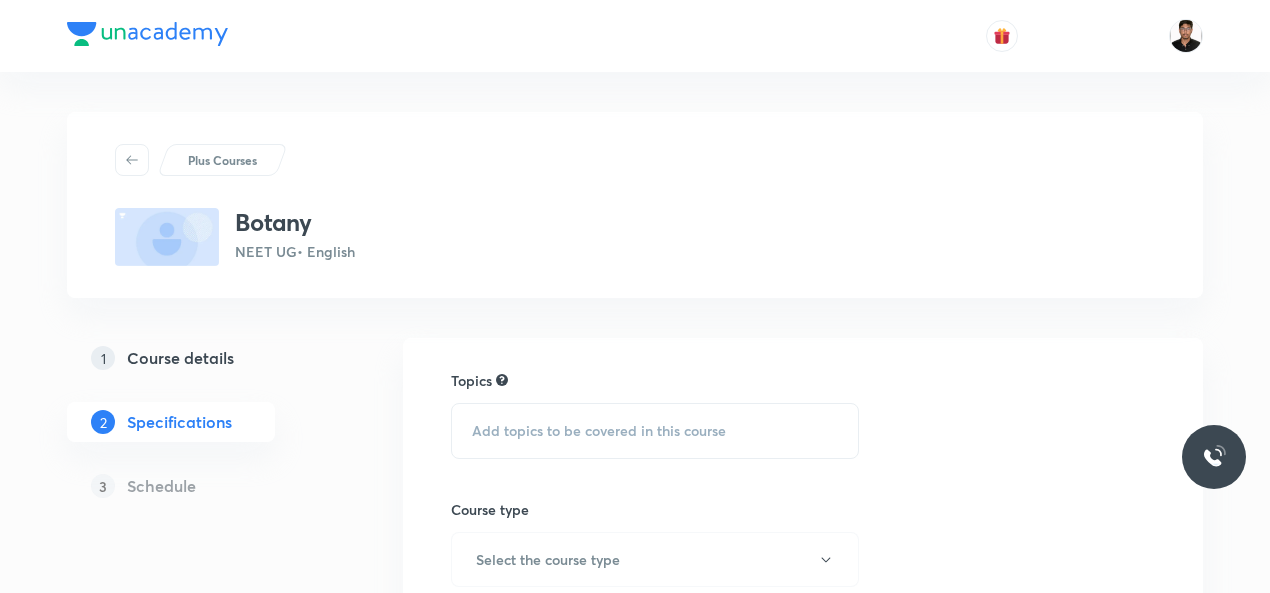 click on "Add topics to be covered in this course" at bounding box center (655, 431) 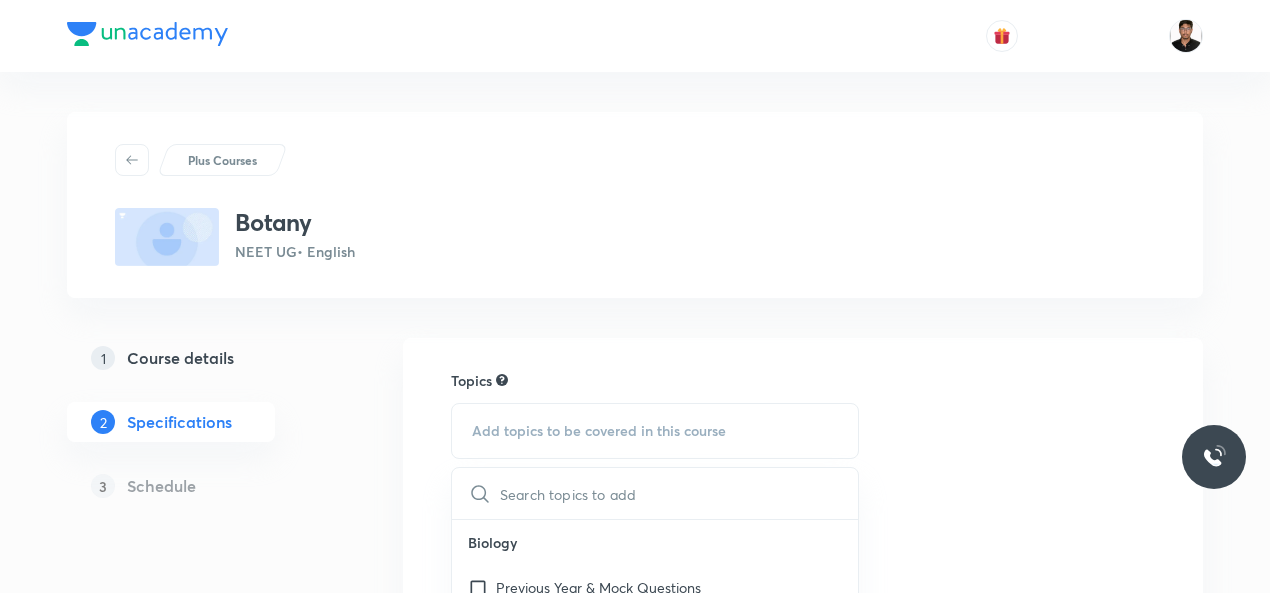 type on "P" 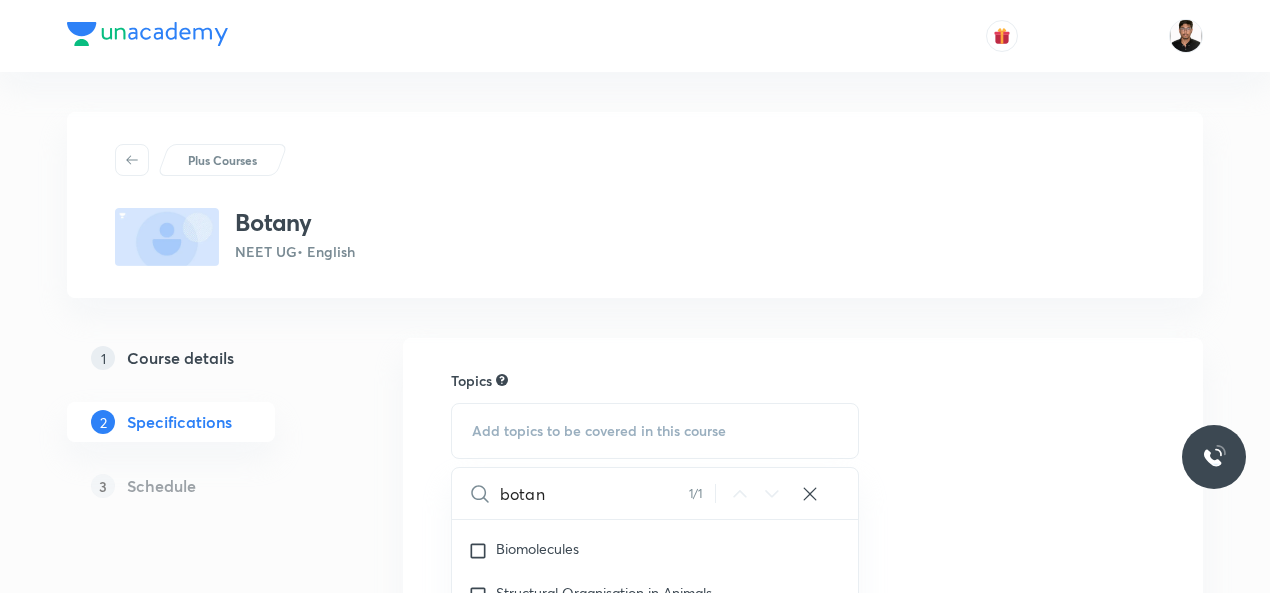 scroll, scrollTop: 2537, scrollLeft: 0, axis: vertical 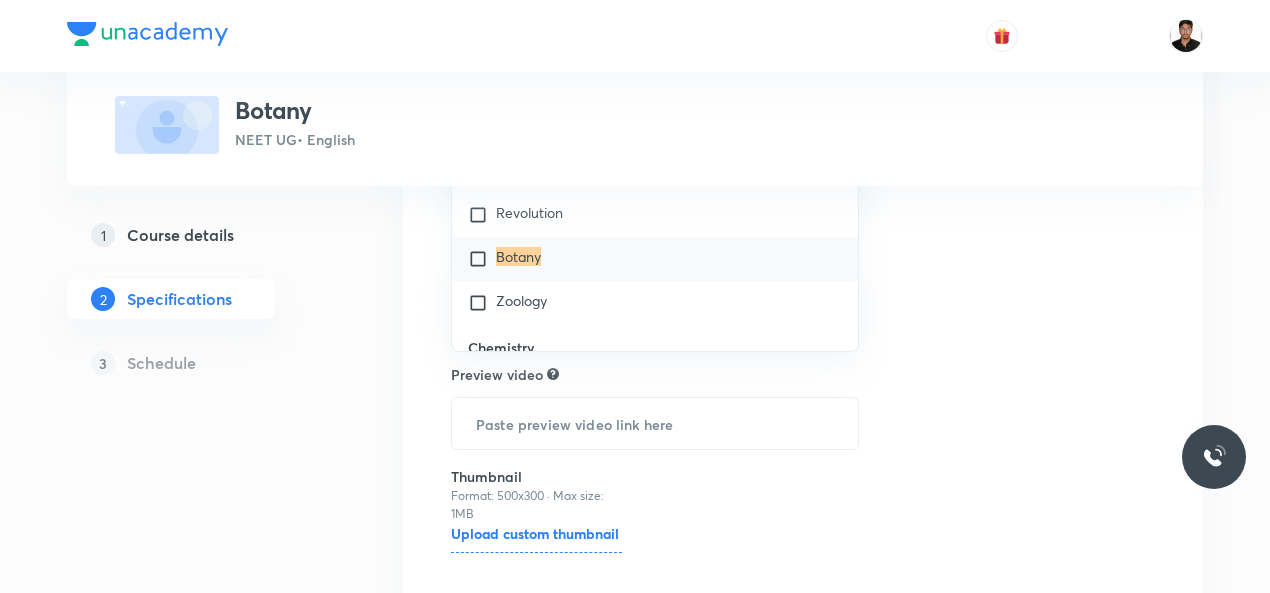 type on "botany" 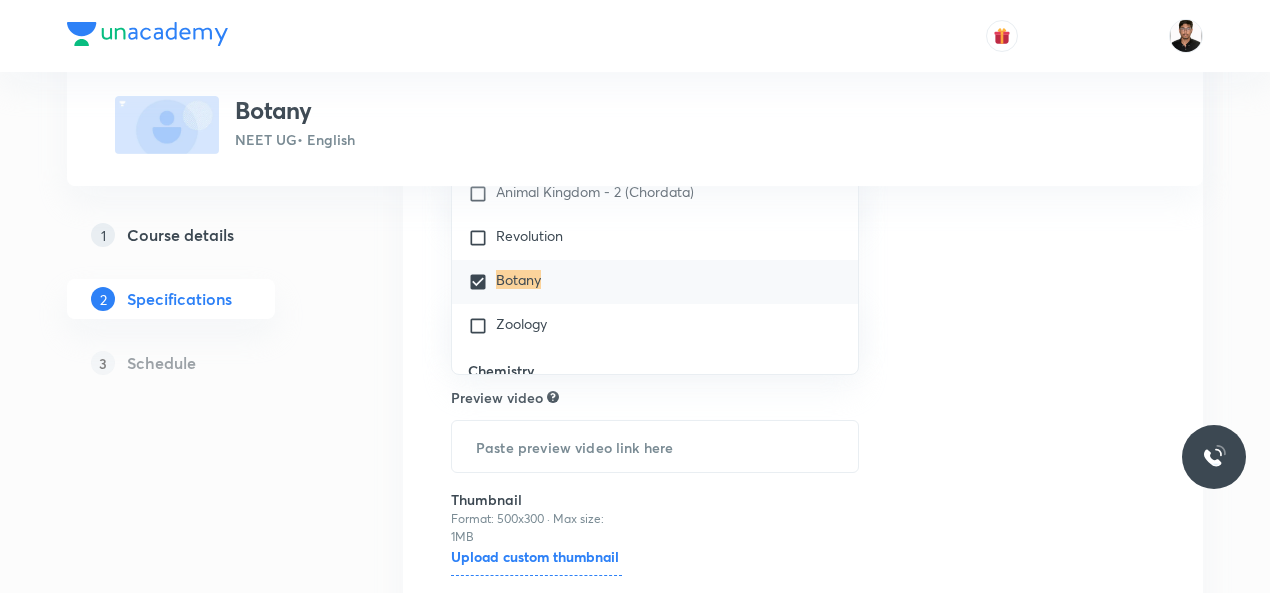 click on "Topics Botany CLEAR botany 1 / 1 ​ Biology Previous Year & Mock Questions Diversity of Living Organisms Structural Organisation Cell Structure & Function Plant Physiology Human Physiology Reproduction Genetics & Evolution Biology & Human Welfare Biotechnology & Applications Environment & Ecology Cell - The Unit of Life Crash Course Reproduction in Organisms Biological Classification The Living World Cell Cycle and Cell Division Plant Kingdom Principles of Inheritance and Variation (Genetics) Sexual Reproduction in Flowering plants Reproductive Health Human Reproduction Morphology of Flowering Plants Respiration in Plants Photosynthesis in Higher Plants Mineral Nutrition Transport in Plants Anatomy of Flowering Plants Environmental Issues Biodiversity and Conservation Ecosystem Organism, Population and Community Microbes in Human Welfare Strategies for Enhancement in Food Production Molecular Basis of Inheritance Biotechnology and Its Application Biotechnology Principles and Processes Animal Husbandary Frog" at bounding box center (803, 257) 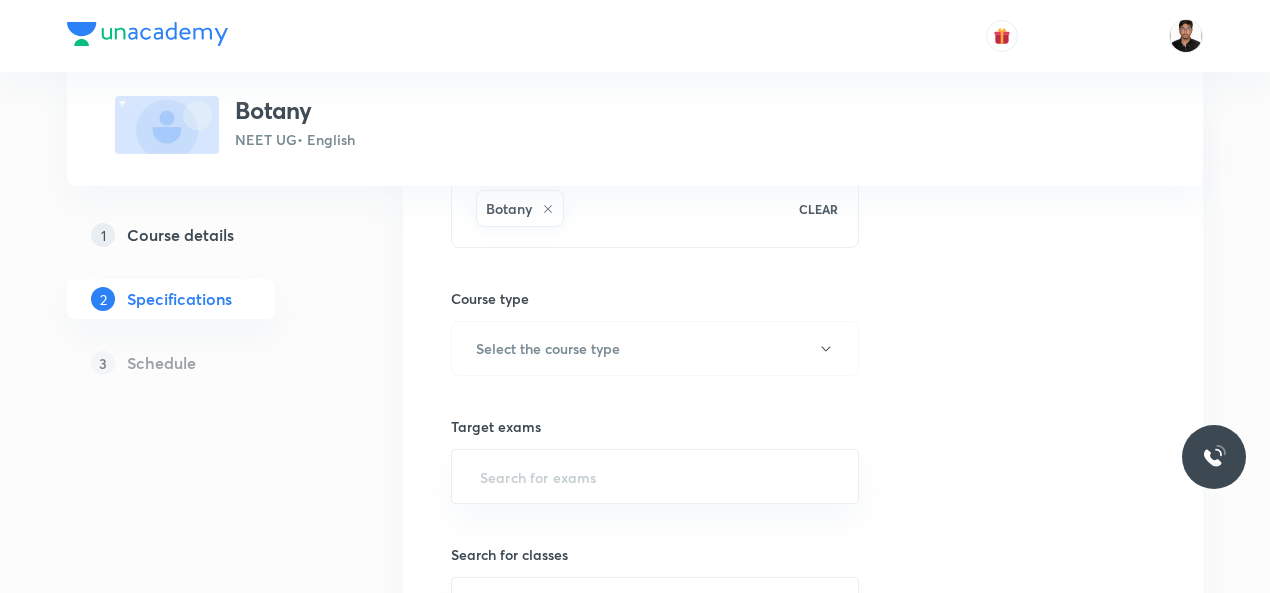 scroll, scrollTop: 239, scrollLeft: 0, axis: vertical 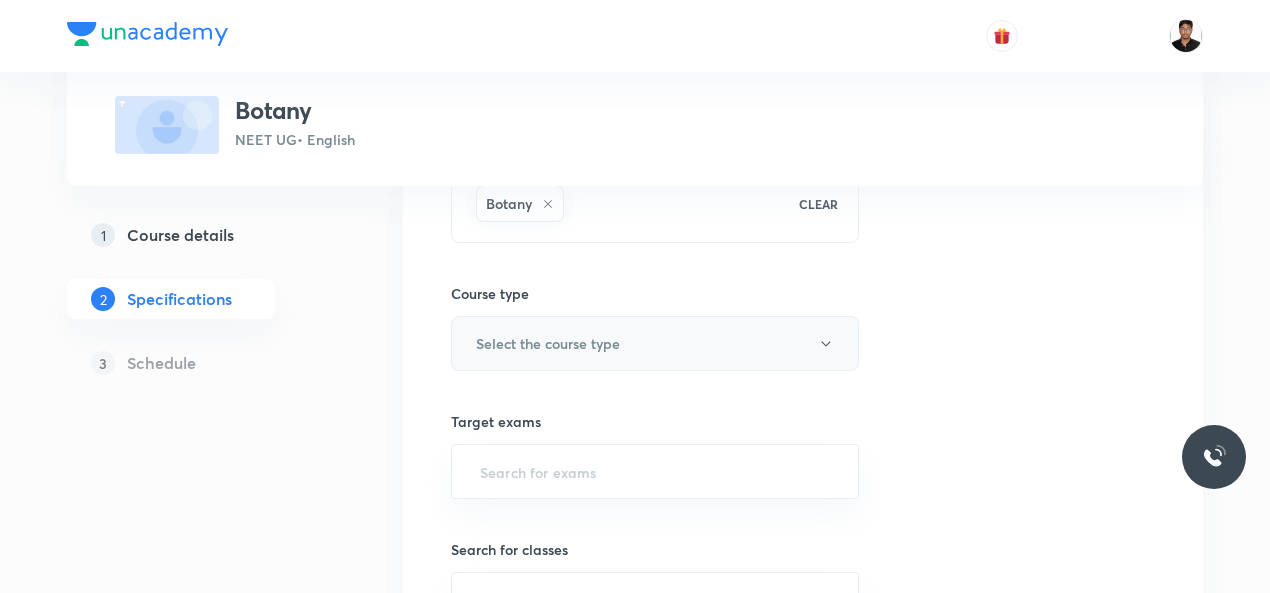 click on "Select the course type" at bounding box center [548, 343] 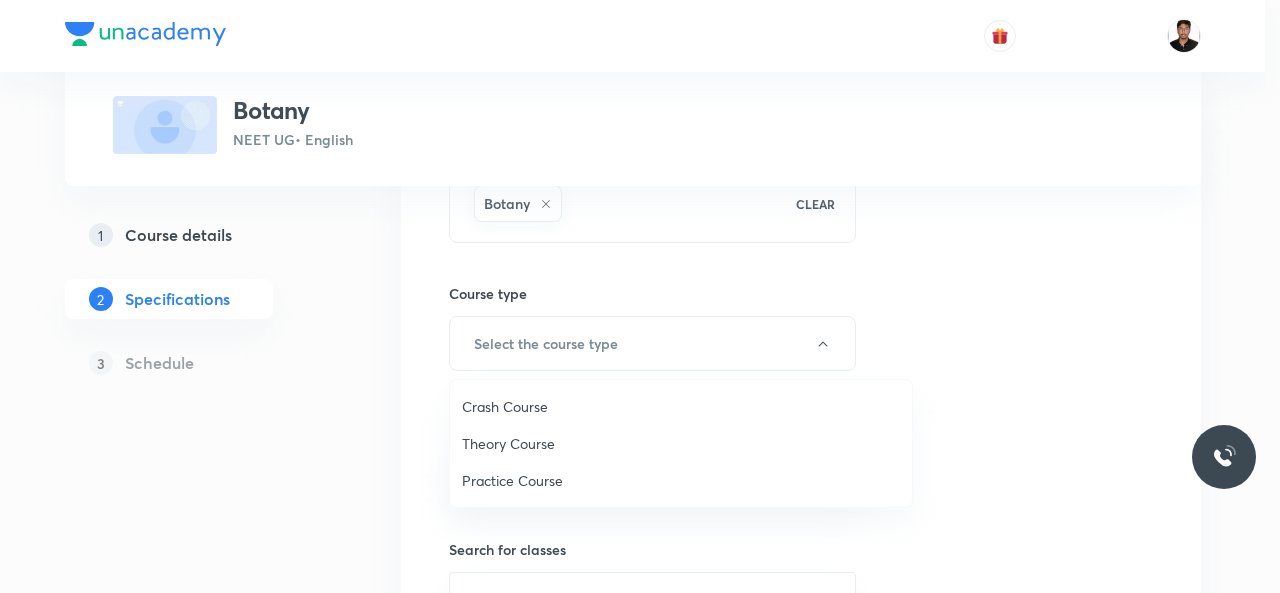 click on "Theory Course" at bounding box center [681, 443] 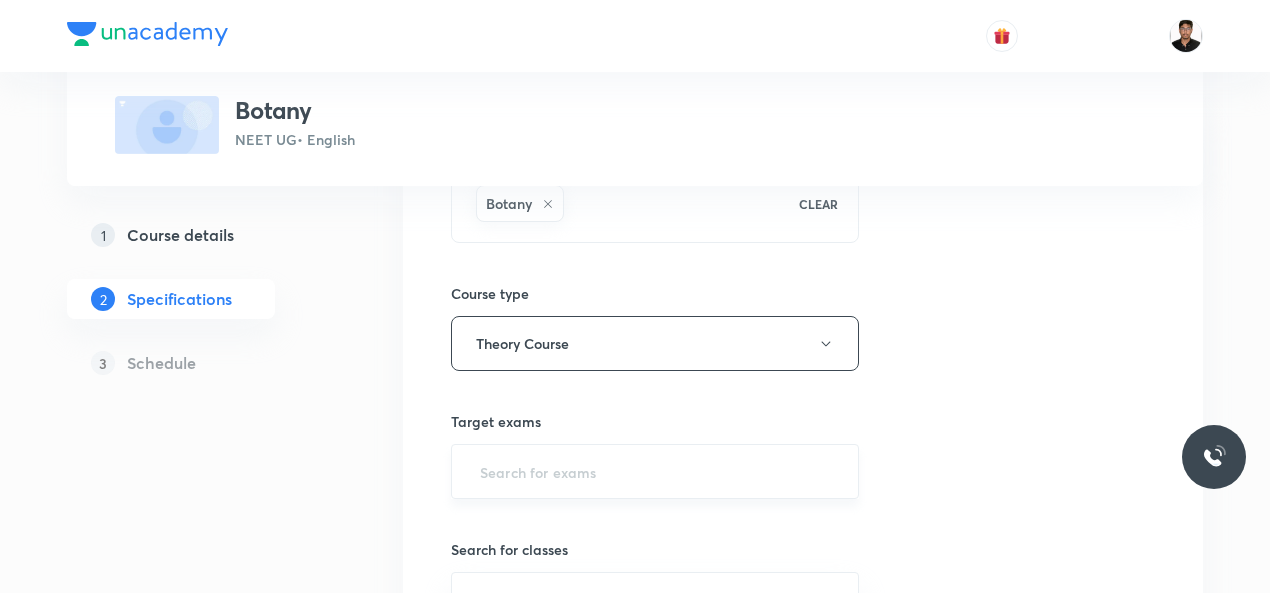 click on "​" at bounding box center (655, 471) 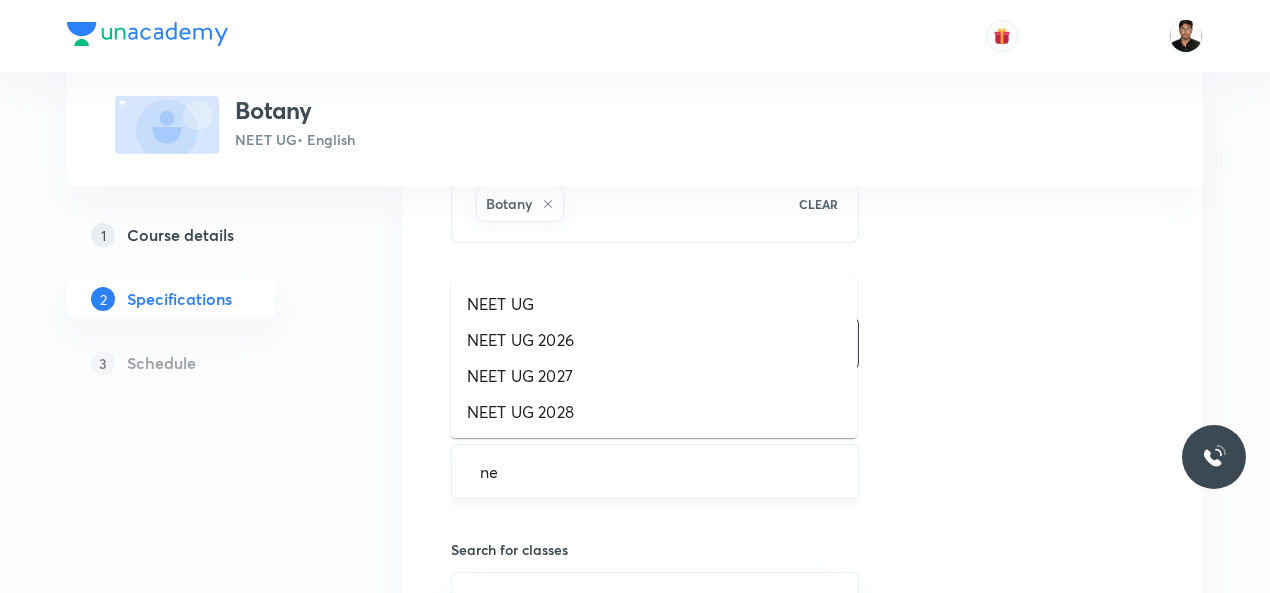 type on "nee" 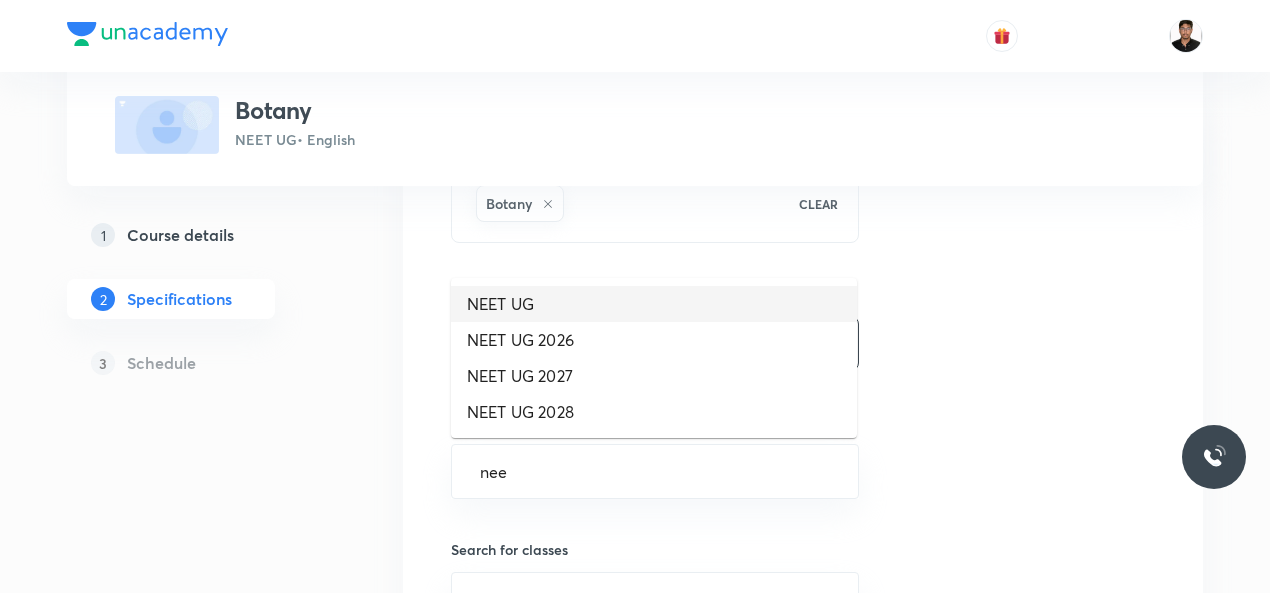 click on "NEET UG" at bounding box center (654, 304) 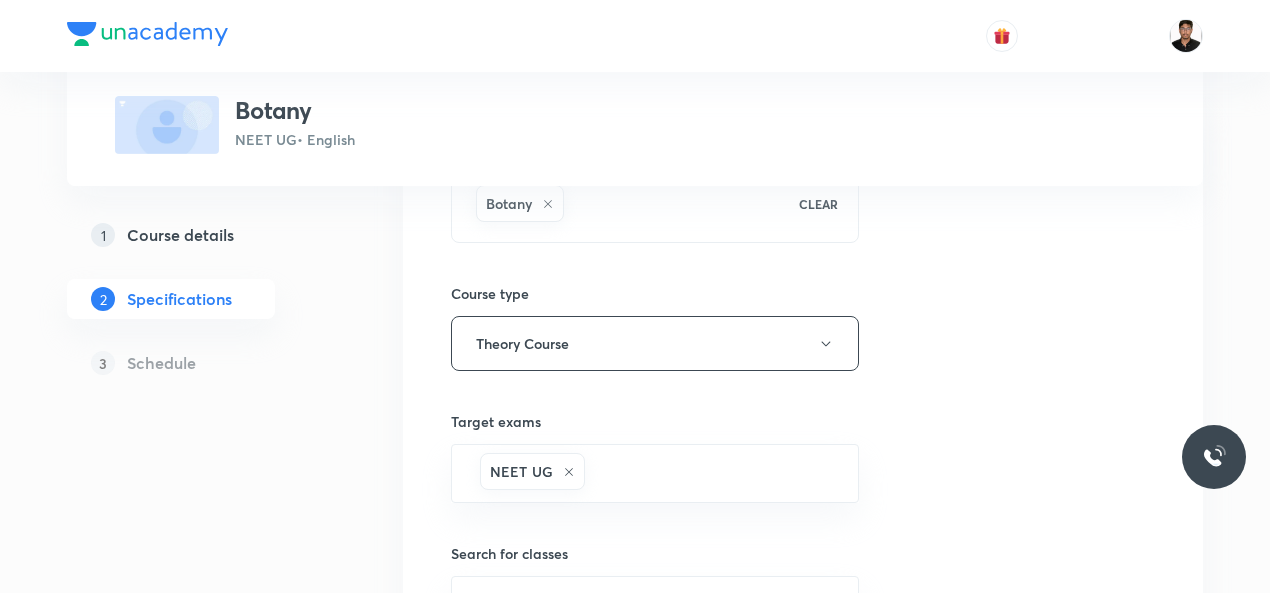 click on "Topics Botany CLEAR Course type Theory Course Target exams NEET UG ​ Search for classes ​ Preview video ​ Thumbnail Format: 500x300 · Max size: 1MB Upload custom thumbnail Save & continue" at bounding box center (803, 539) 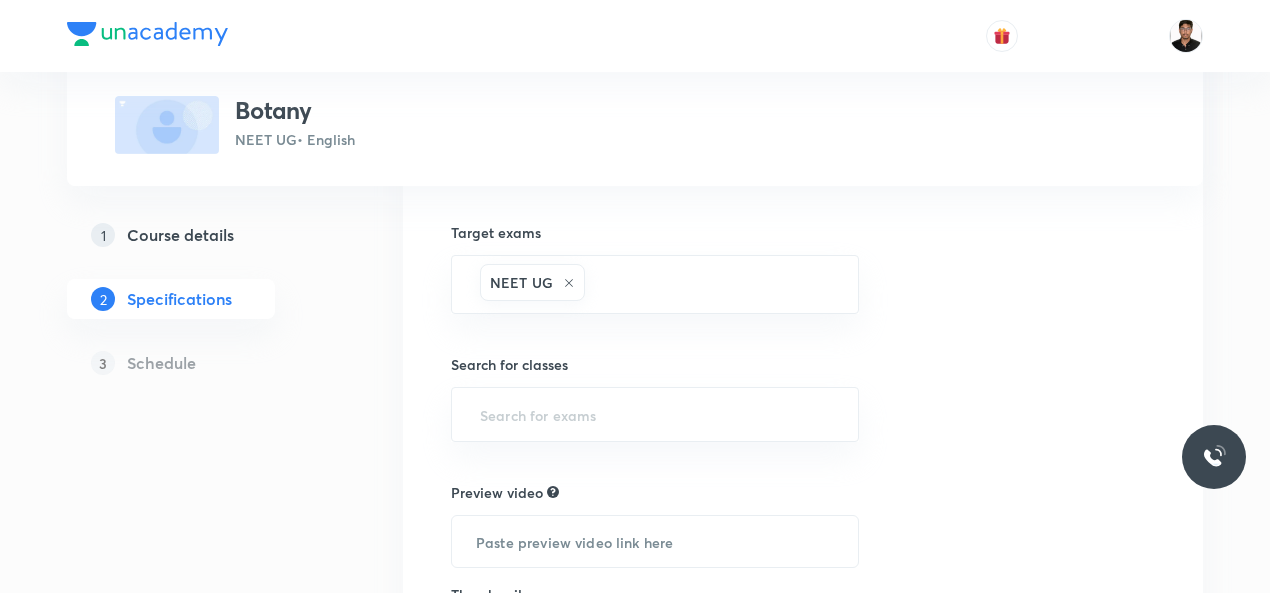scroll, scrollTop: 479, scrollLeft: 0, axis: vertical 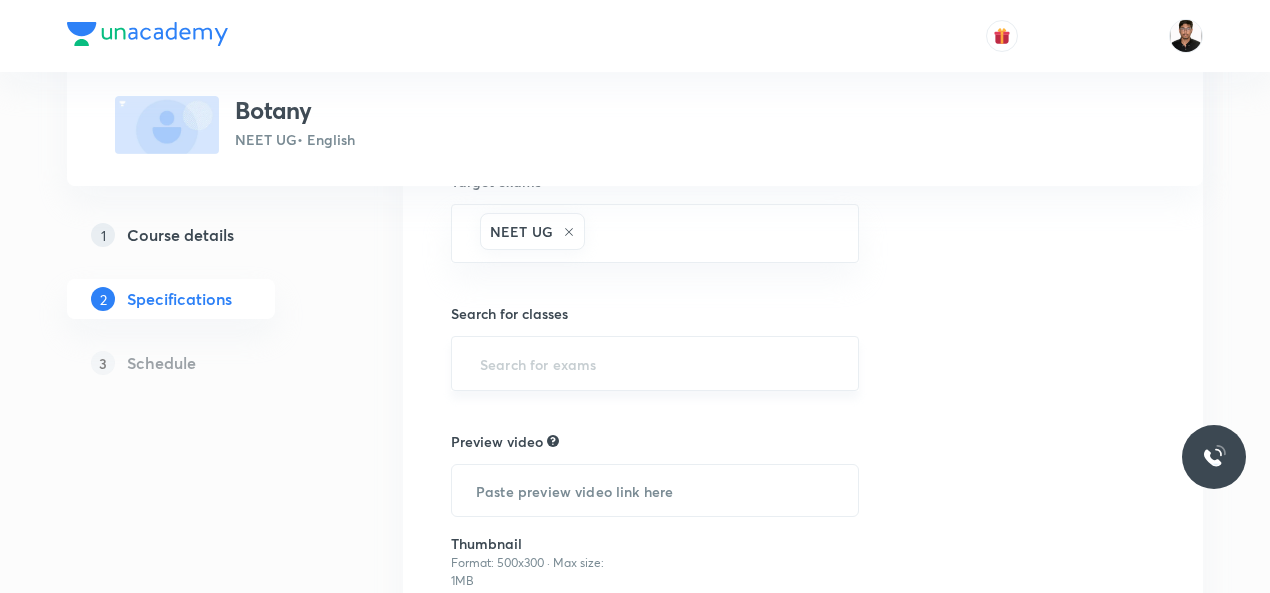 click at bounding box center (655, 363) 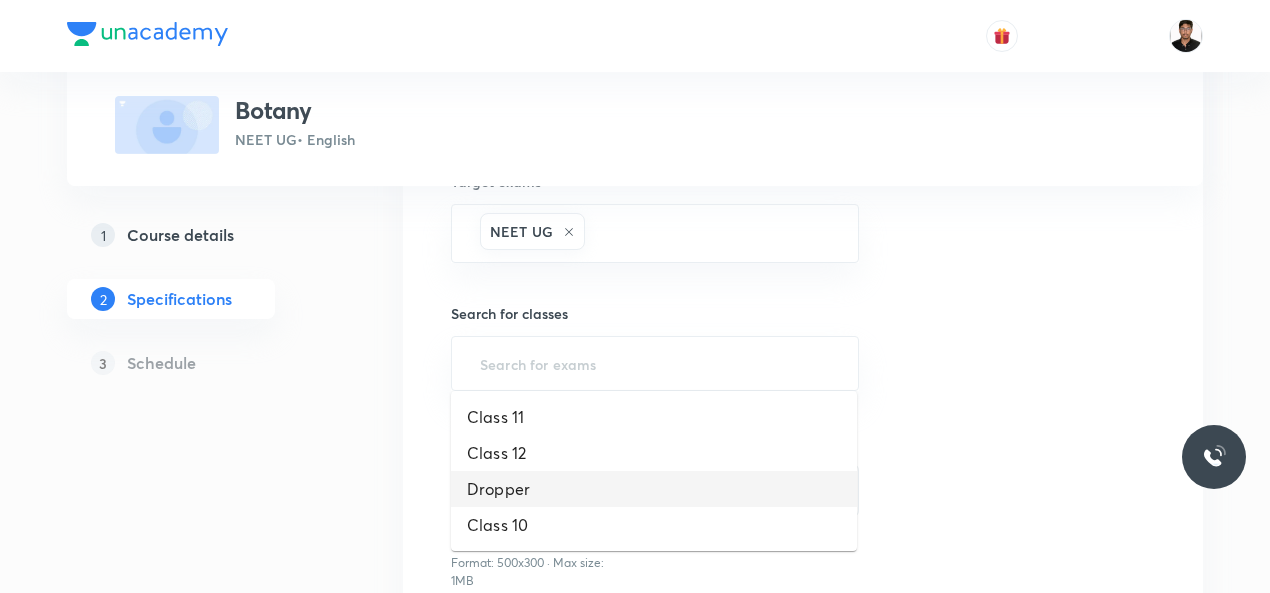 click on "Dropper" at bounding box center [654, 489] 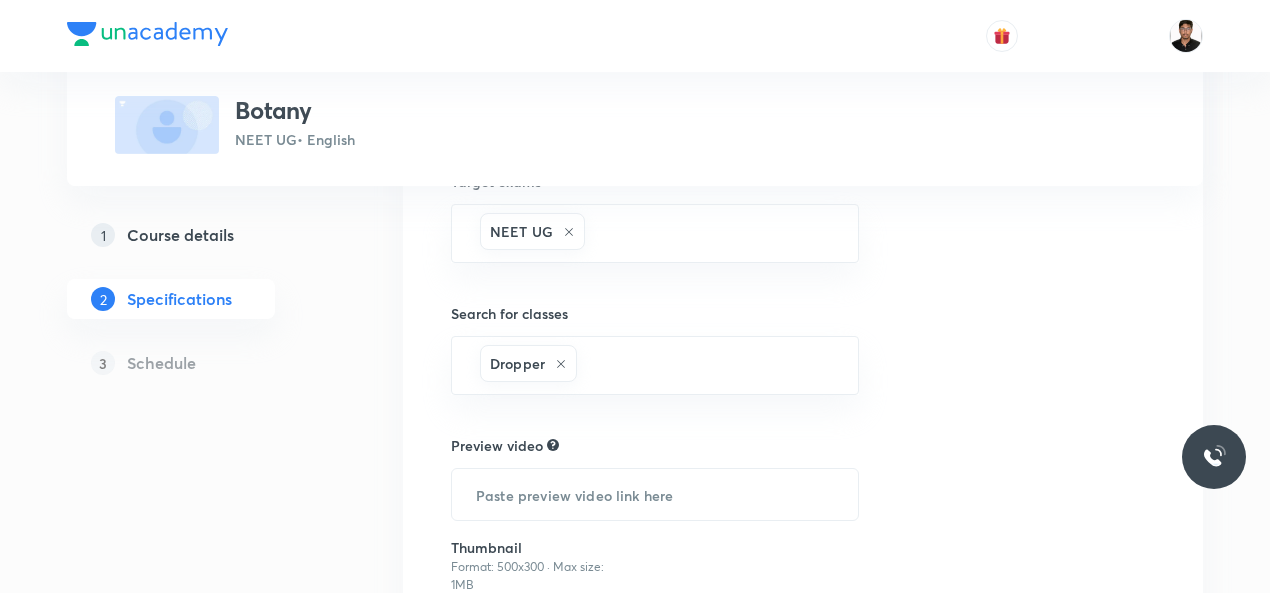 click on "Topics Botany CLEAR Course type Theory Course Target exams NEET UG ​ Search for classes Dropper ​ Preview video ​ Thumbnail Format: 500x300 · Max size: 1MB Upload custom thumbnail Save & continue" at bounding box center [803, 301] 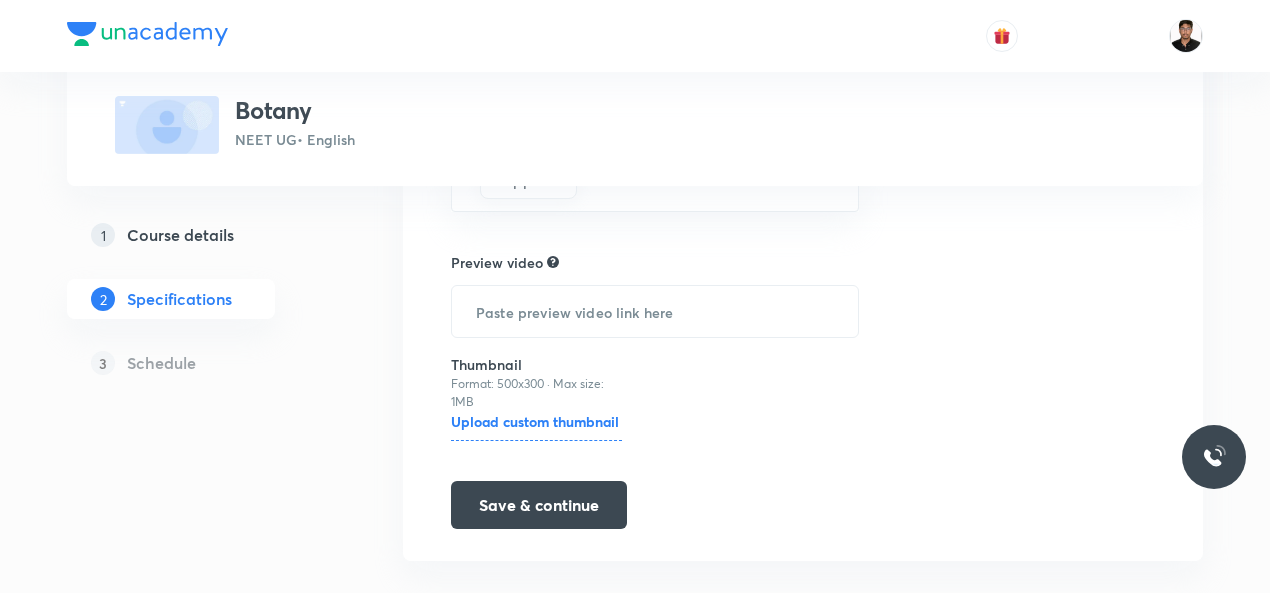 scroll, scrollTop: 679, scrollLeft: 0, axis: vertical 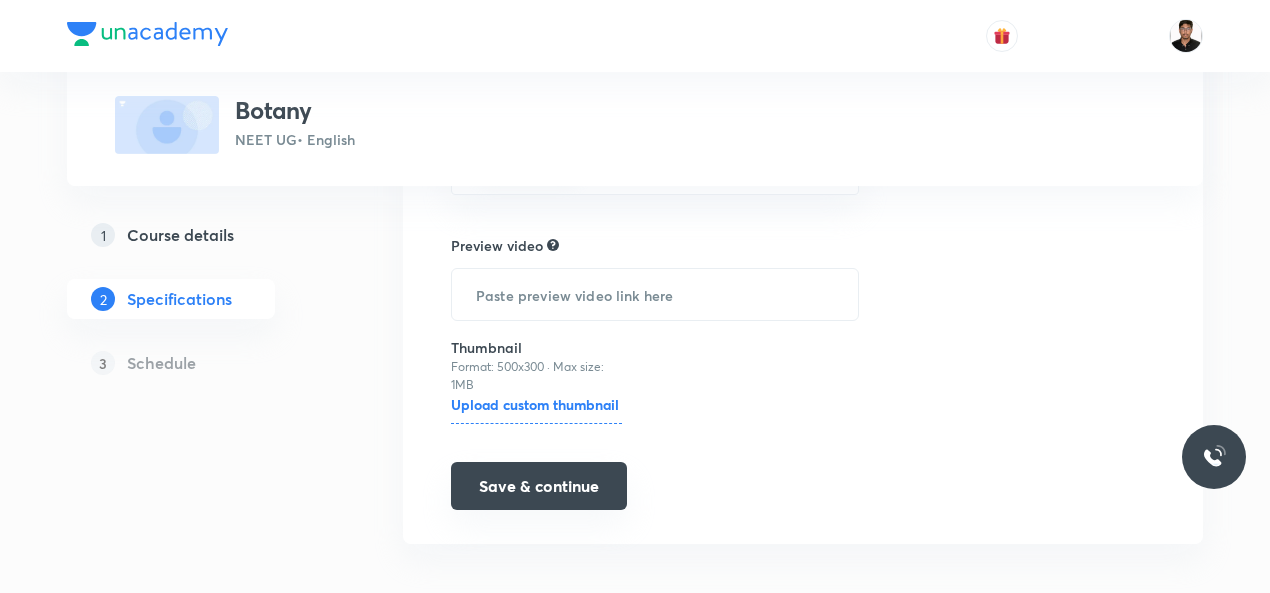click on "Save & continue" at bounding box center [539, 486] 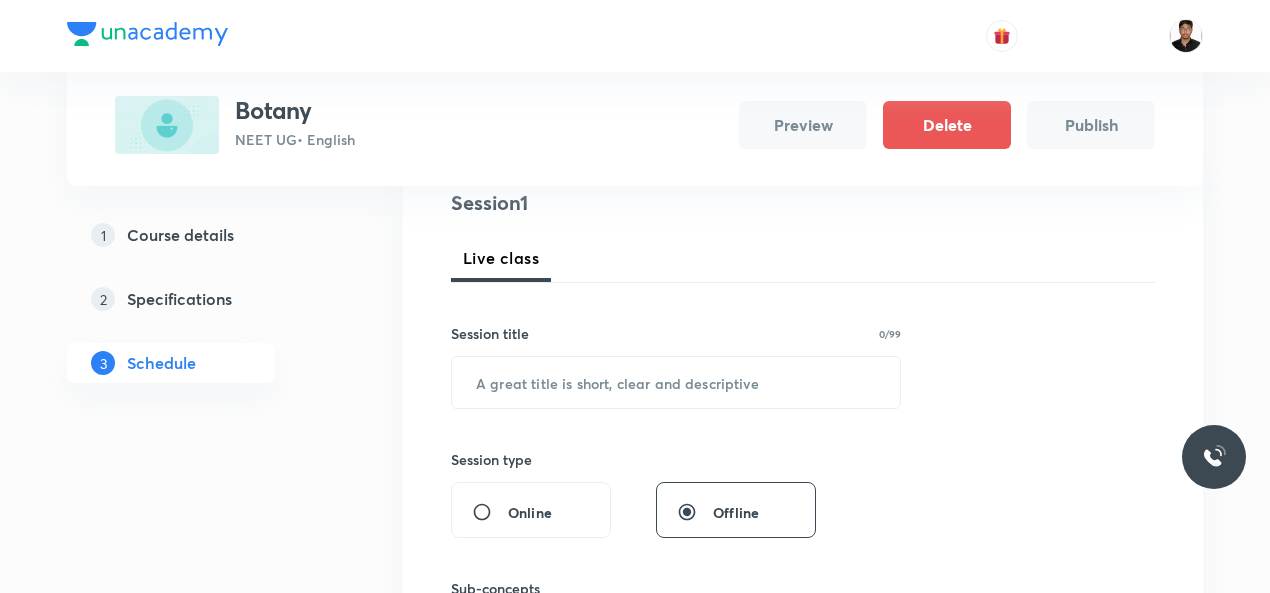scroll, scrollTop: 280, scrollLeft: 0, axis: vertical 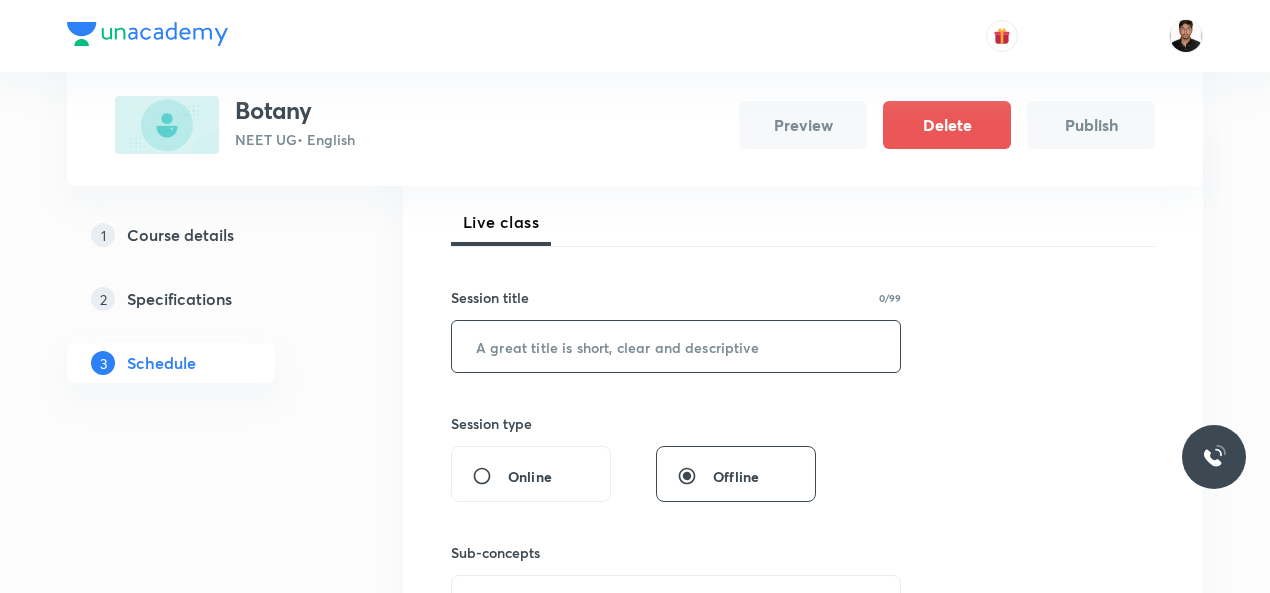 click at bounding box center (676, 346) 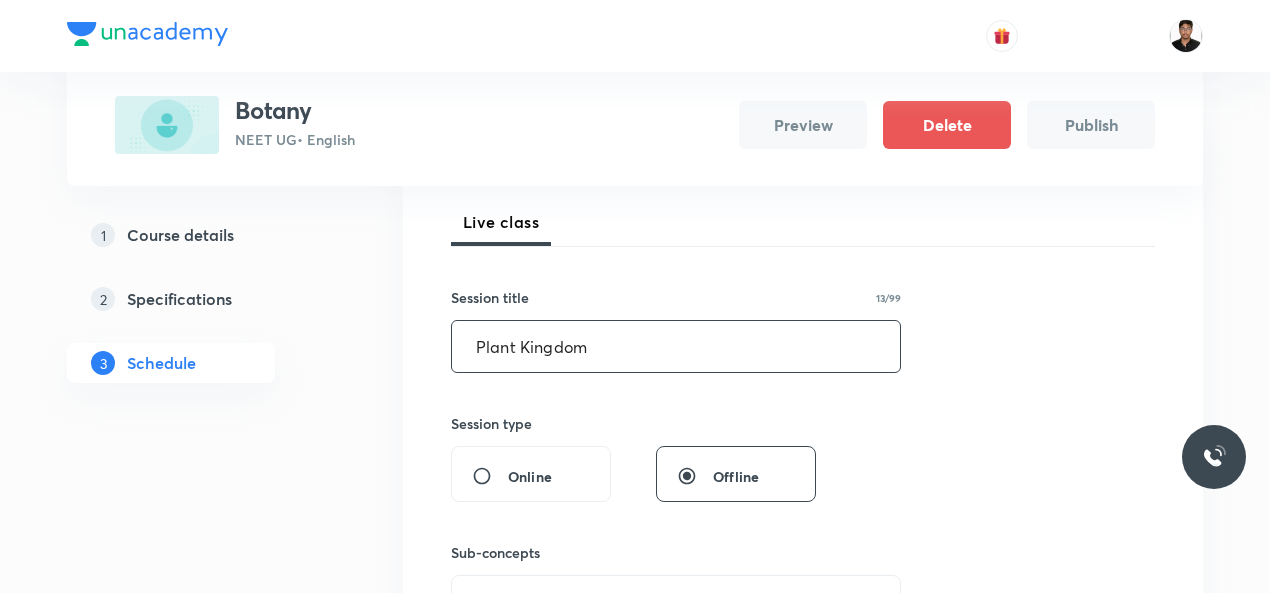 type on "Plant Kingdom" 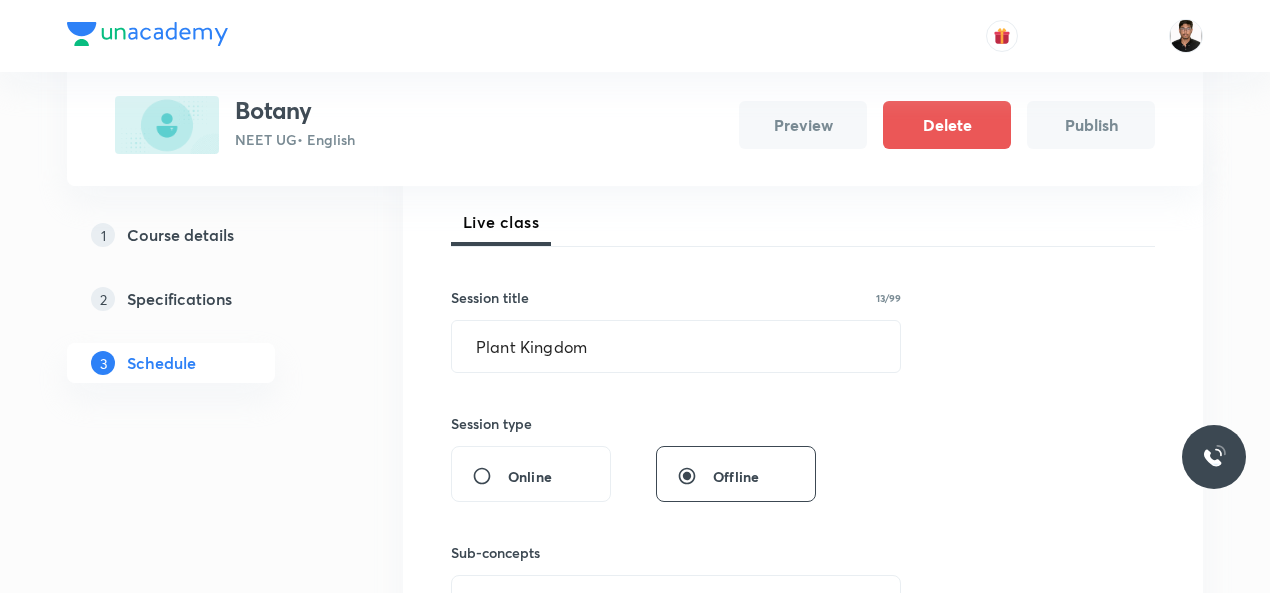 click on "Session  1 Live class Session title 13/99 Plant Kingdom ​   Session type Online Offline Sub-concepts Select concepts that wil be covered in this session Add Cancel" at bounding box center [803, 431] 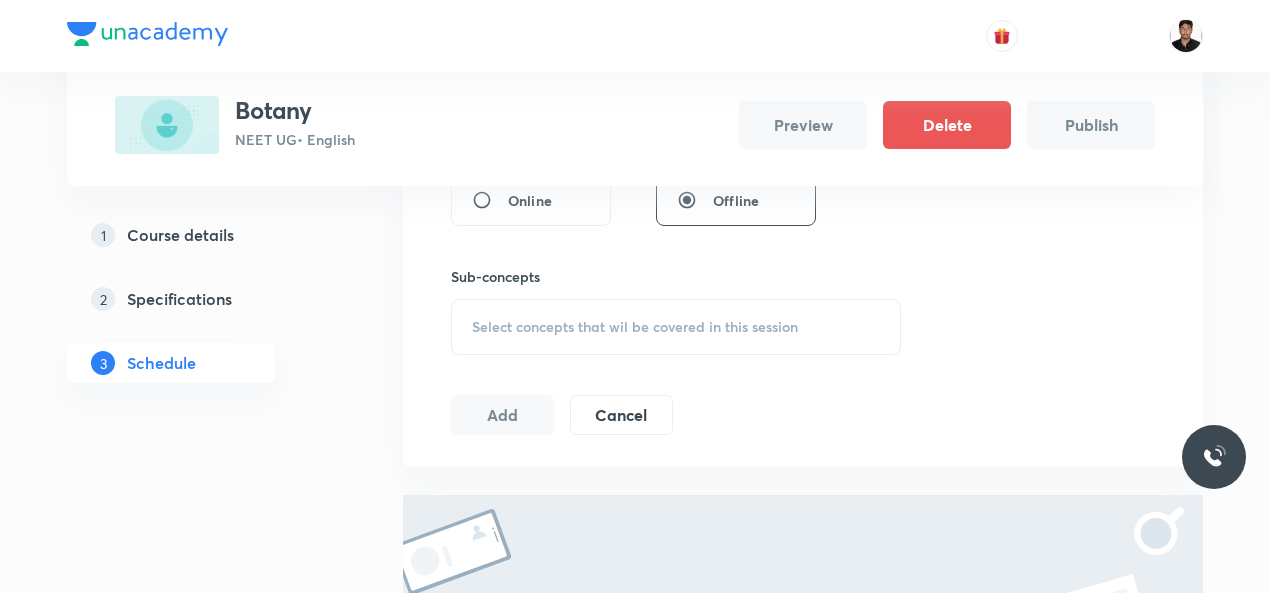 scroll, scrollTop: 560, scrollLeft: 0, axis: vertical 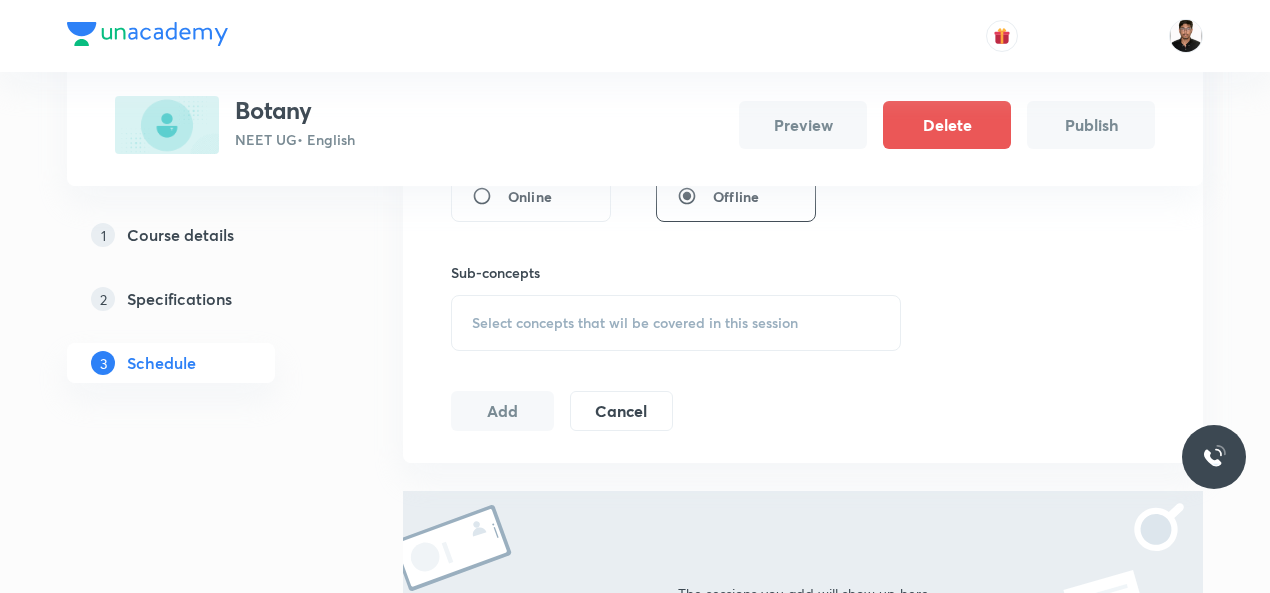 click on "Select concepts that wil be covered in this session" at bounding box center [635, 323] 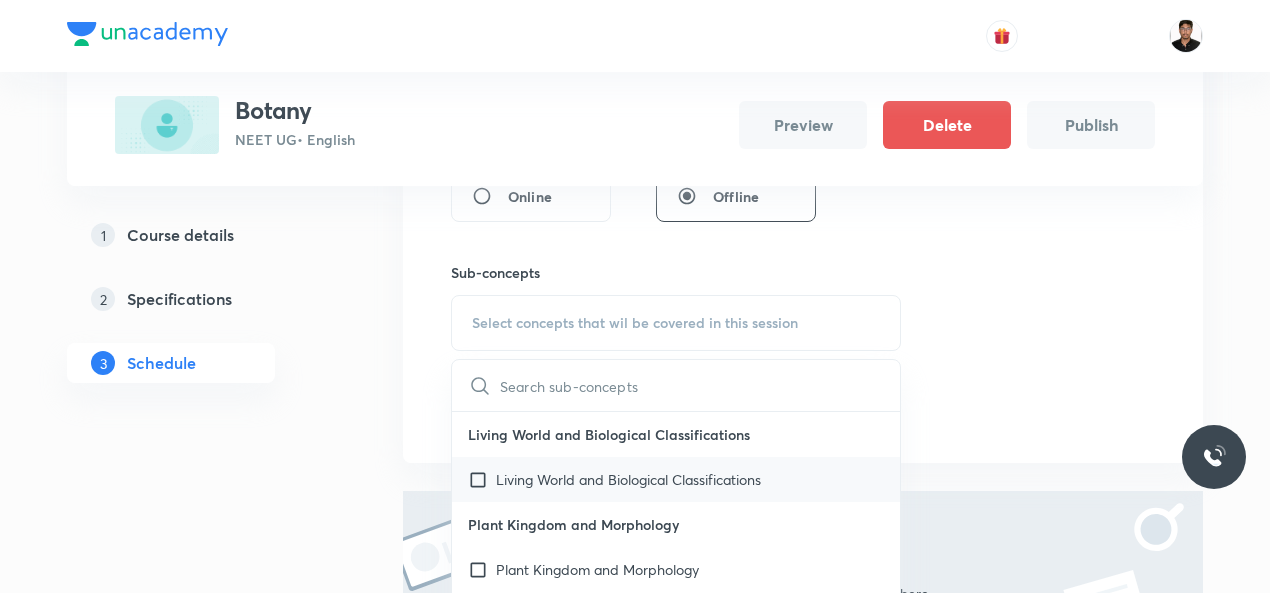 click at bounding box center (482, 479) 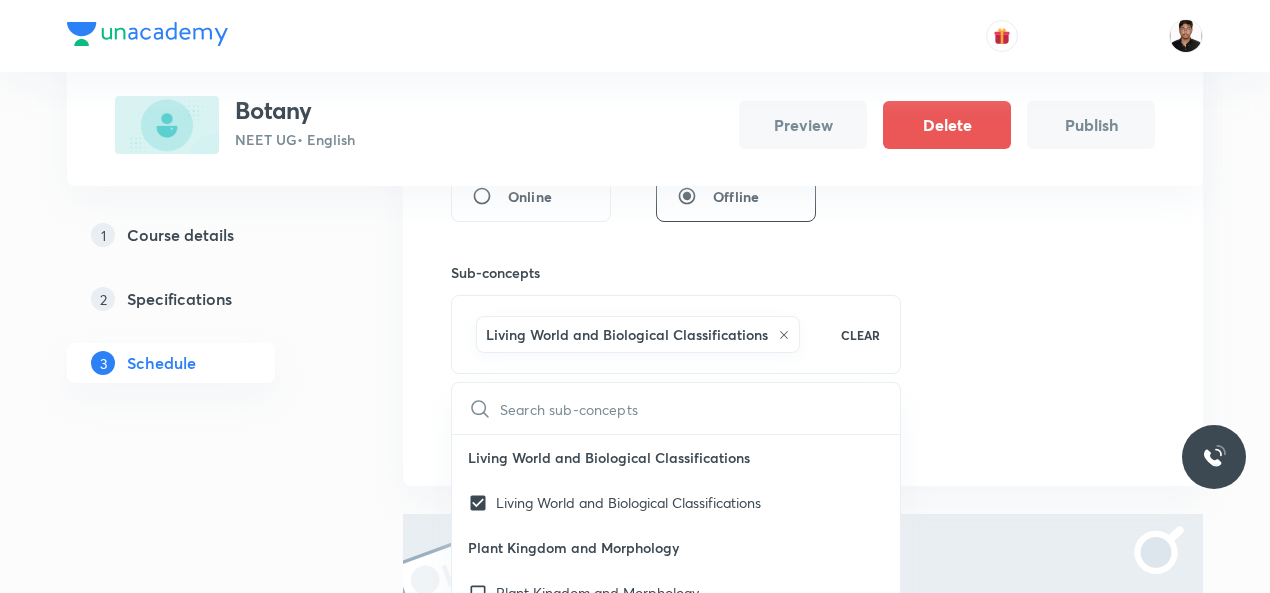 click on "Session  1 Live class Session title 13/99 Plant Kingdom ​   Session type Online Offline Sub-concepts Living World and Biological Classifications  CLEAR ​ Living World and Biological Classifications  Living World and Biological Classifications  Plant Kingdom and  Morphology Plant Kingdom and  Morphology Principle of Inheritance &  Variation Principle of Inheritance &  Variation Molecular Basis of Inheritance, Molecular Basis of Inheritance Anatomy of Flowering Plants, Photosynthesis, Anatomy of Flowering Plants, Photosynthesis, Respiration, Plant Growth & Development Respiration, Plant Growth & Development Biological Classification, Plant Kingdom, Morphology of Flowering Plants Biological Classification, Plant Kingdom, Morphology of Flowering Plants Organism & Populations,Ecosystem, Biodiversity & Conservation Organism & Populations, Ecosystem, Biodiversity & Conservation  Organism & Population Organism & Population Sexual Reproduction in Flowering Plants, Principle of Inheritance and Variation ( Genetics)" at bounding box center [803, 163] 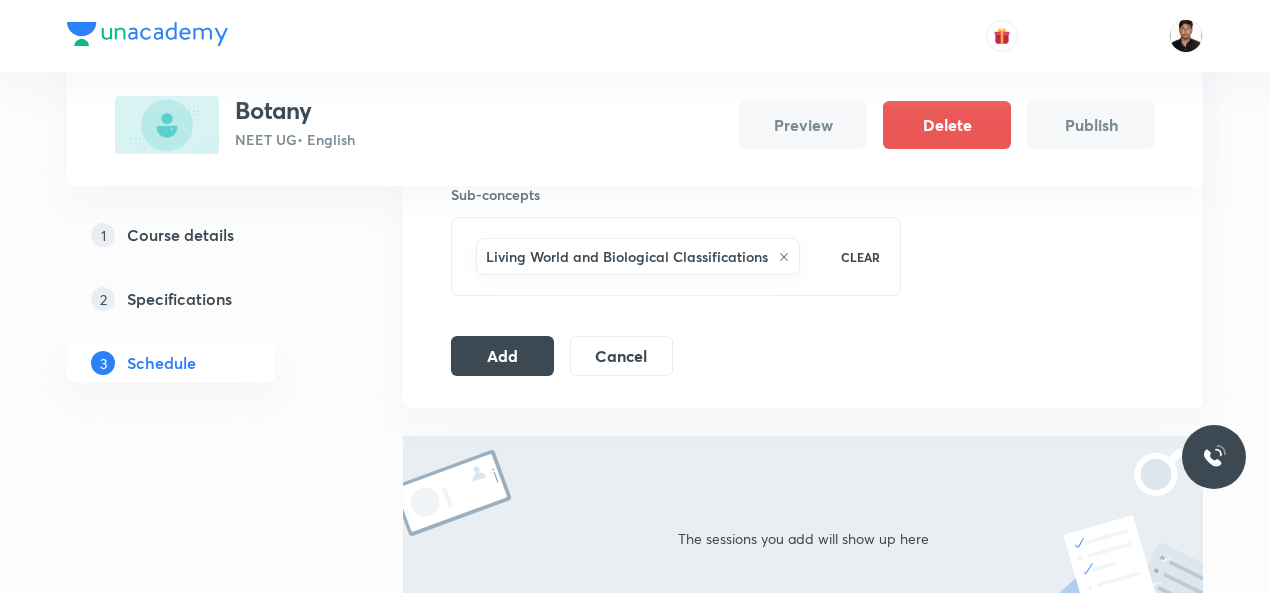 scroll, scrollTop: 640, scrollLeft: 0, axis: vertical 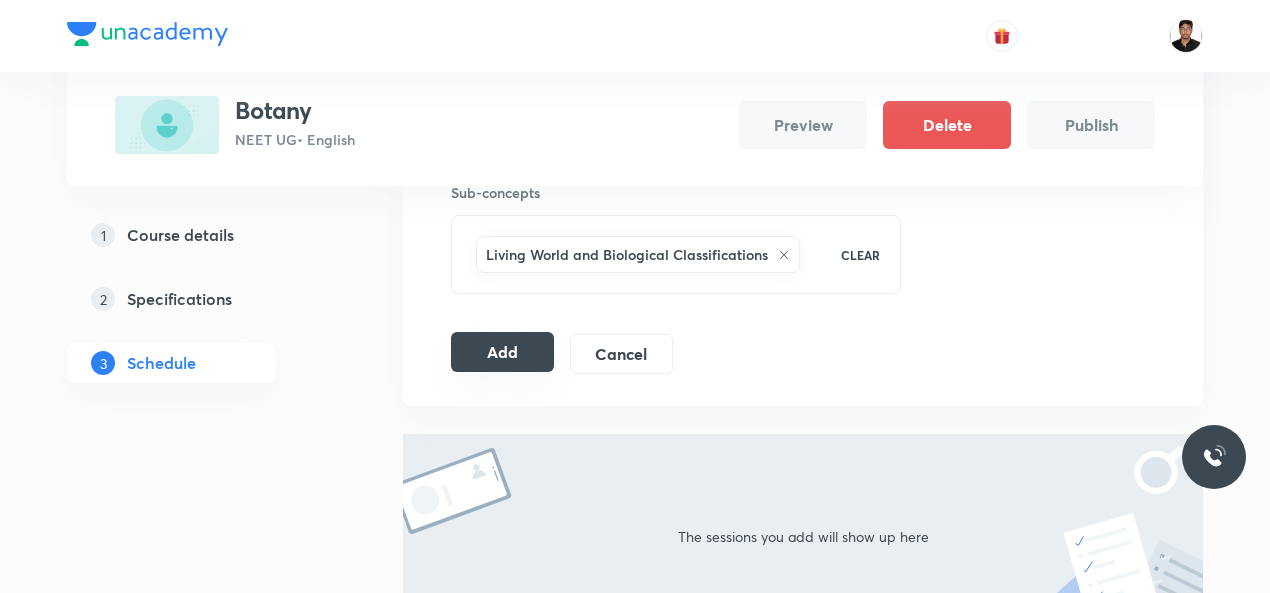 click on "Add" at bounding box center (502, 352) 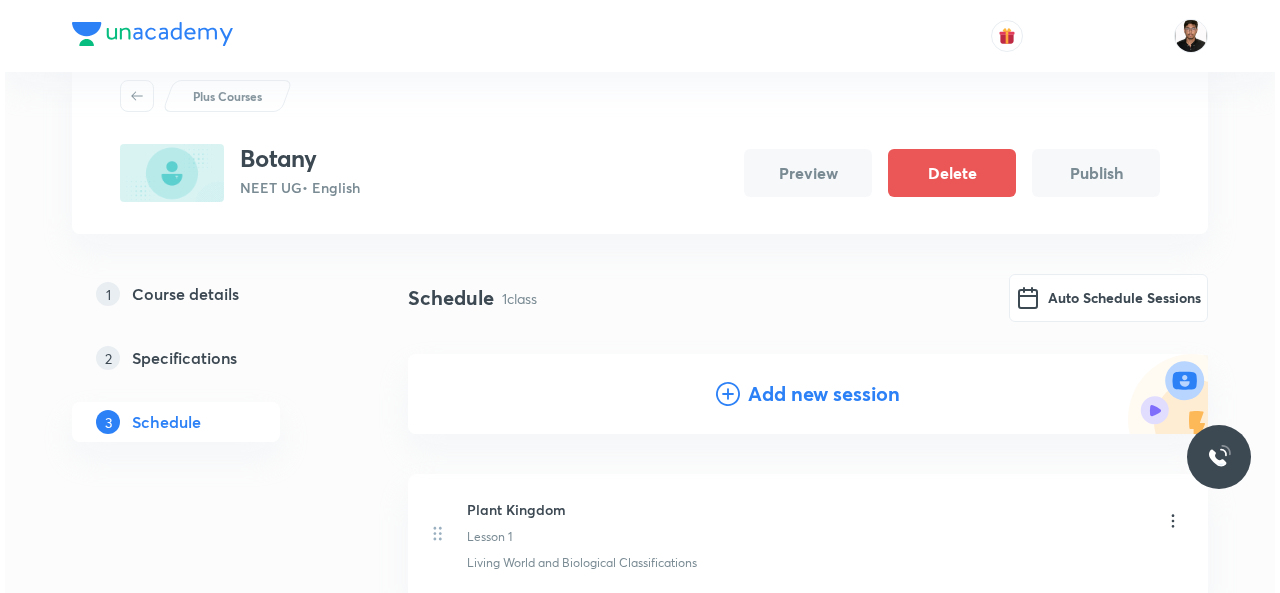 scroll, scrollTop: 63, scrollLeft: 0, axis: vertical 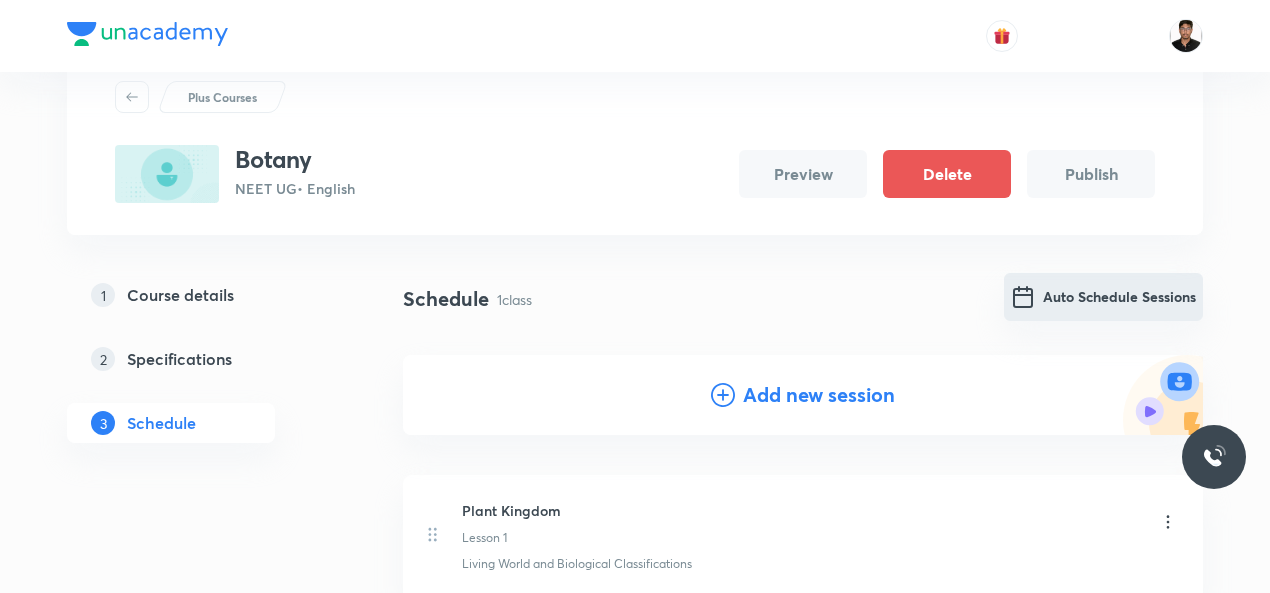 click on "Auto Schedule Sessions" at bounding box center (1103, 297) 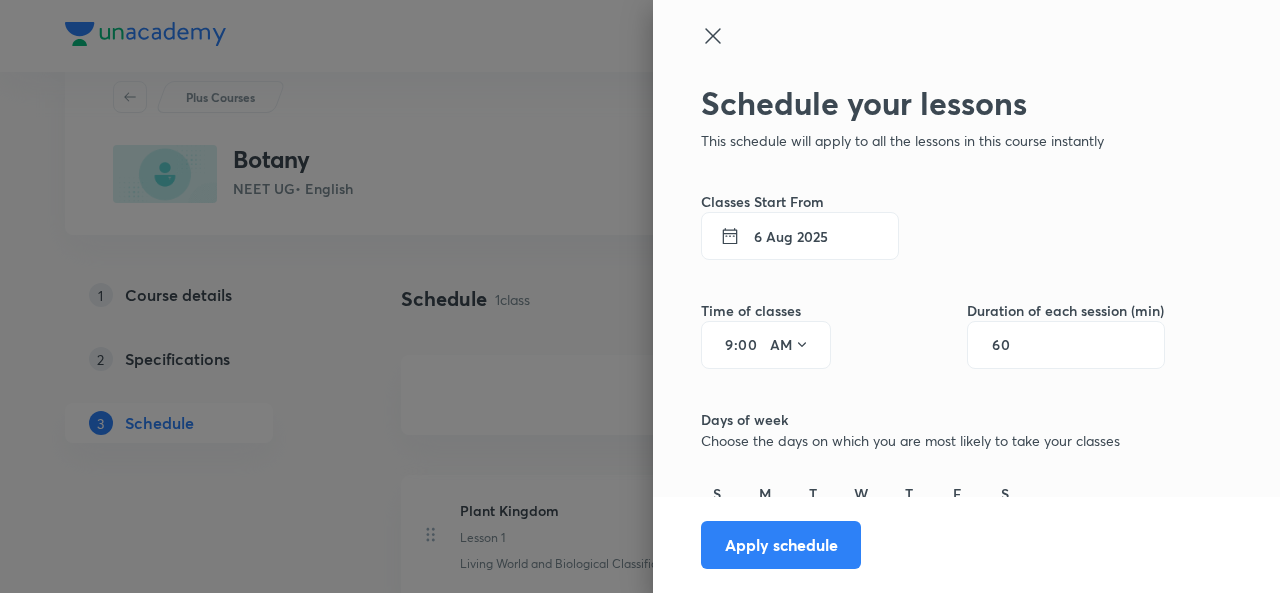 click on "9" at bounding box center (722, 345) 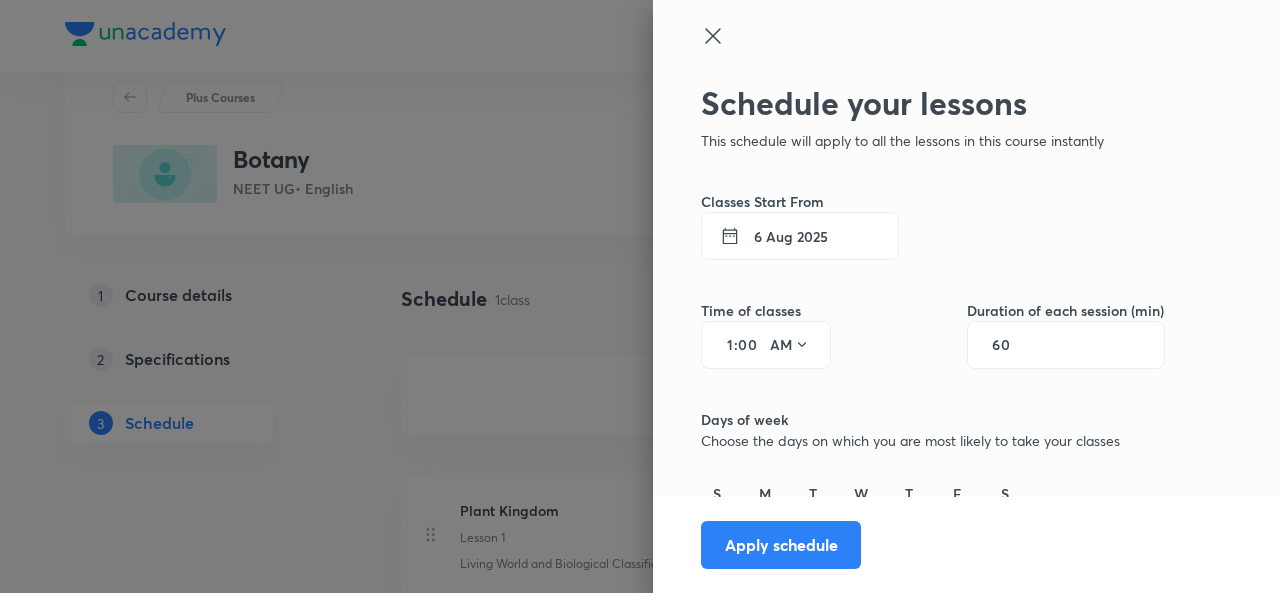 type on "1" 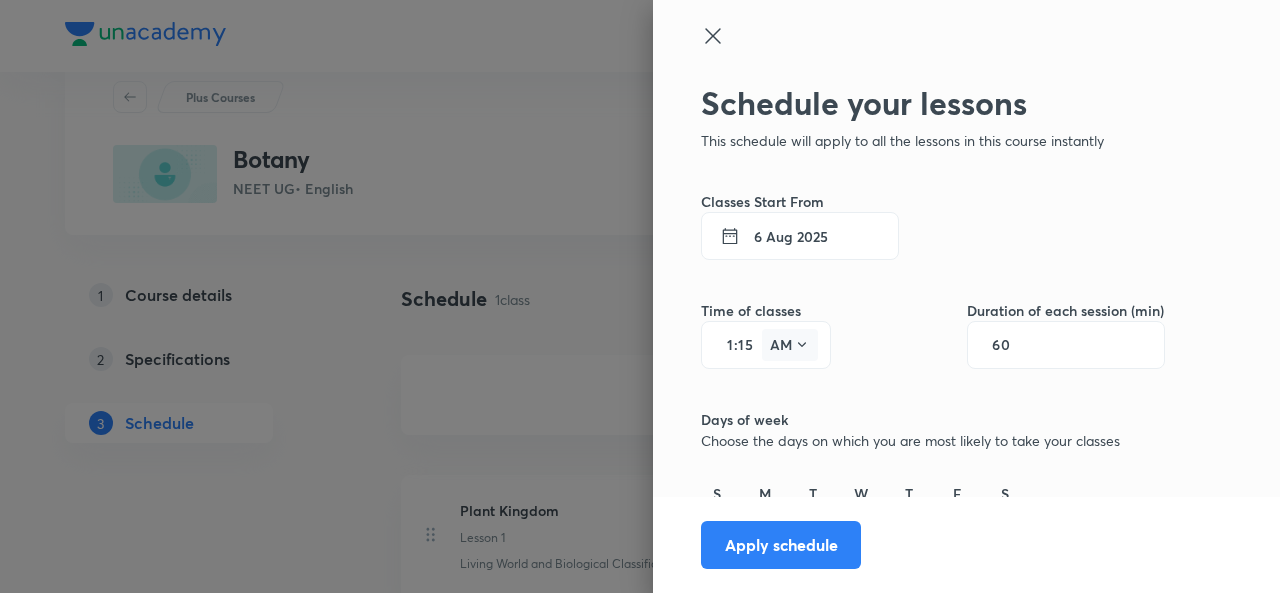 type on "15" 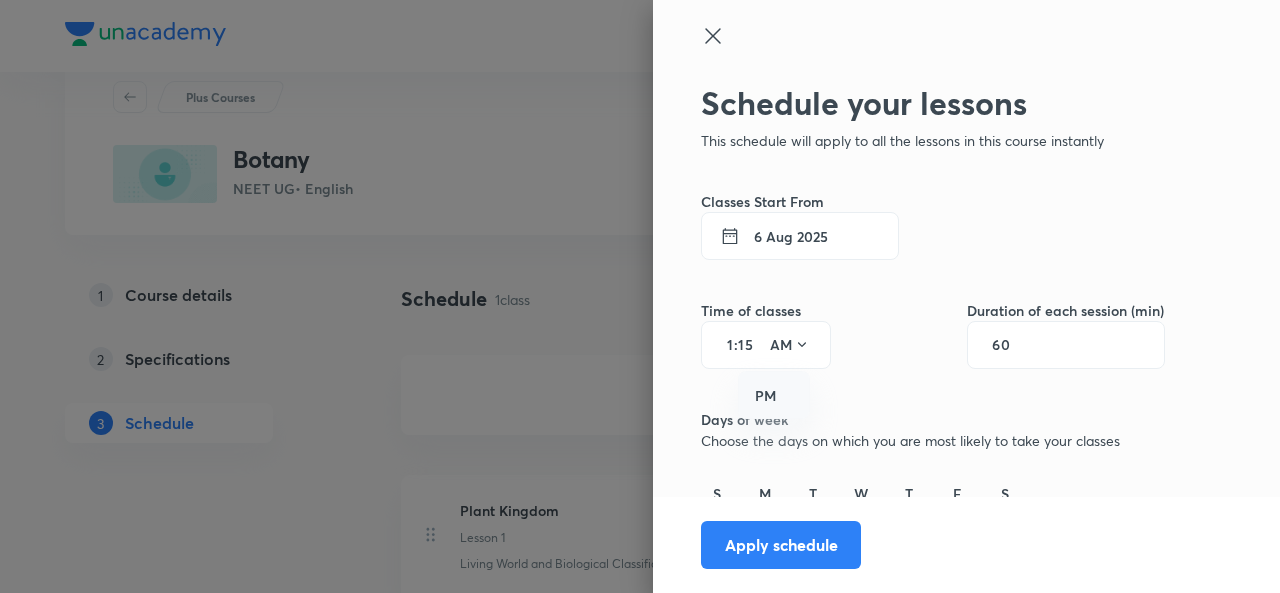 click on "PM" at bounding box center (775, 396) 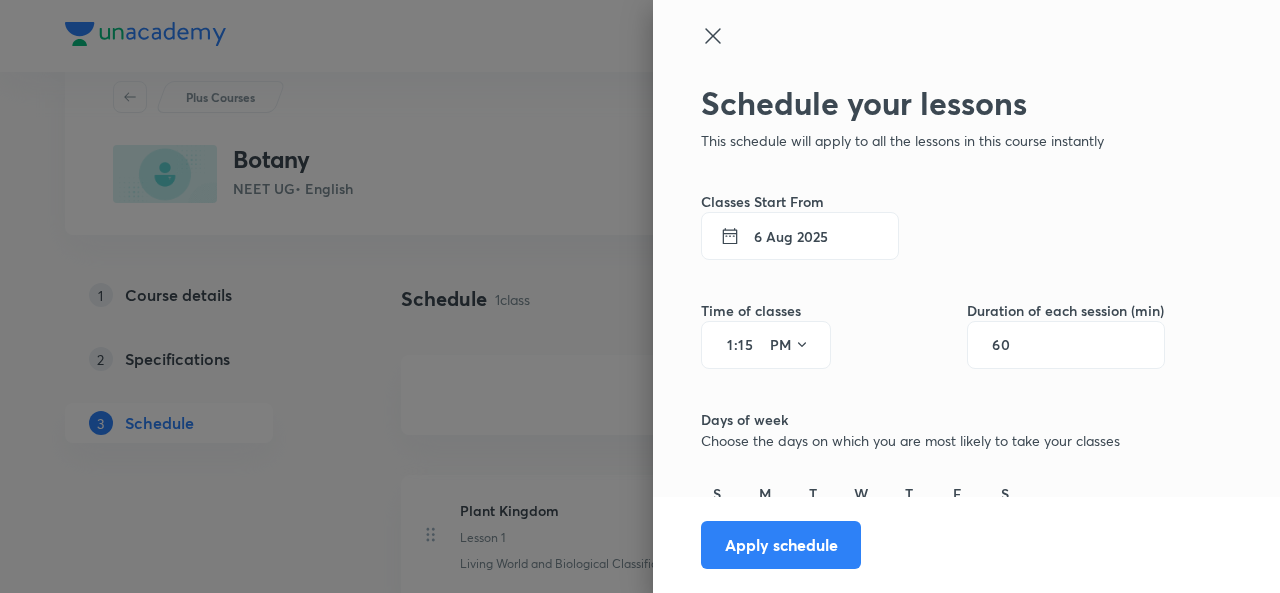 click on "60" at bounding box center [1011, 345] 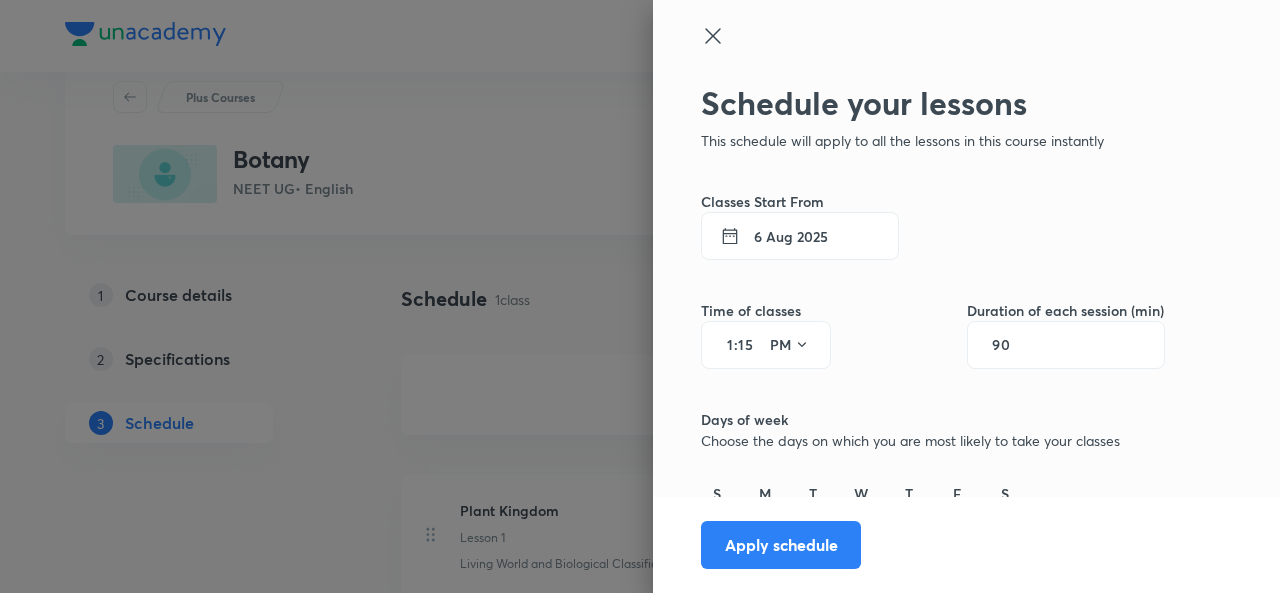 type on "90" 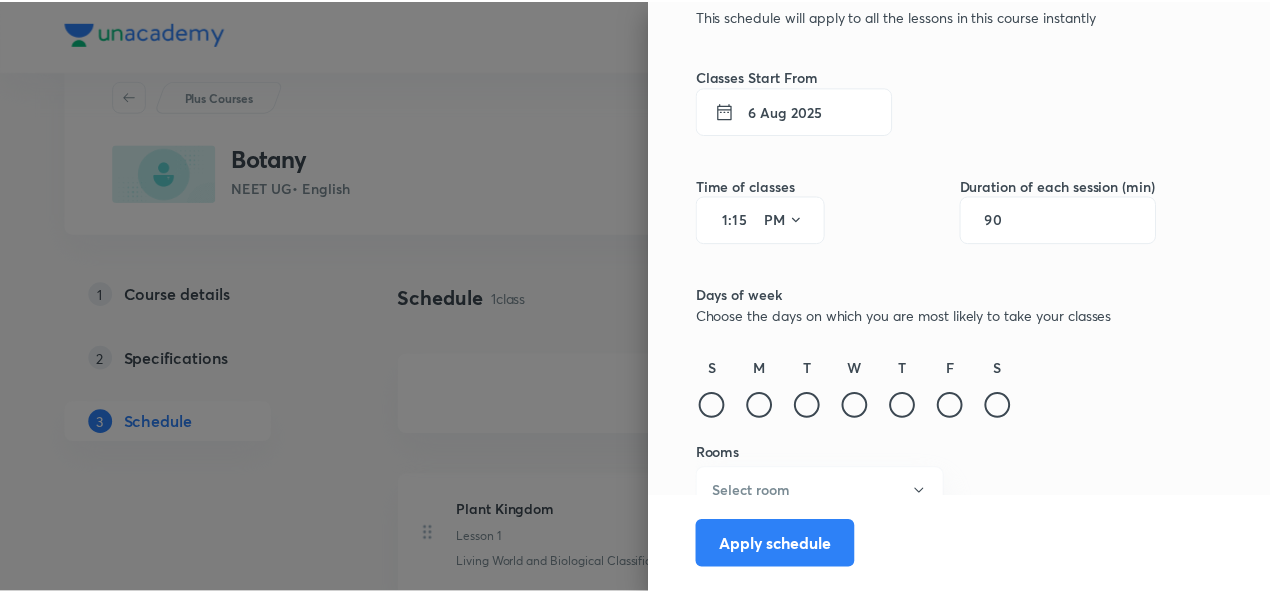 scroll, scrollTop: 146, scrollLeft: 0, axis: vertical 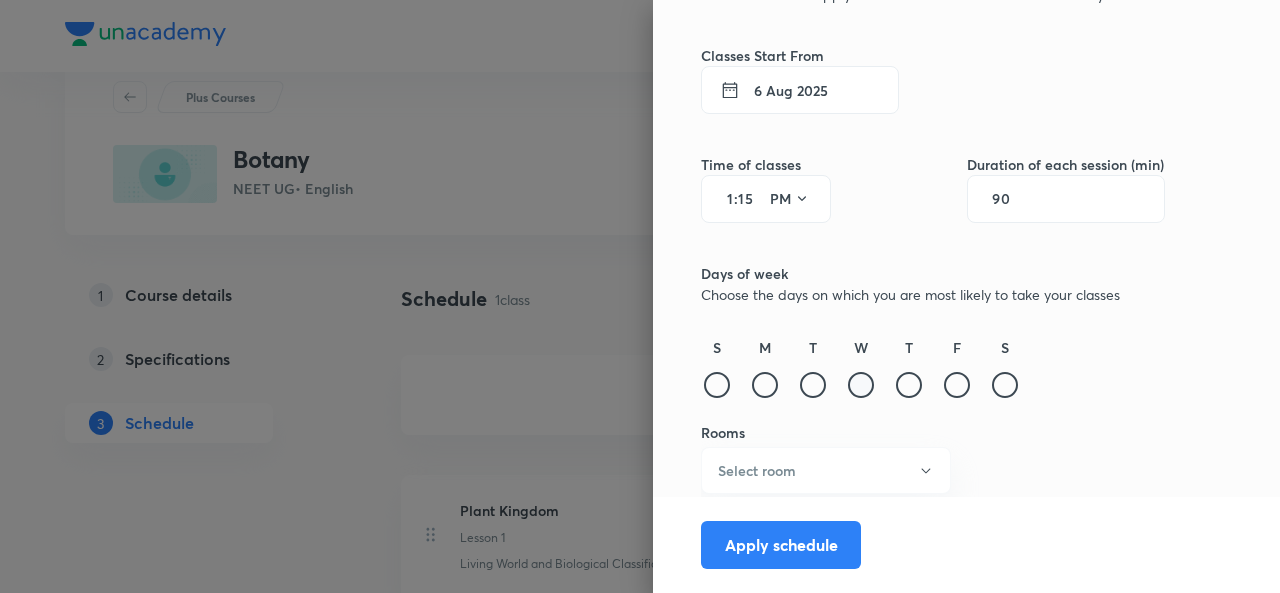 click at bounding box center [861, 385] 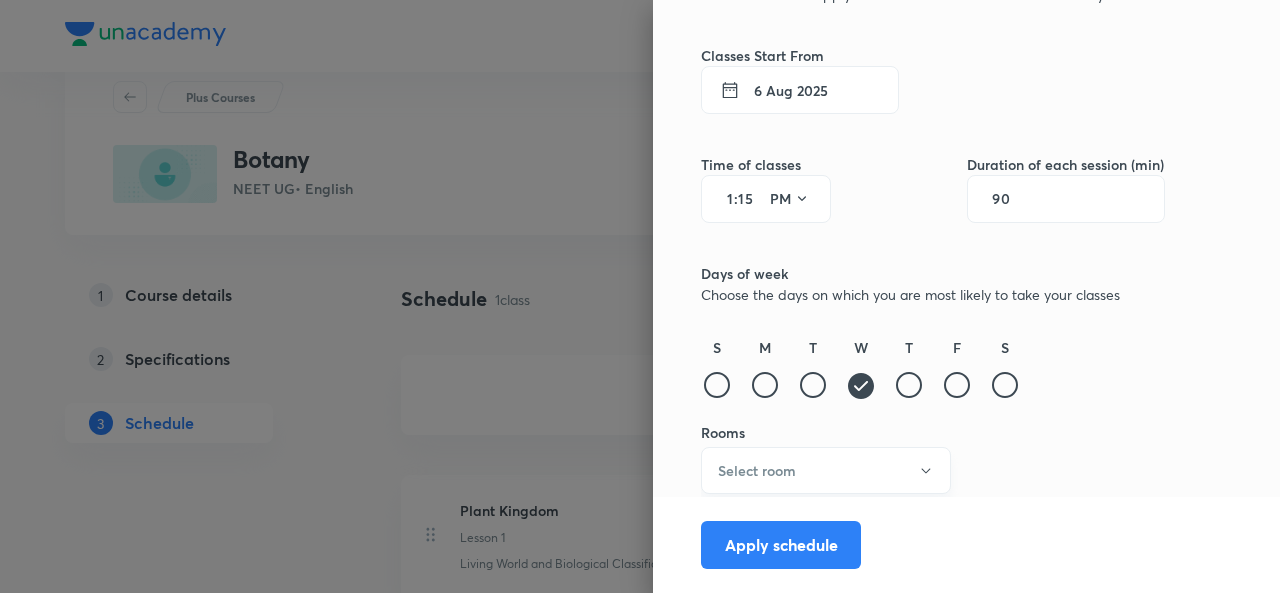 click on "Select room" at bounding box center [826, 470] 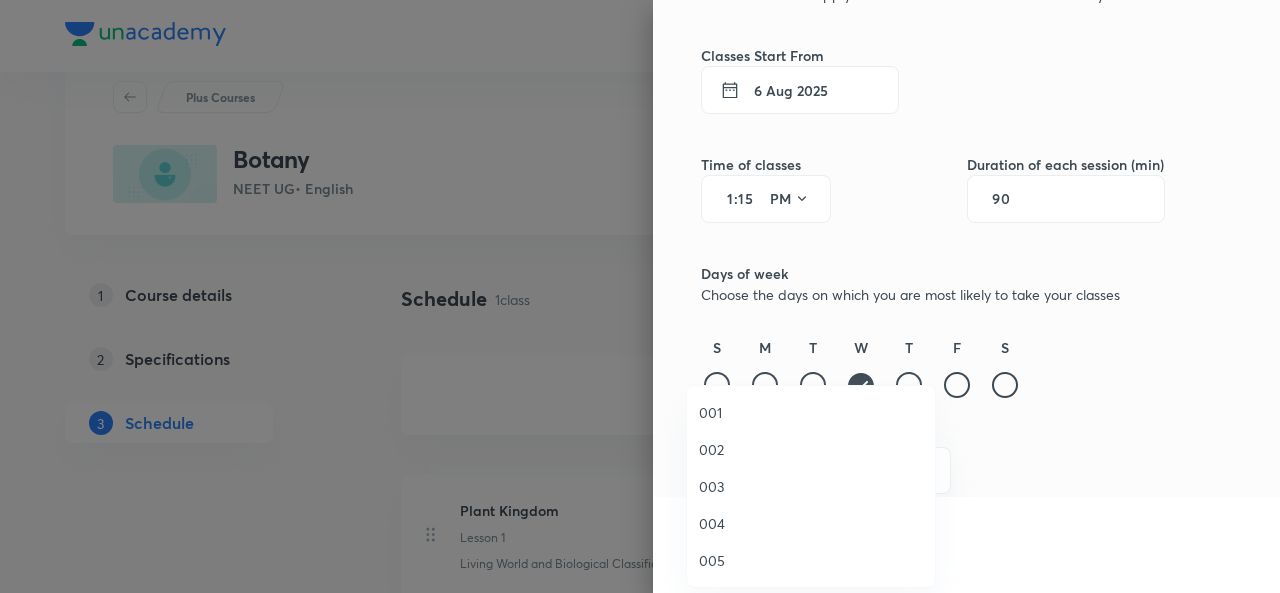click on "002" at bounding box center (811, 449) 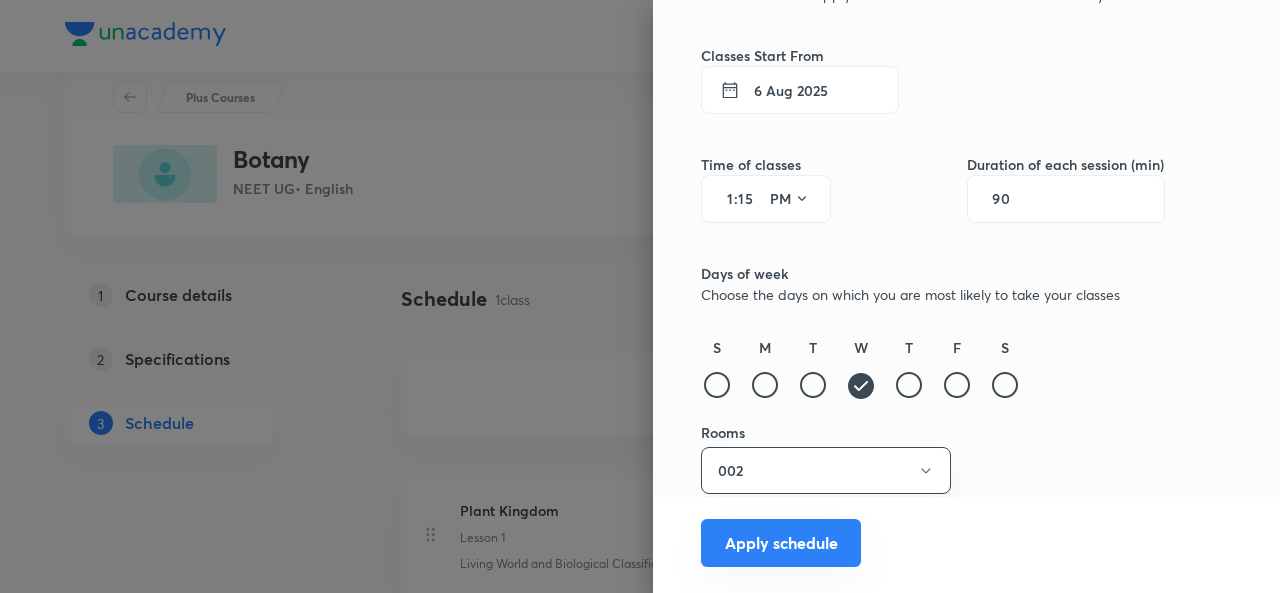 click on "Apply schedule" at bounding box center (781, 543) 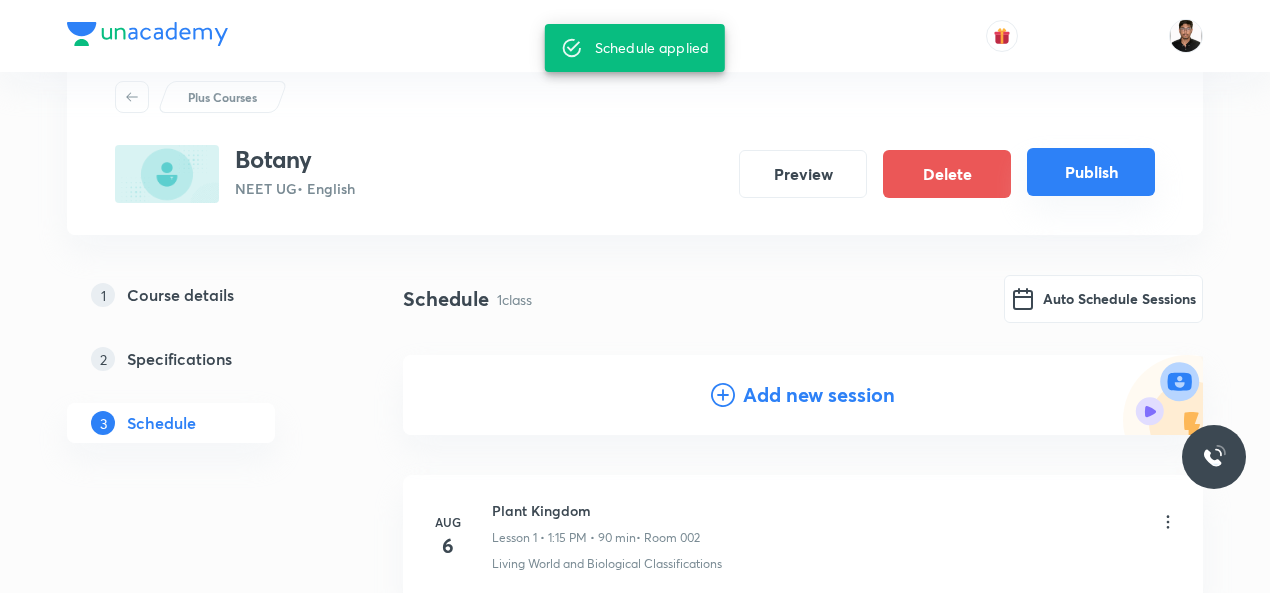 click on "Publish" at bounding box center [1091, 172] 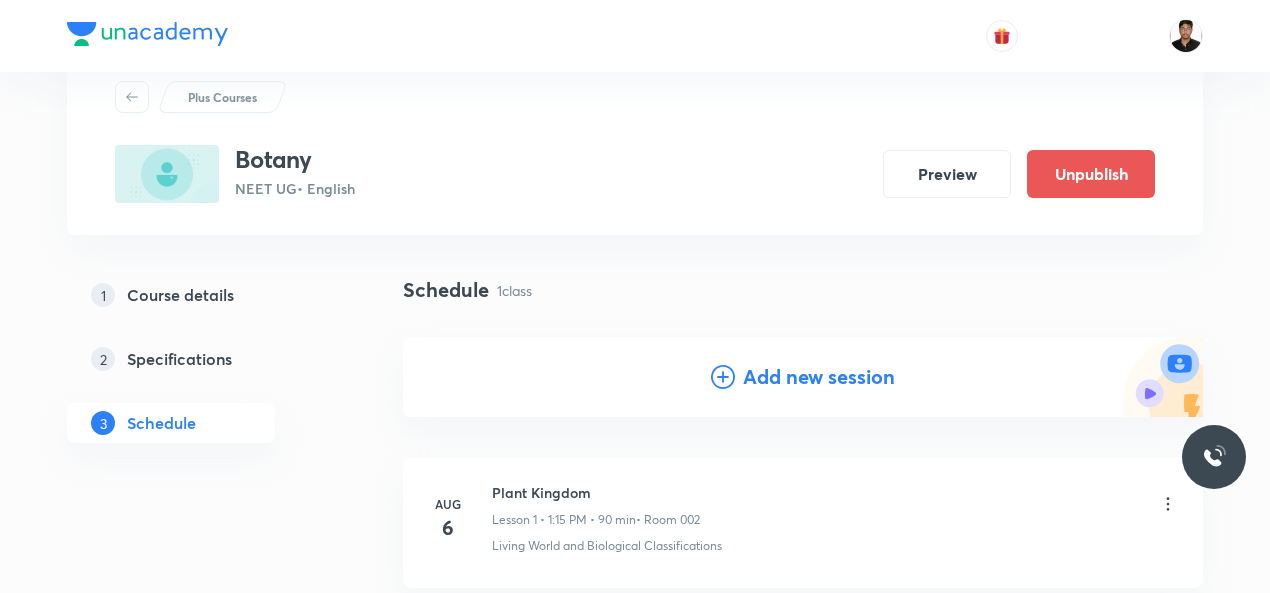 click at bounding box center [635, 36] 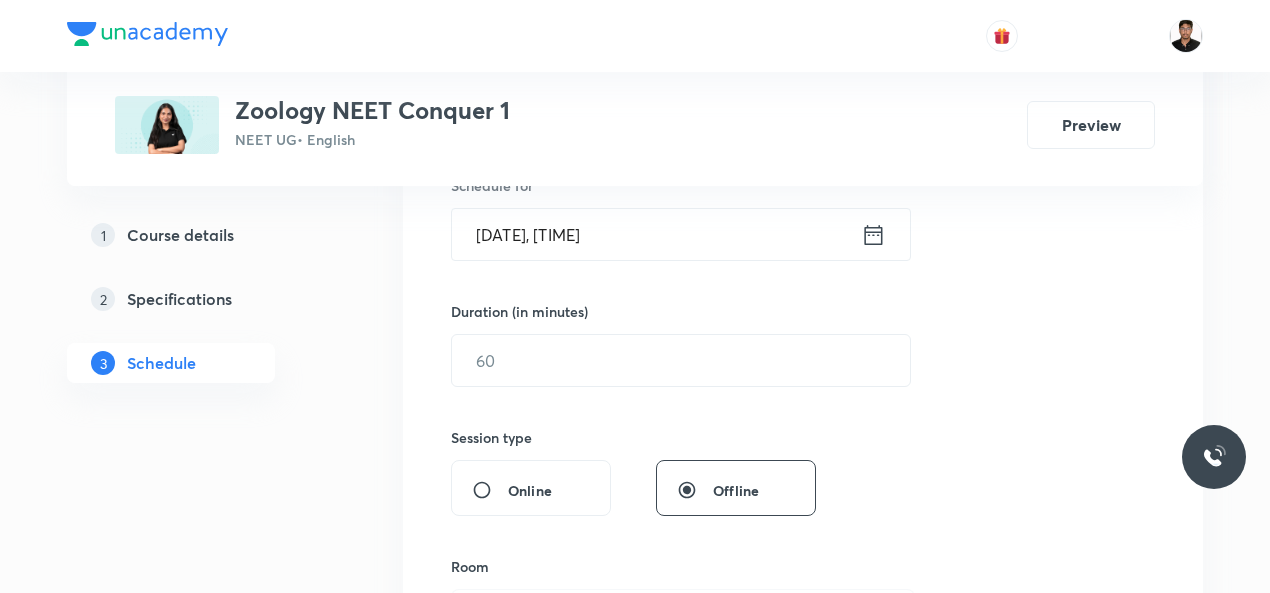 scroll, scrollTop: 518, scrollLeft: 0, axis: vertical 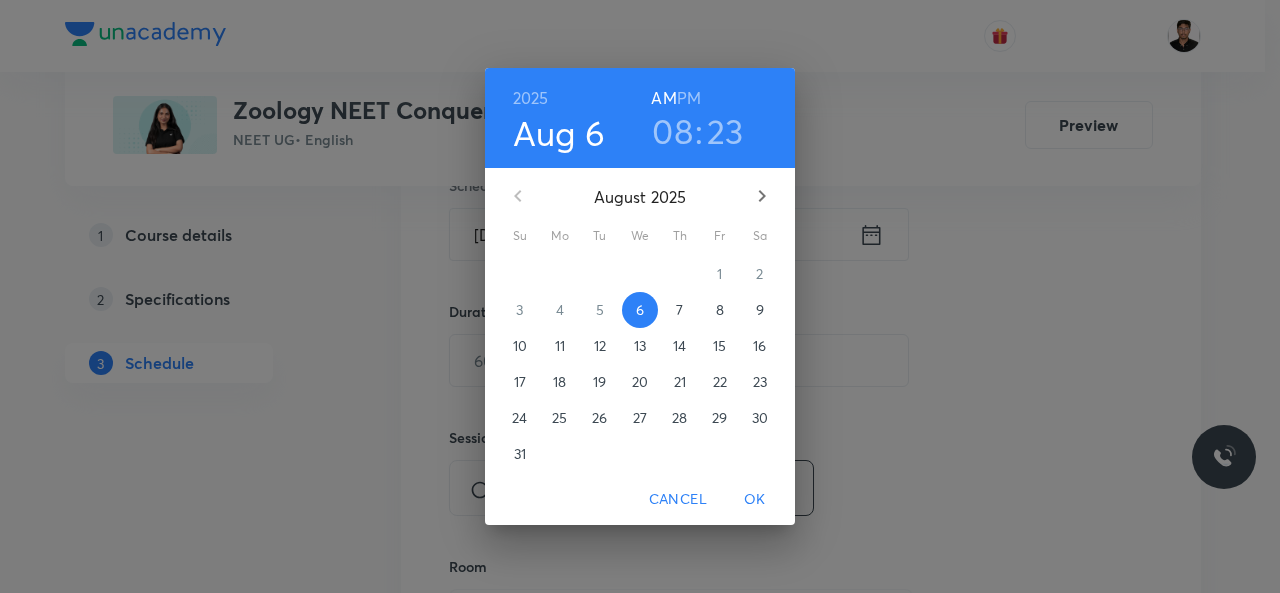 click on "08" at bounding box center (672, 131) 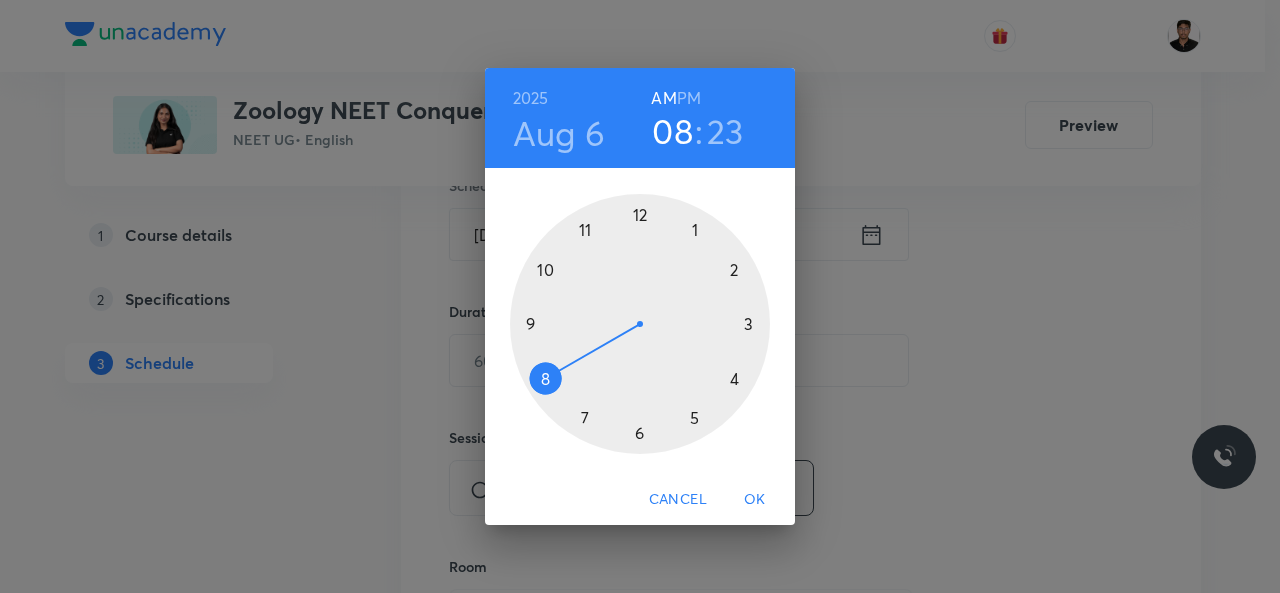click at bounding box center (640, 324) 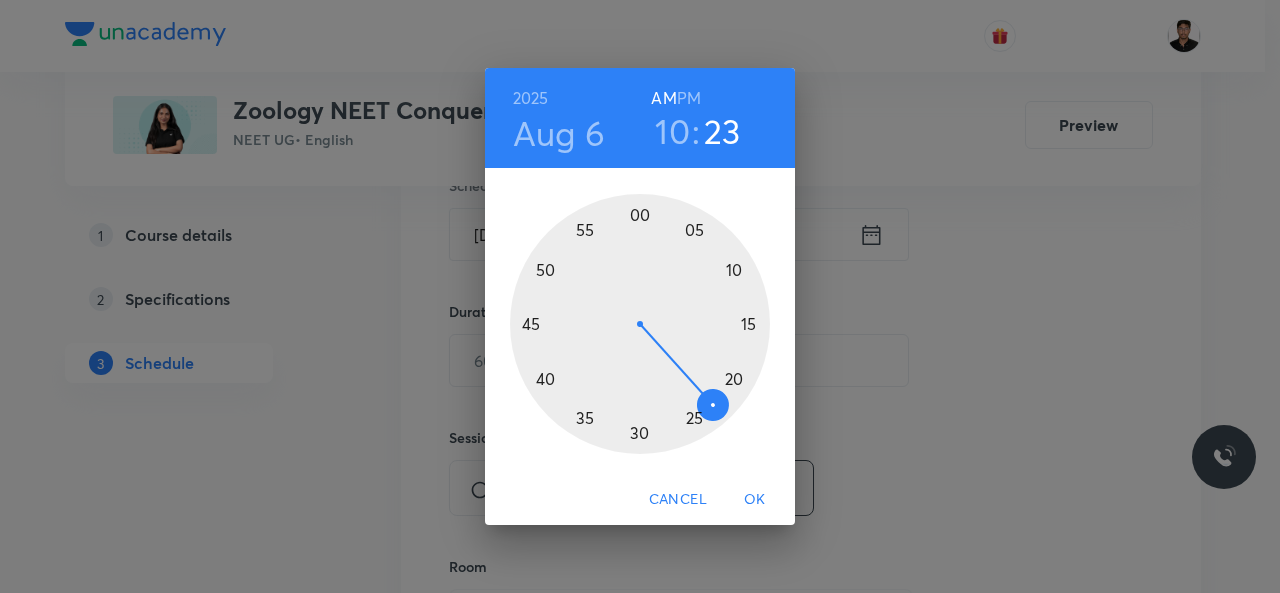 click on "23" at bounding box center (722, 131) 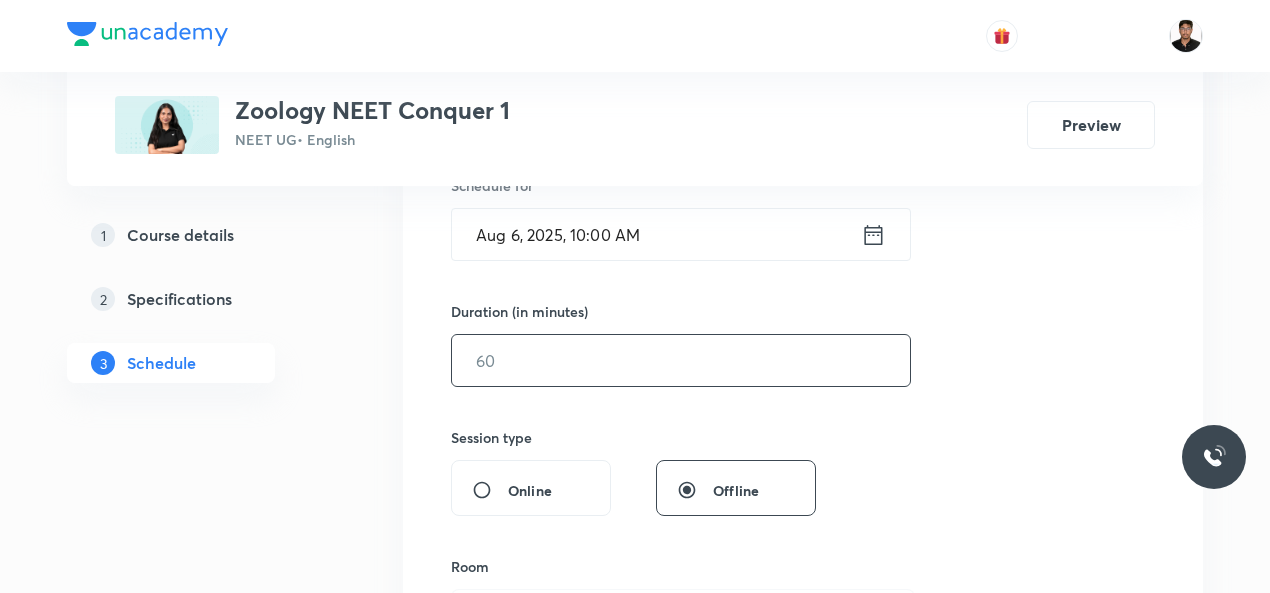 click at bounding box center [681, 360] 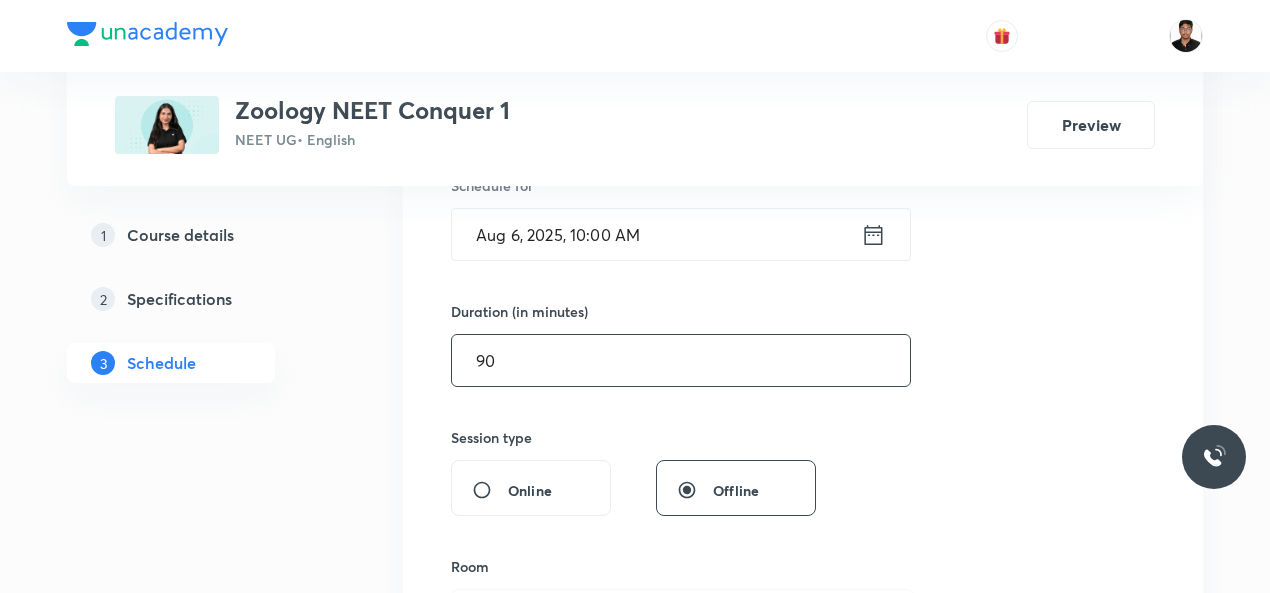 type on "90" 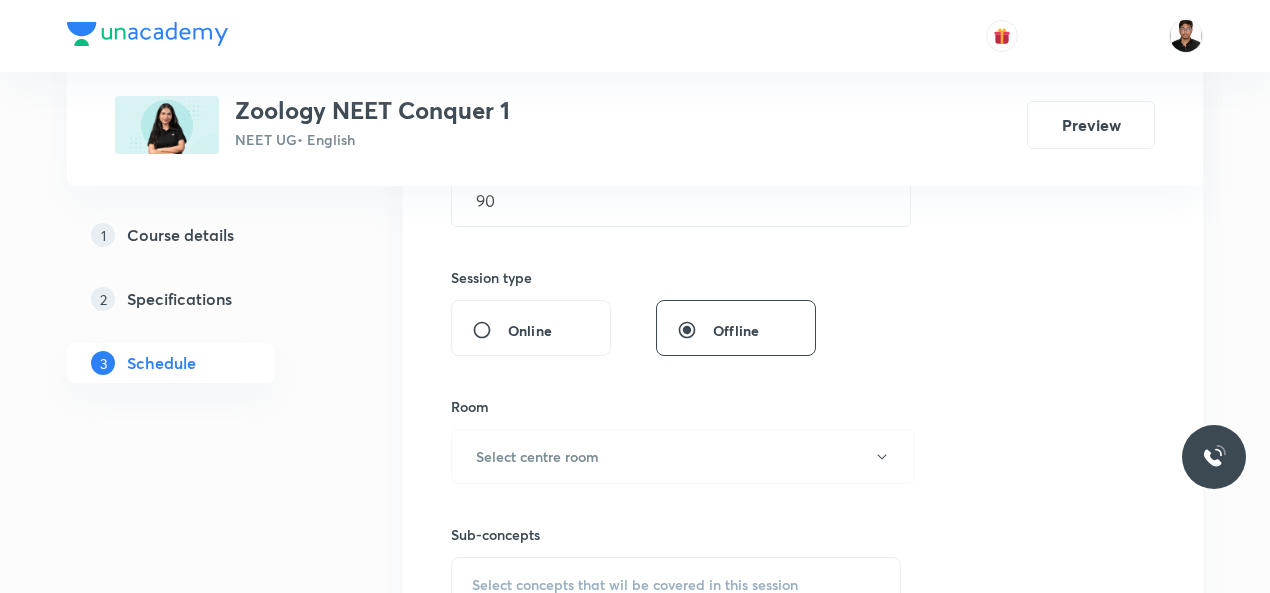scroll, scrollTop: 718, scrollLeft: 0, axis: vertical 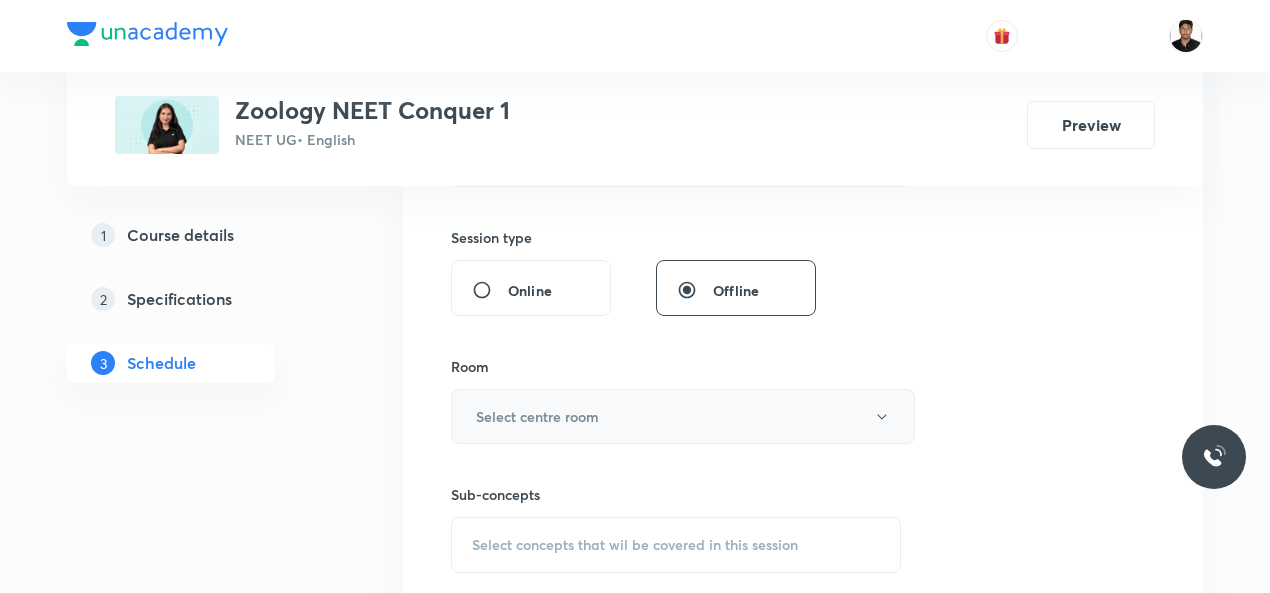 click on "Select centre room" at bounding box center (683, 416) 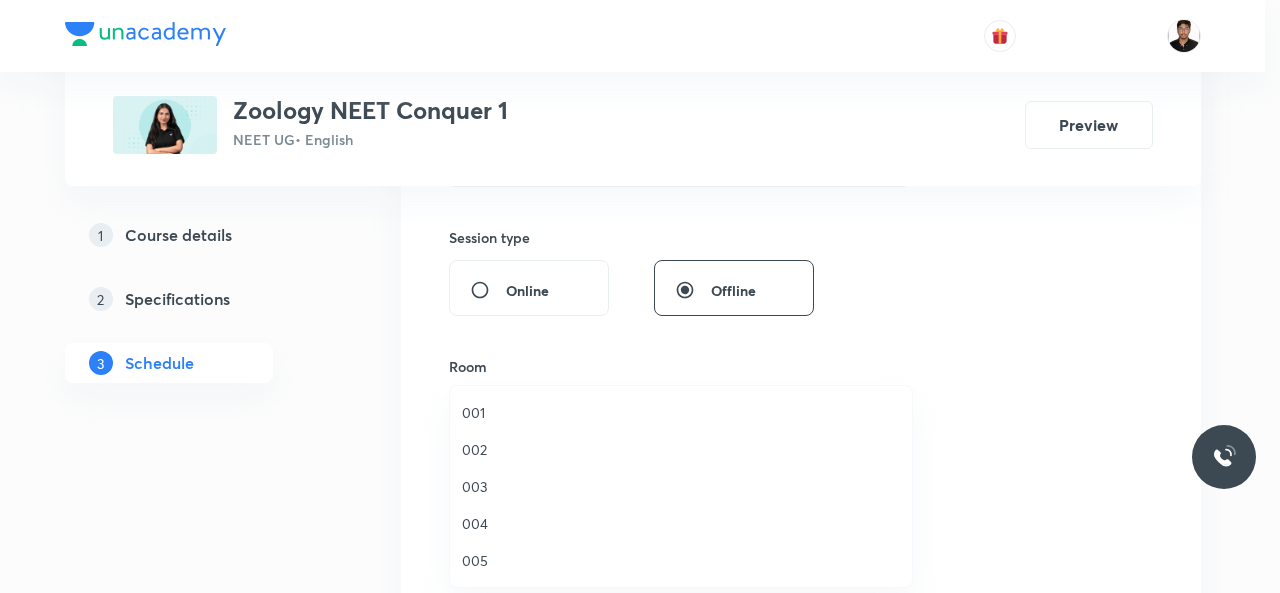 click on "003" at bounding box center [681, 486] 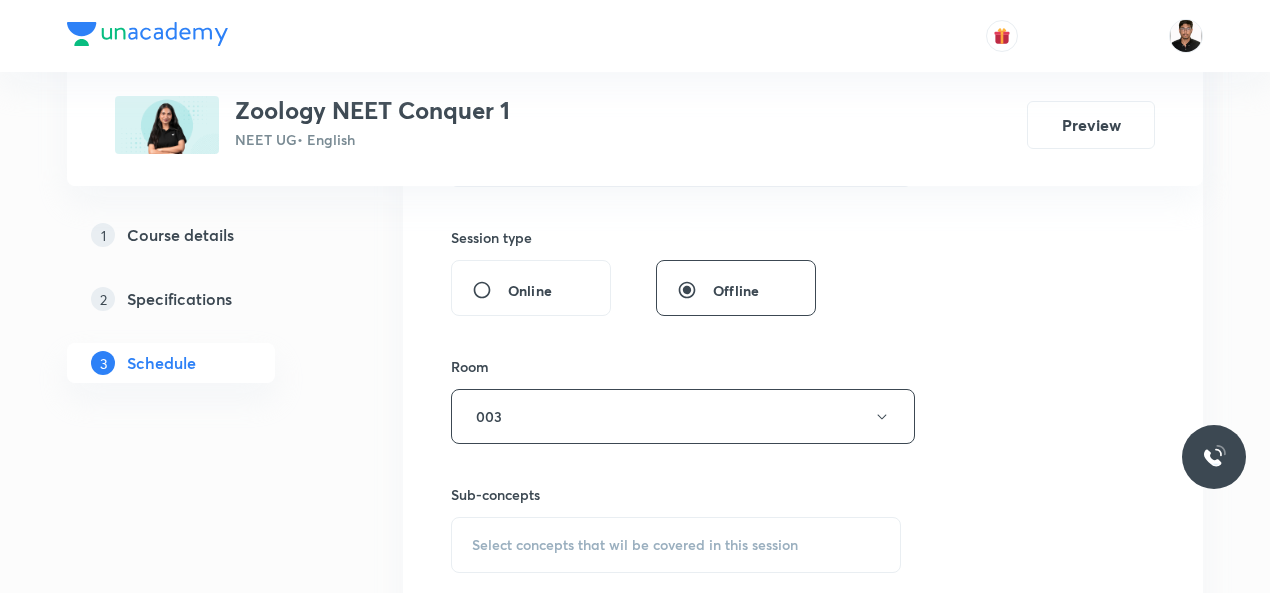 click on "Session  2 Live class Session title 0/99 ​ Schedule for Aug 6, 2025, 10:00 AM ​ Duration (in minutes) 90 ​   Session type Online Offline Room 003 Sub-concepts Select concepts that wil be covered in this session Add Cancel" at bounding box center [803, 183] 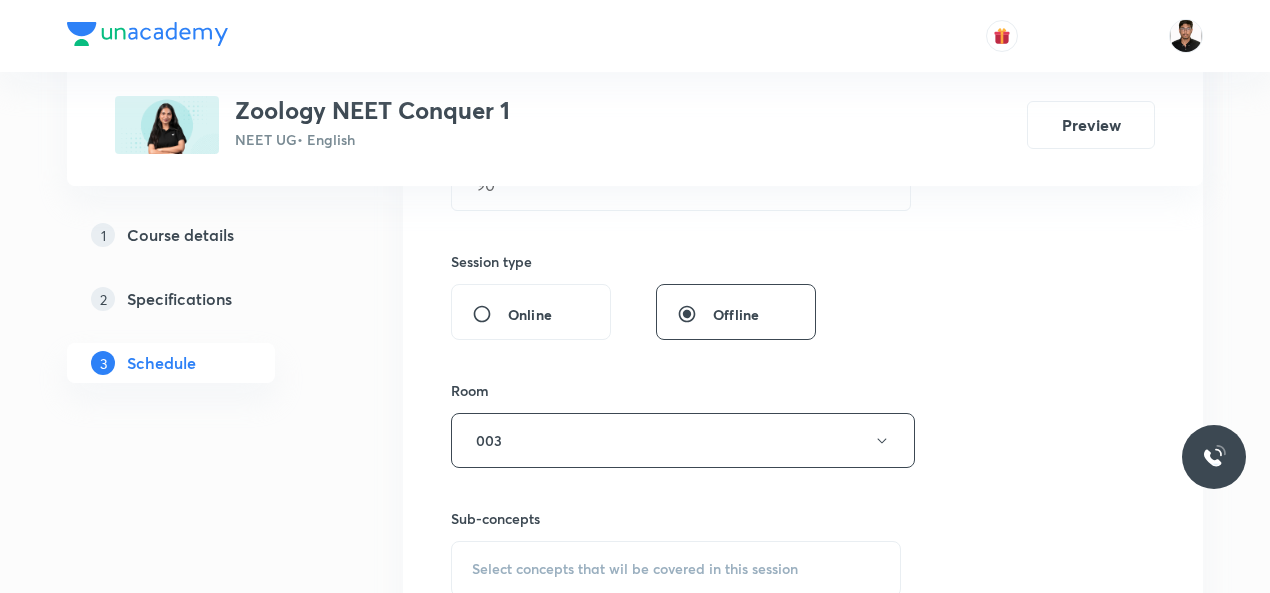 scroll, scrollTop: 918, scrollLeft: 0, axis: vertical 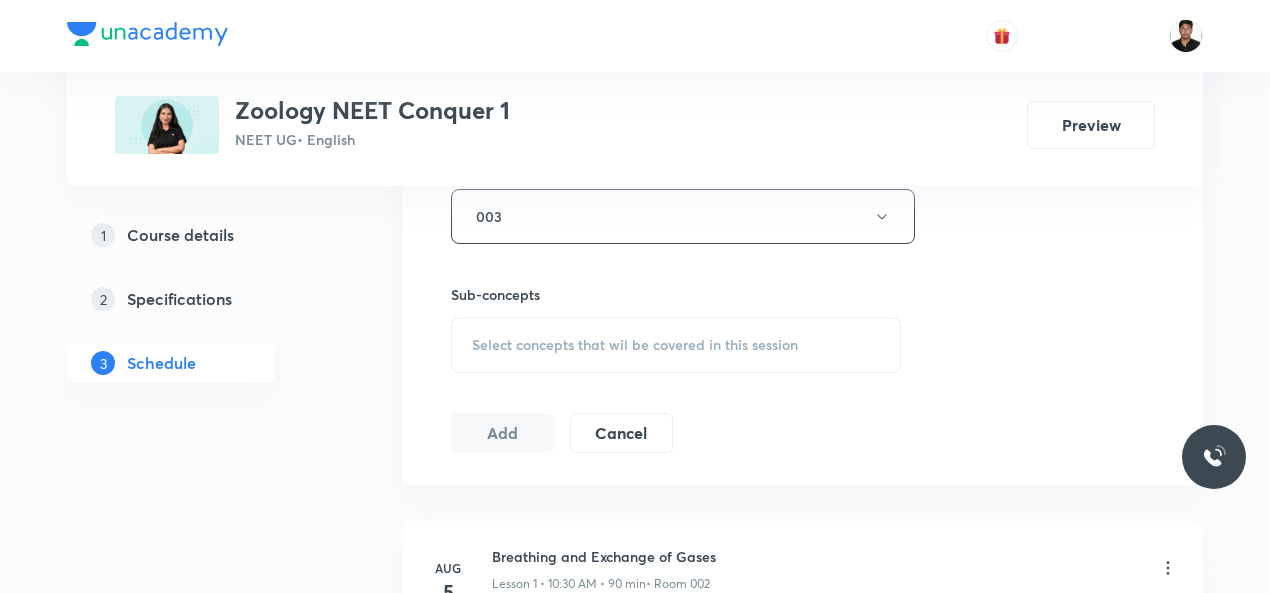 click on "Select concepts that wil be covered in this session" at bounding box center (676, 345) 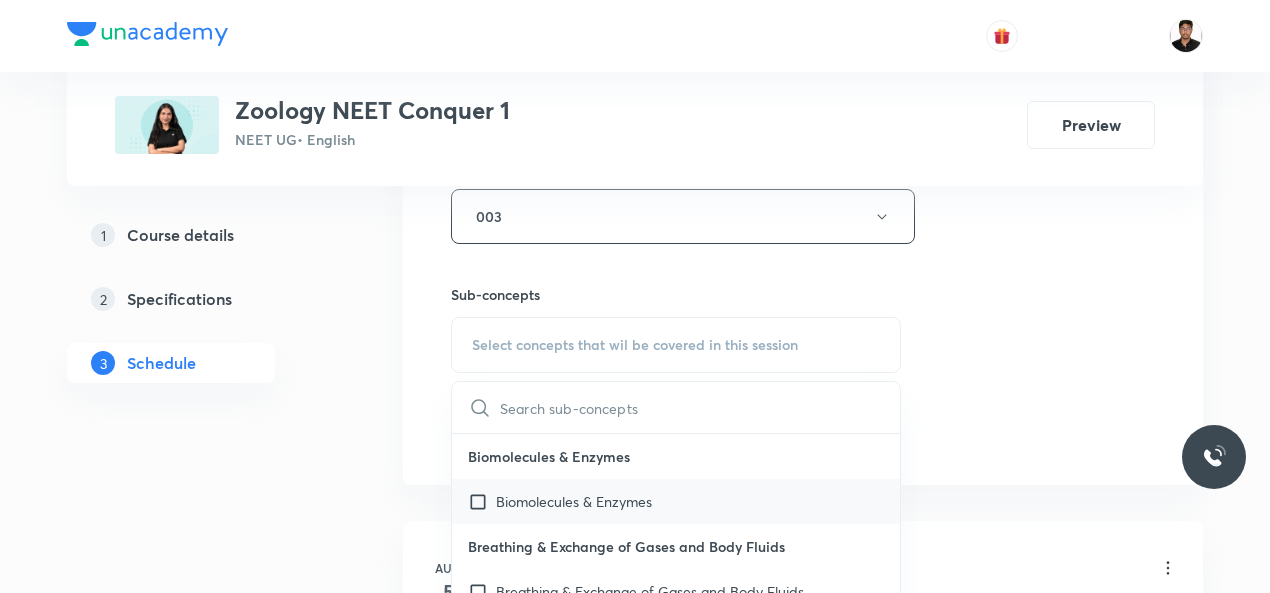 click at bounding box center [482, 501] 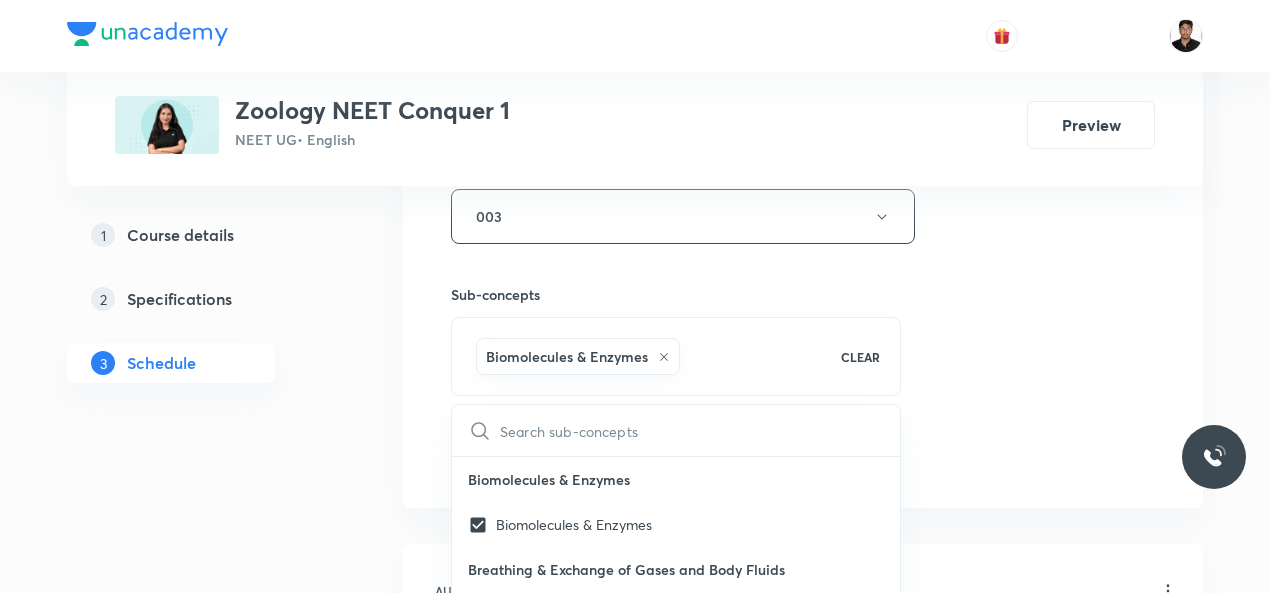 click on "Session  2 Live class Session title 0/99 ​ Schedule for Aug 6, 2025, 10:00 AM ​ Duration (in minutes) 90 ​   Session type Online Offline Room 003 Sub-concepts Biomolecules & Enzymes CLEAR ​ Biomolecules & Enzymes Biomolecules & Enzymes Breathing & Exchange of Gases and Body Fluids Breathing & Exchange of Gases and Body Fluids Reproductive Health Reproductive Health Excretory product and their elimination, Locomotion Excretory product and their elimination, Locomotion Origin & Evolution Origin & Evolution Biomolecules & Enzymes, Body Fluids & Circulation and Breathing & Exchange of Gases Biomolecules & Enzymes, Body Fluids & Circulation and Breathing & Exchange of Gases Covered previously Neural Control & Coordination, Chemical Control & Coordination Neural Control & Coordination, Chemical Control & Coordination Excretory Products and their Elimination Excretory Products and their Elimination Add Cancel" at bounding box center [803, -5] 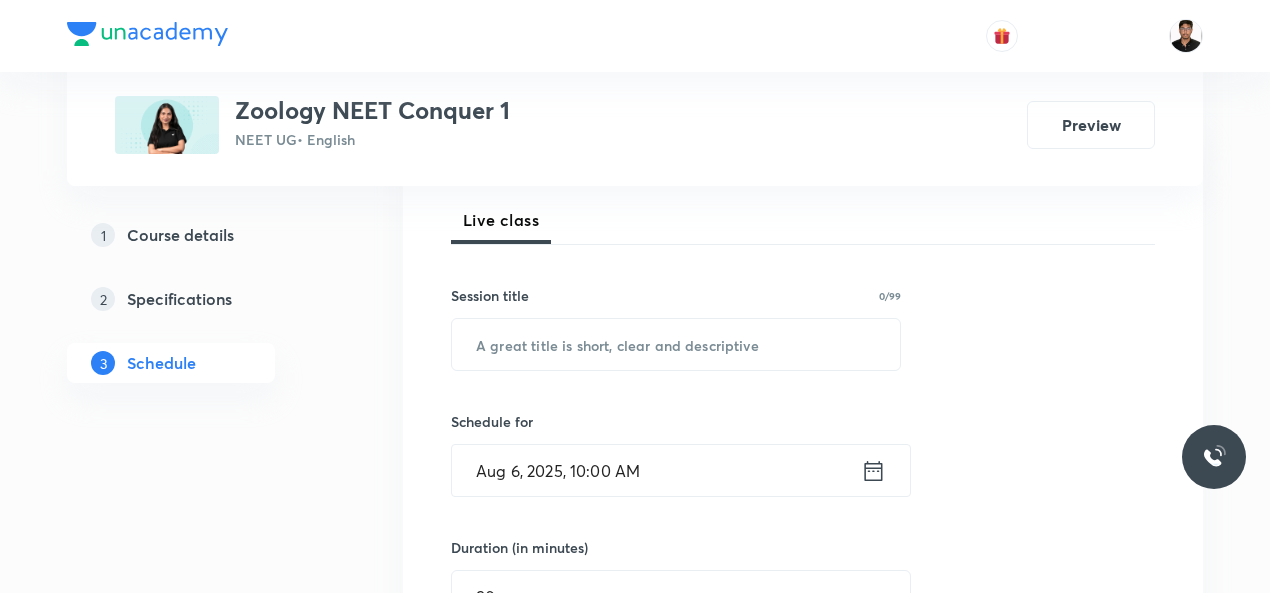 scroll, scrollTop: 278, scrollLeft: 0, axis: vertical 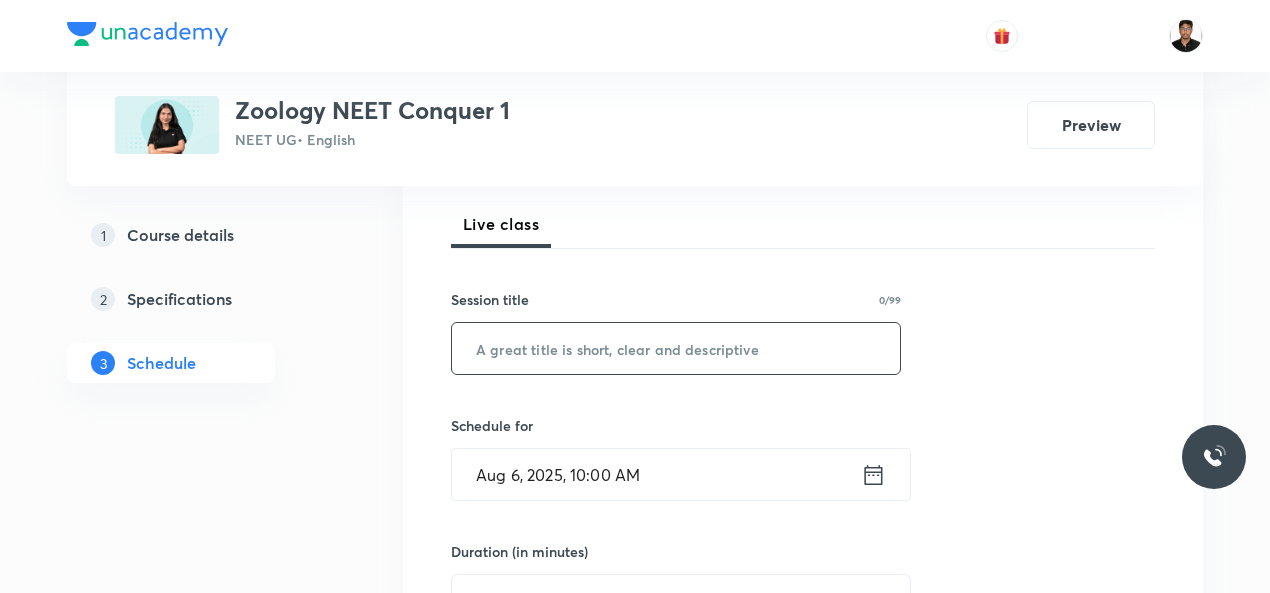 click at bounding box center [676, 348] 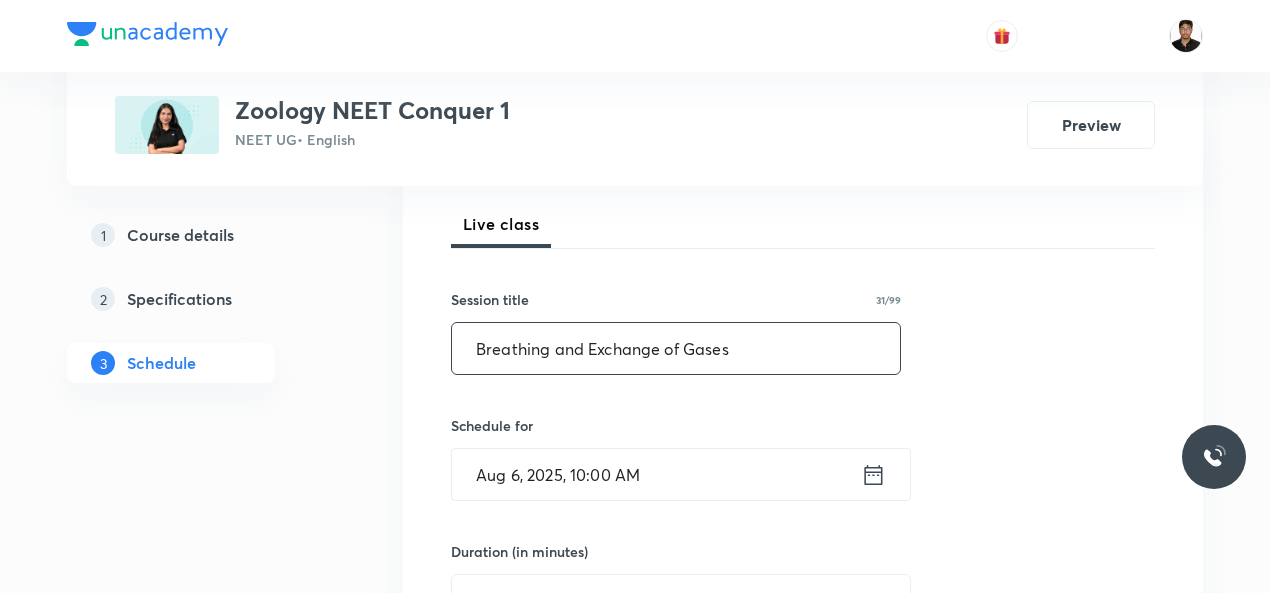type on "Breathing and Exchange of Gases" 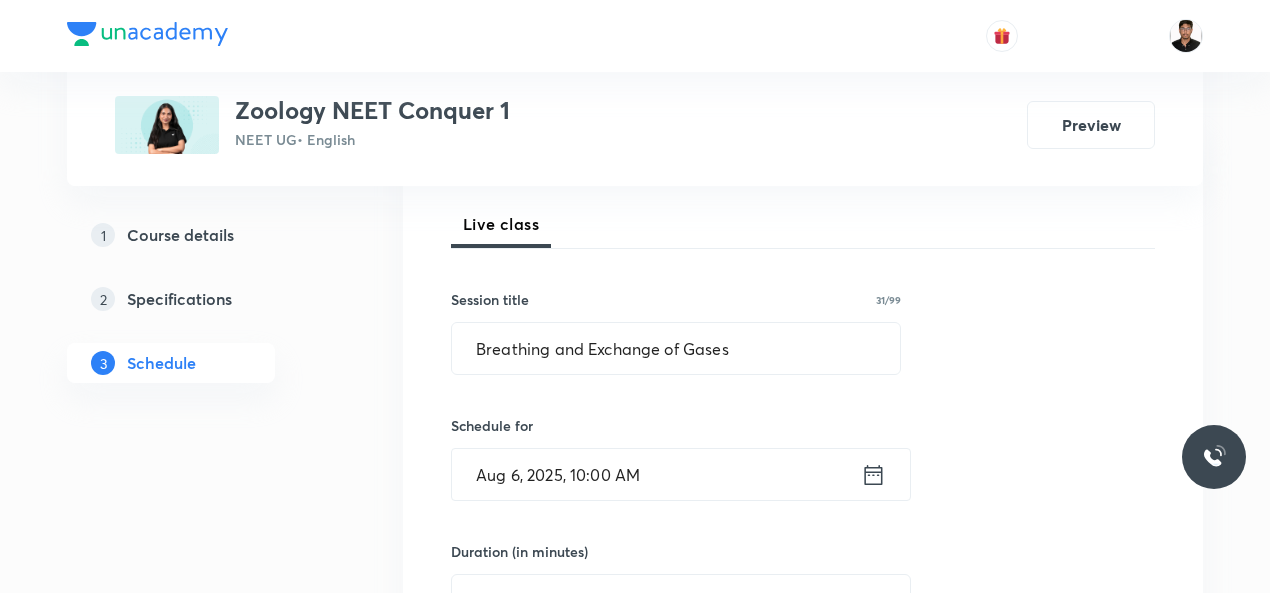 click on "Session  2 Live class Session title 31/99 Breathing and Exchange of Gases ​ Schedule for Aug 6, 2025, 10:00 AM ​ Duration (in minutes) 90 ​   Session type Online Offline Room 003 Sub-concepts Biomolecules & Enzymes CLEAR Add Cancel" at bounding box center (803, 635) 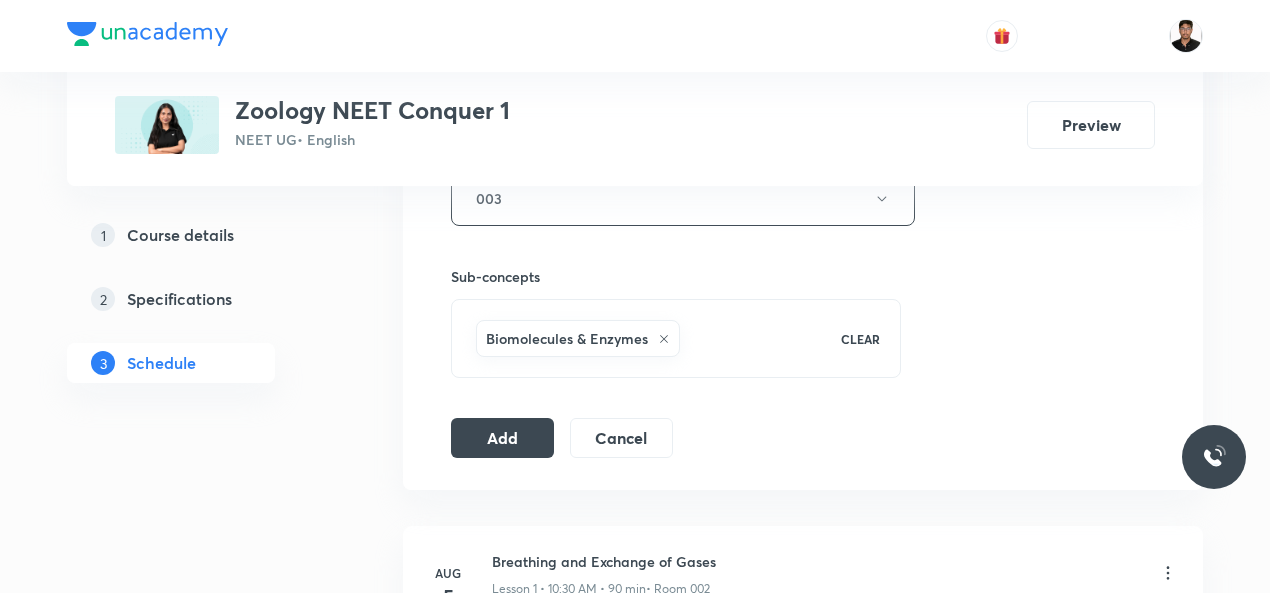 scroll, scrollTop: 958, scrollLeft: 0, axis: vertical 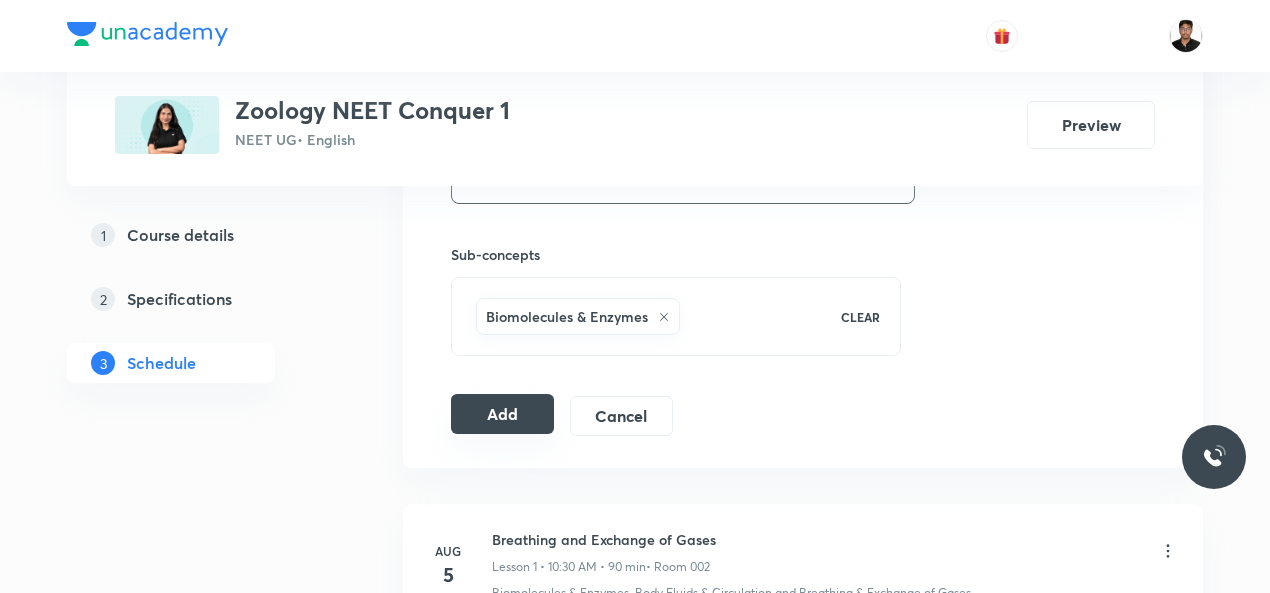 click on "Add" at bounding box center (502, 414) 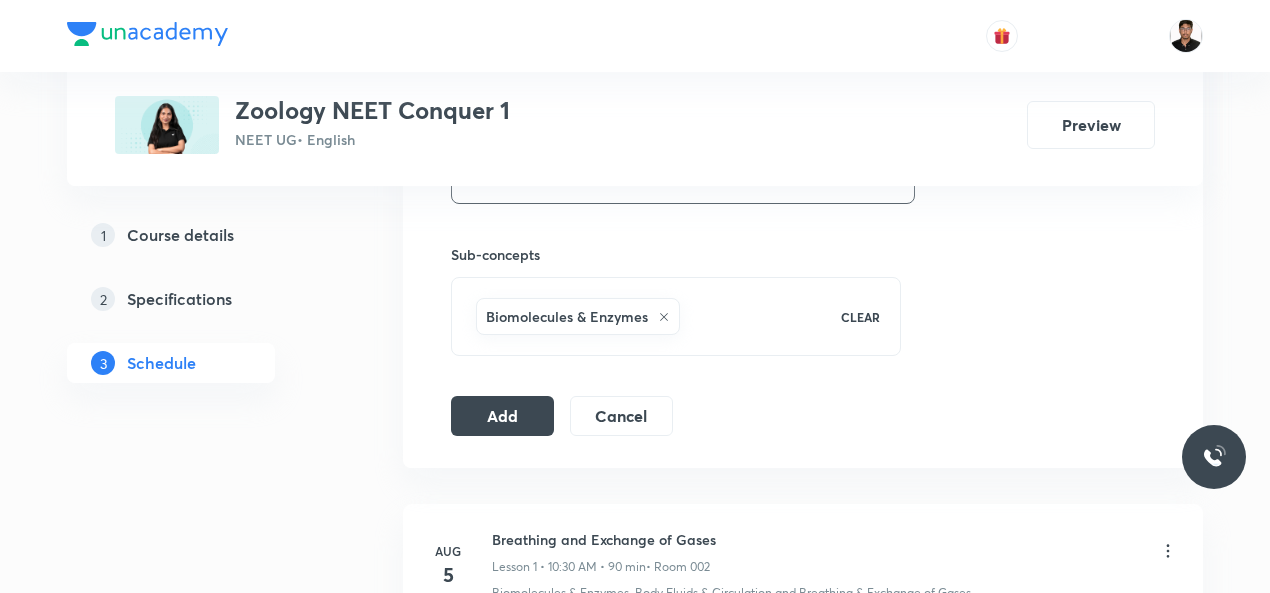 click on "Session  2 Live class Session title 31/99 Breathing and Exchange of Gases ​ Schedule for Aug 6, 2025, 10:00 AM ​ Duration (in minutes) 90 ​   Session type Online Offline Room 003 Sub-concepts Biomolecules & Enzymes CLEAR Add Cancel" at bounding box center (803, -45) 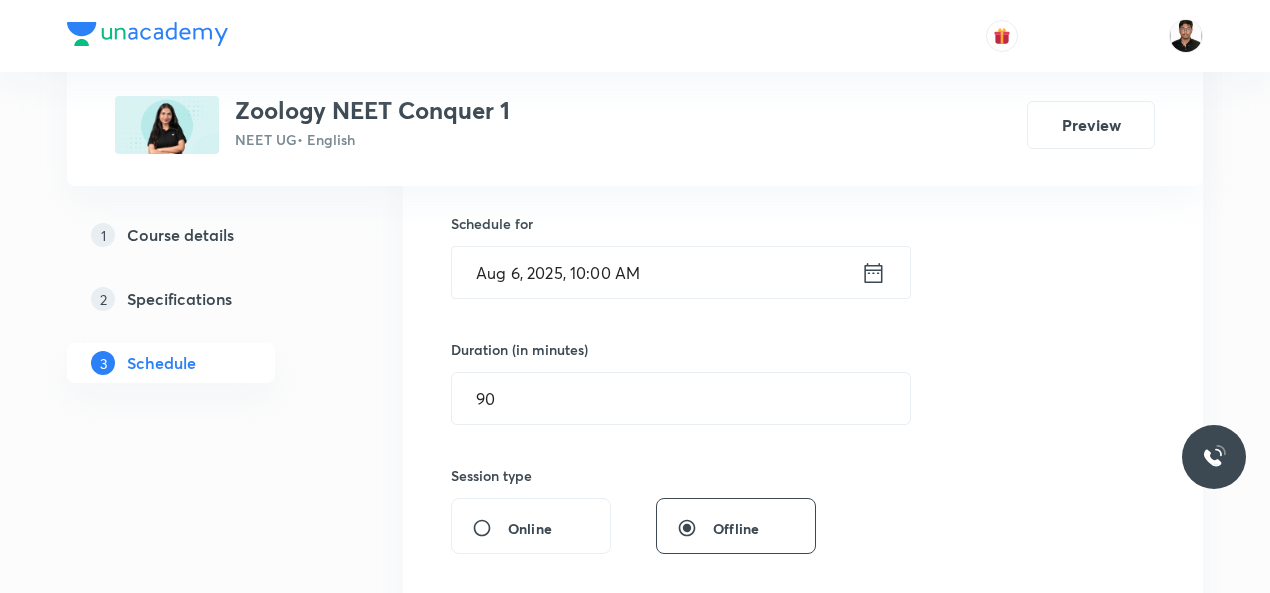 scroll, scrollTop: 478, scrollLeft: 0, axis: vertical 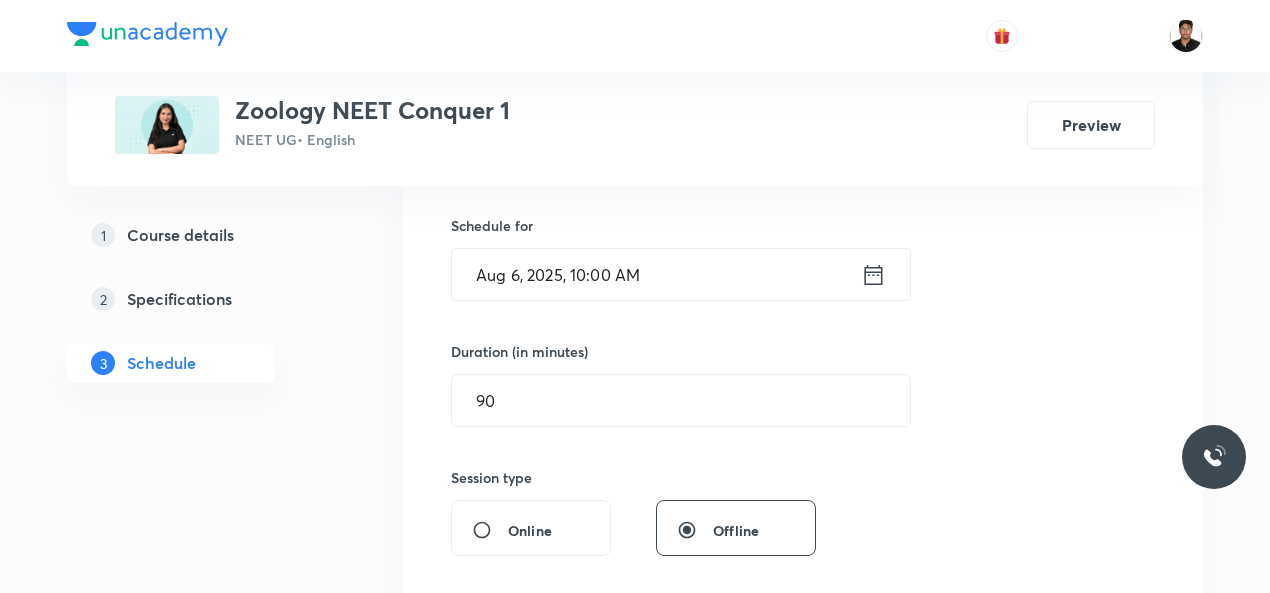 click 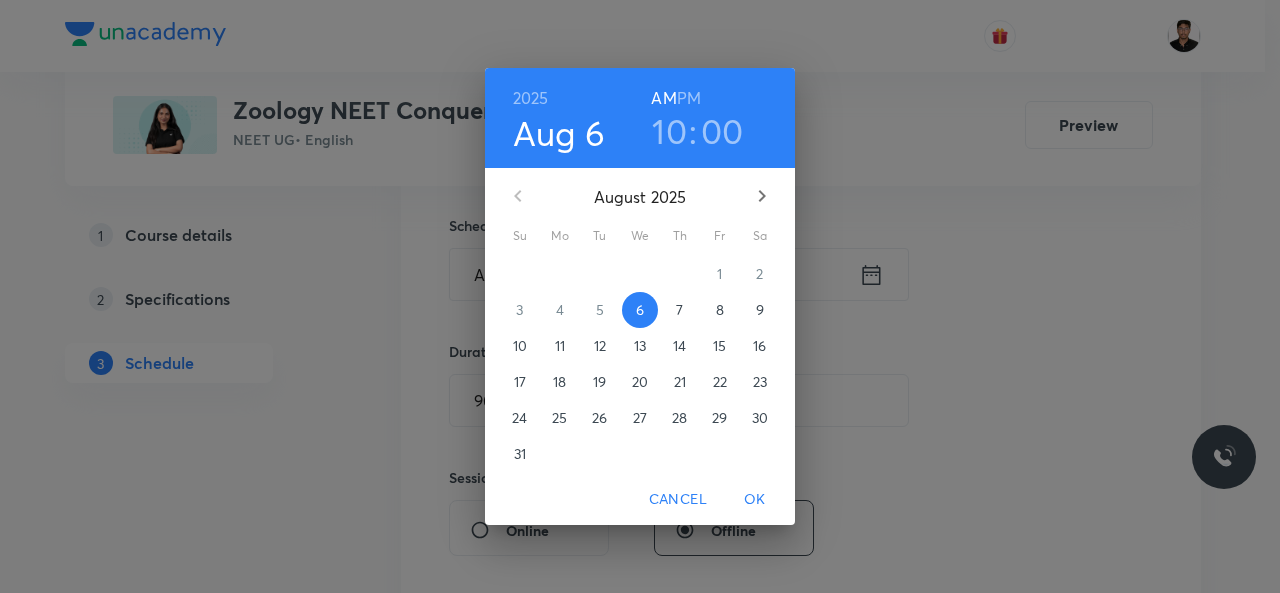 click on "00" at bounding box center (722, 131) 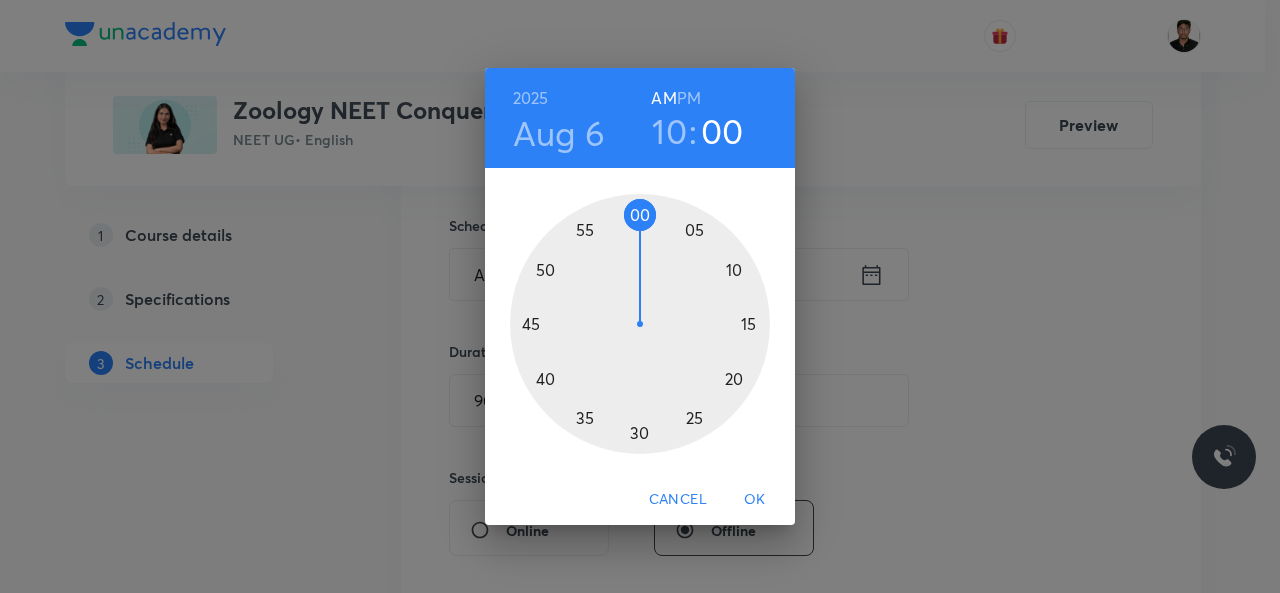 click at bounding box center [640, 324] 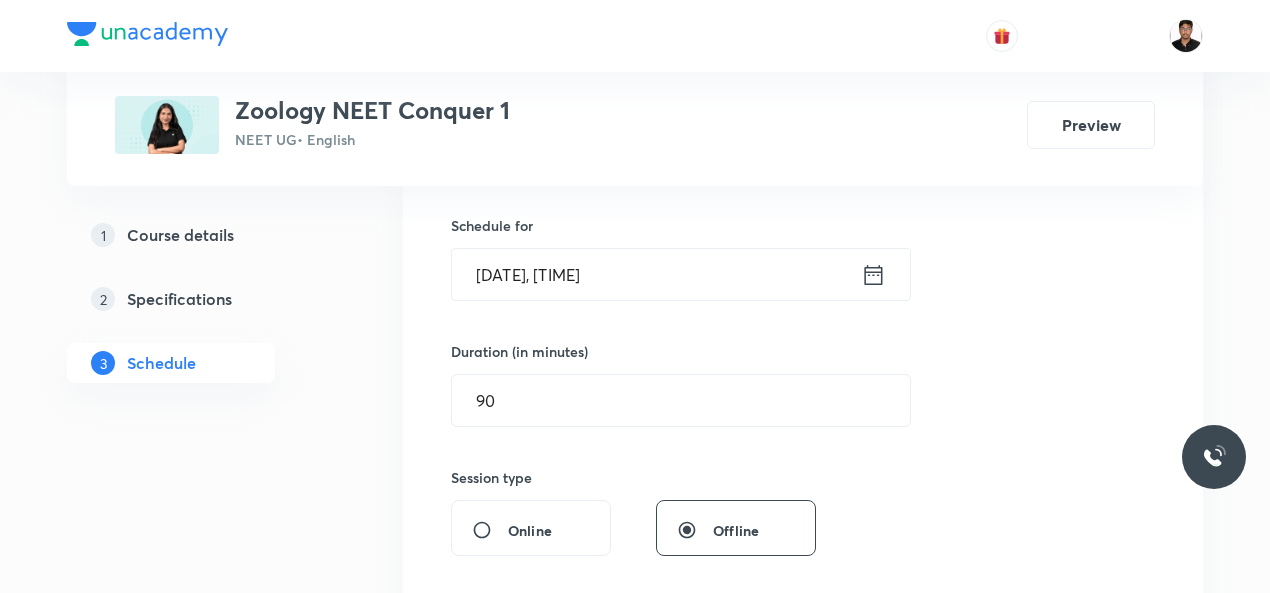 click on "Session  2 Live class Session title 31/99 Breathing and Exchange of Gases ​ Schedule for Aug 6, 2025, 10:05 AM ​ Duration (in minutes) 90 ​   Session type Online Offline Room 003 Sub-concepts Biomolecules & Enzymes CLEAR Add Cancel" at bounding box center [803, 435] 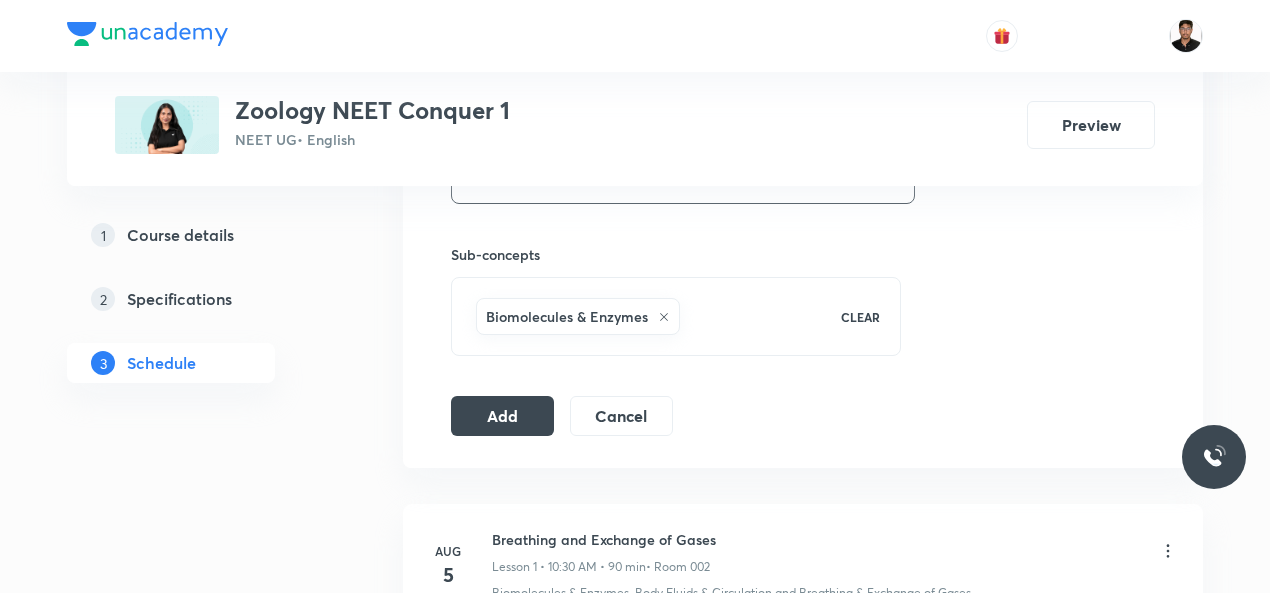 scroll, scrollTop: 958, scrollLeft: 0, axis: vertical 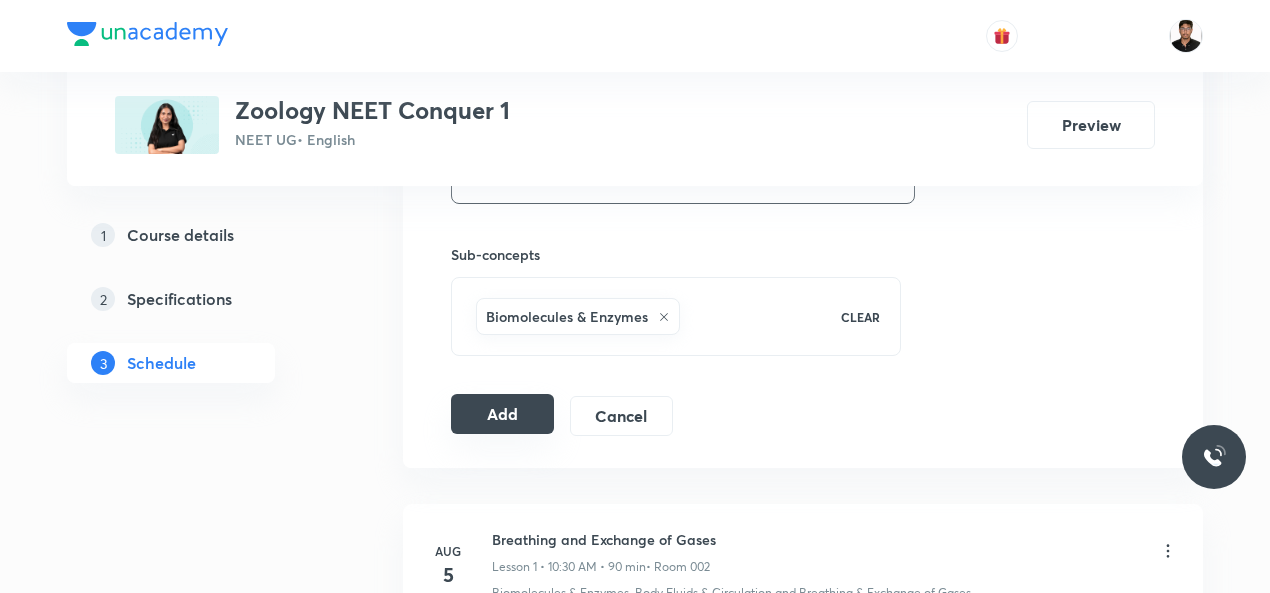 click on "Add" at bounding box center (502, 414) 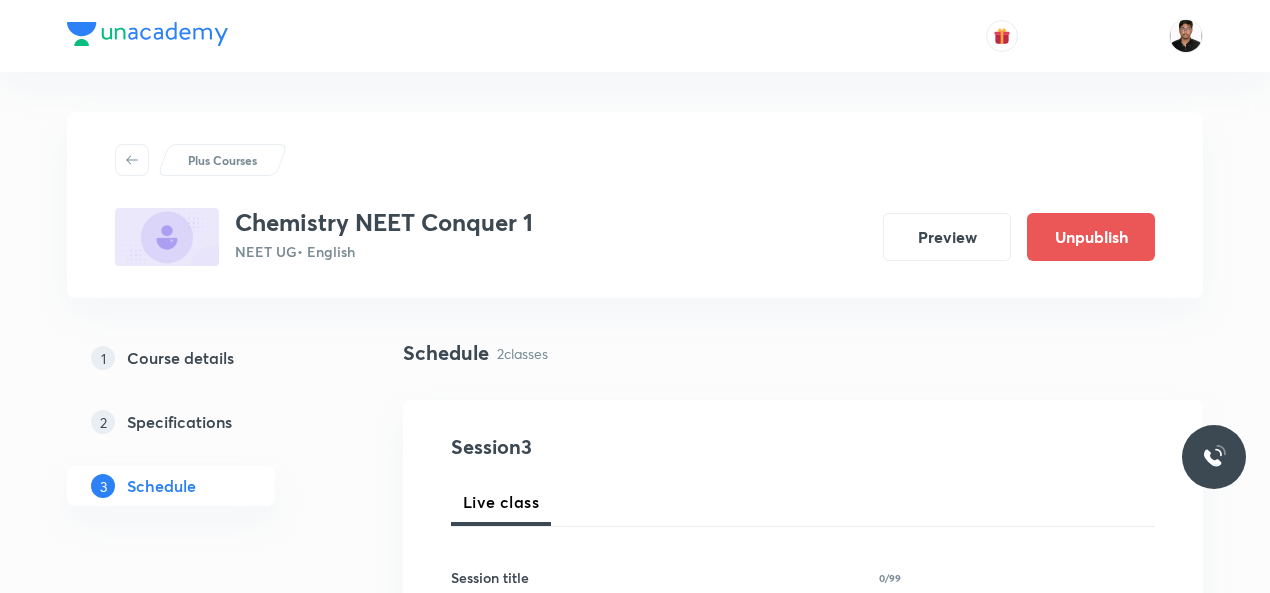 click at bounding box center (676, 626) 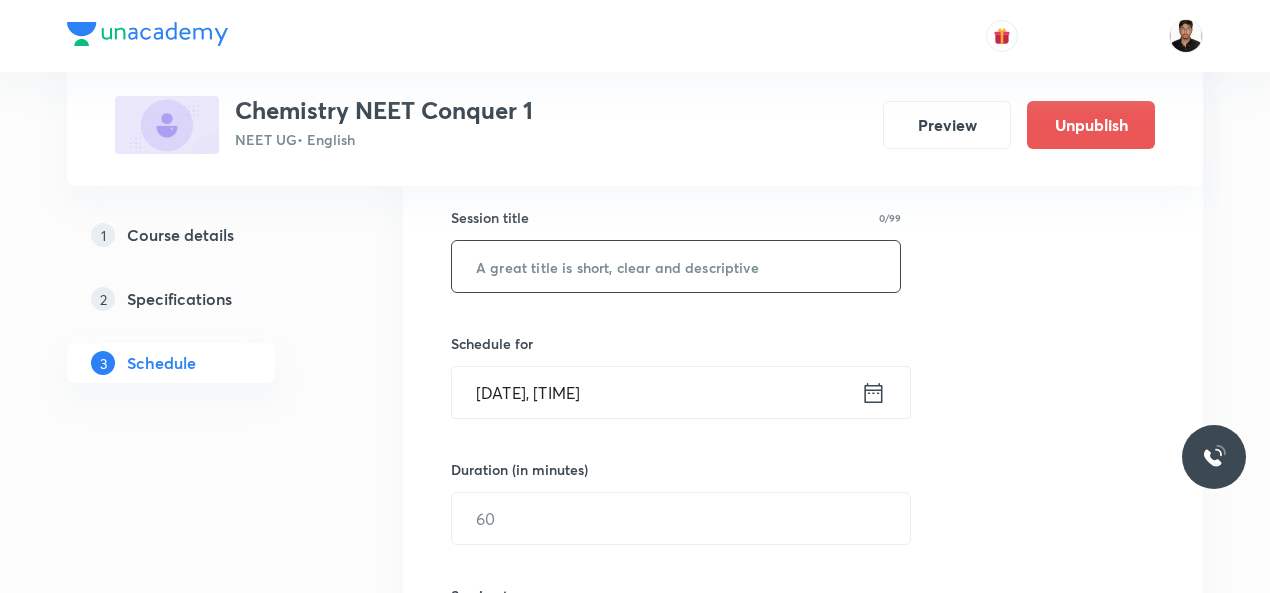 scroll, scrollTop: 0, scrollLeft: 0, axis: both 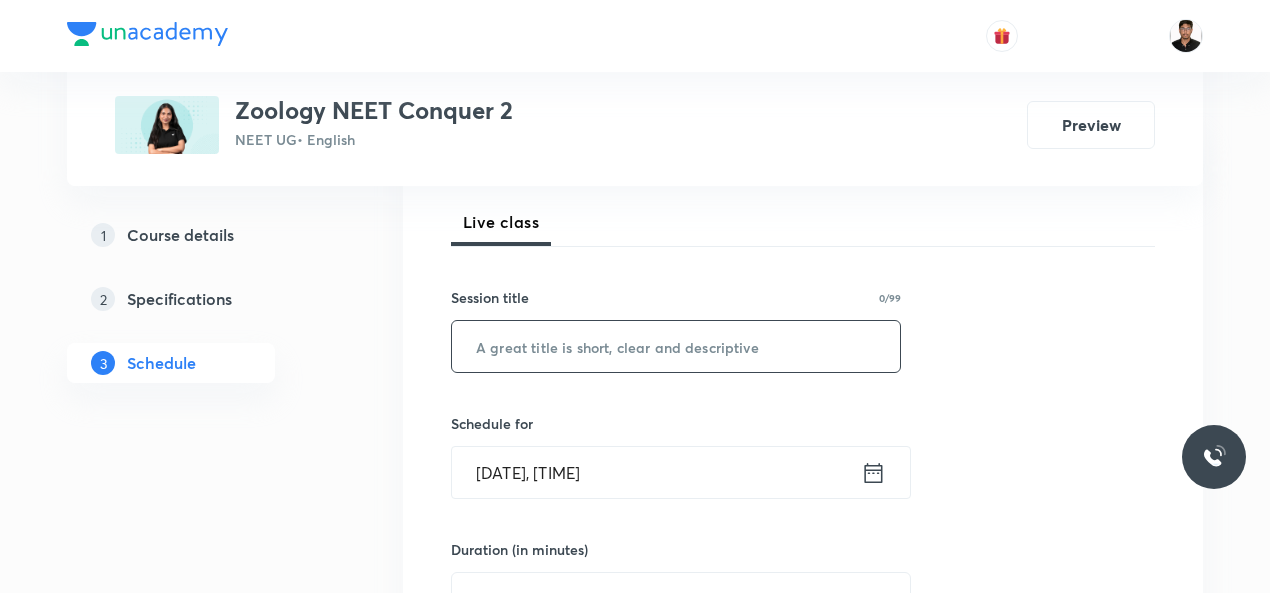 click at bounding box center [676, 346] 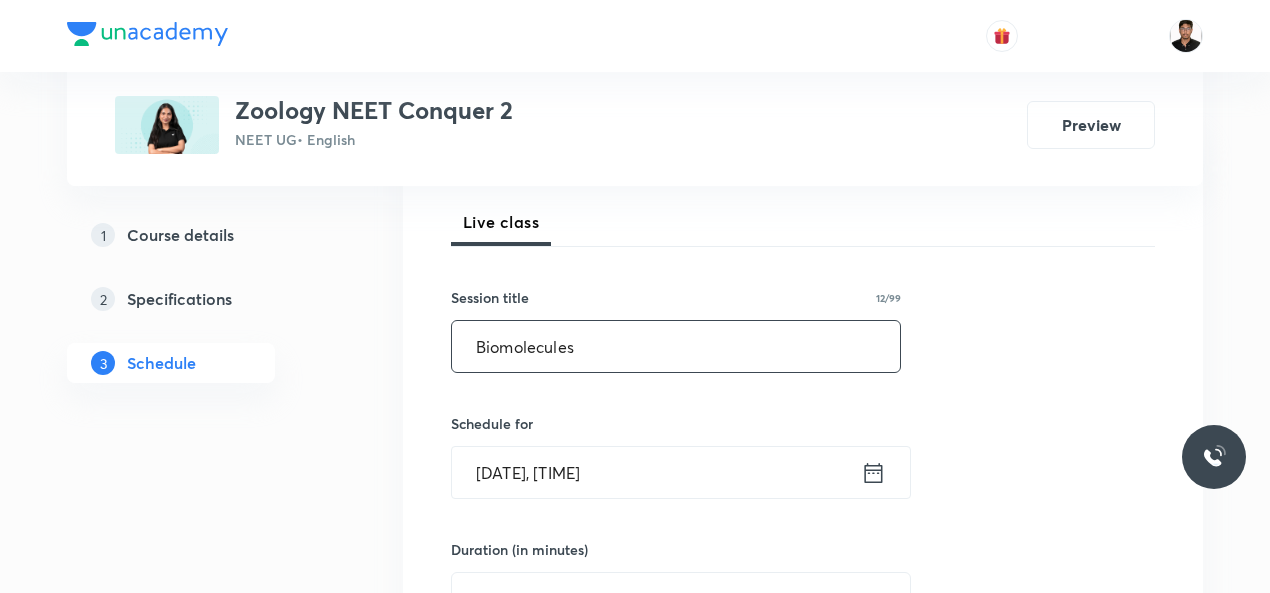 type on "Biomolecules" 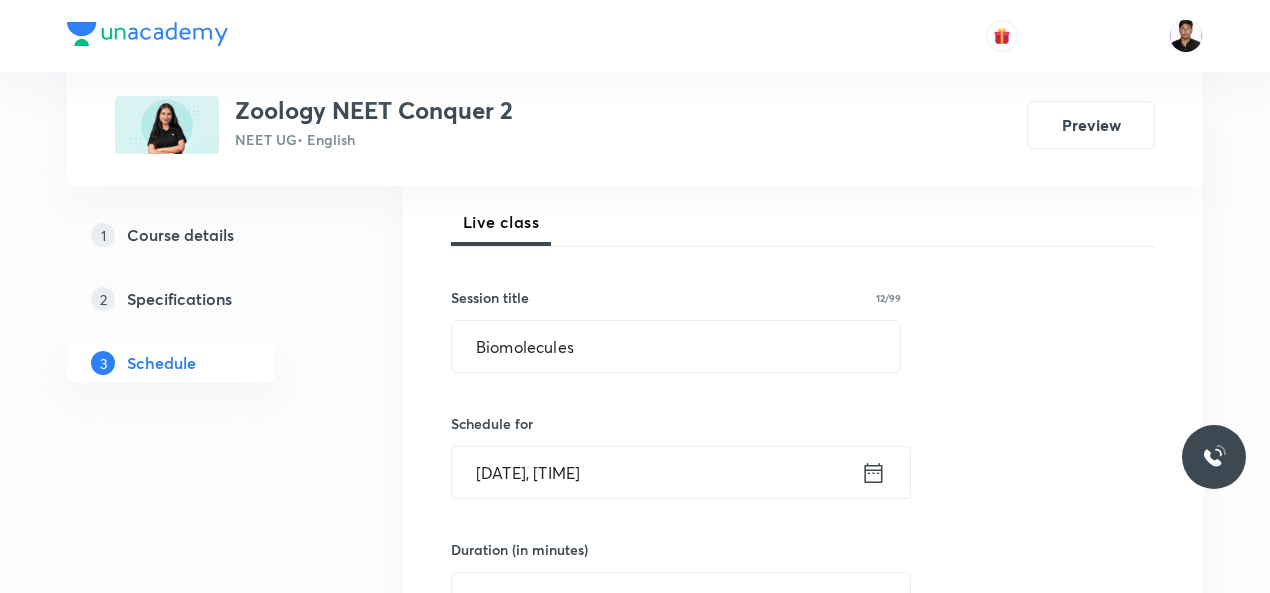 click on "Session  2 Live class Session title 12/99 Biomolecules ​ Schedule for [DATE], [TIME] ​ Duration (in minutes) ​   Session type Online Offline Room Select centre room Sub-concepts Select concepts that wil be covered in this session Add Cancel" at bounding box center (803, 621) 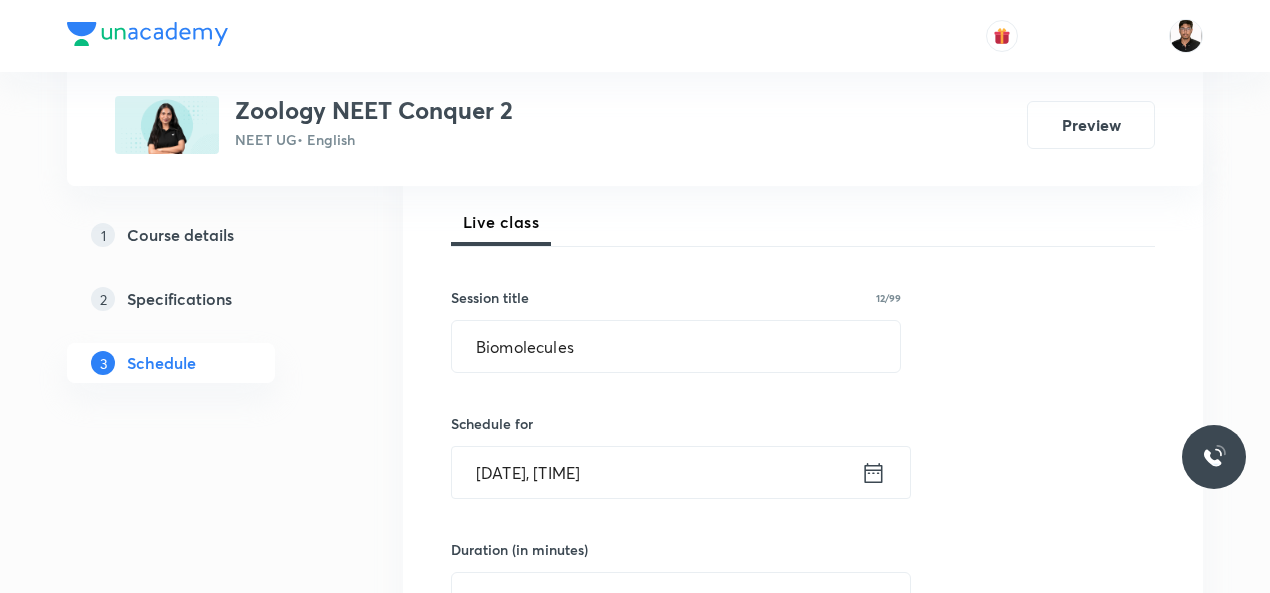 click 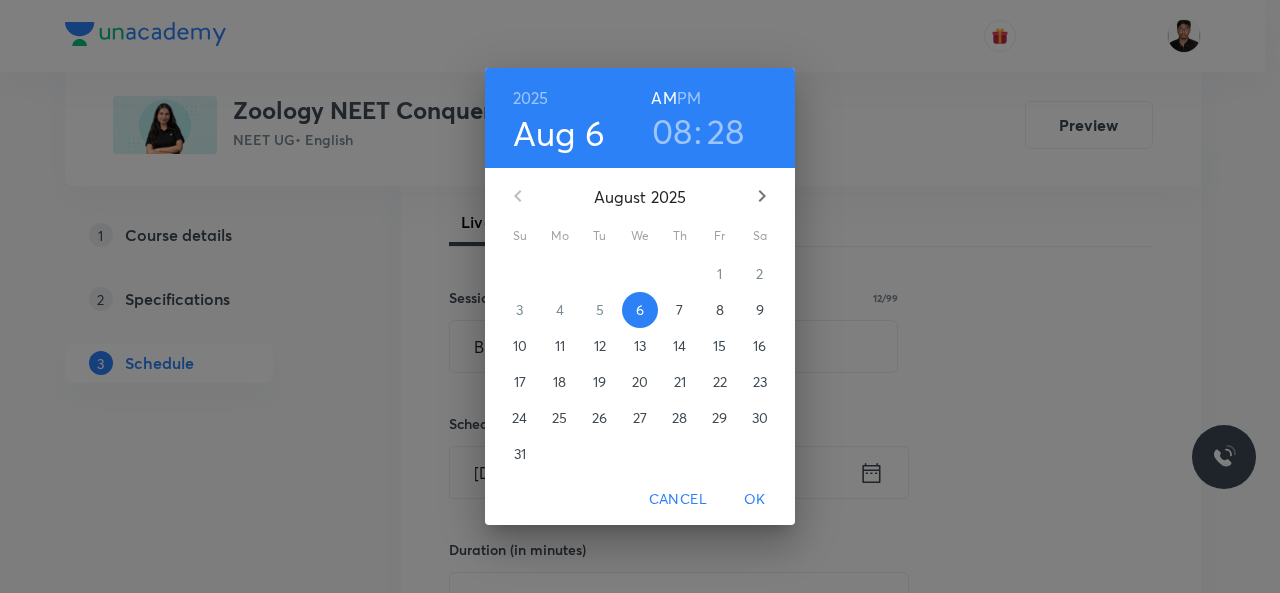 click on "08" at bounding box center (672, 131) 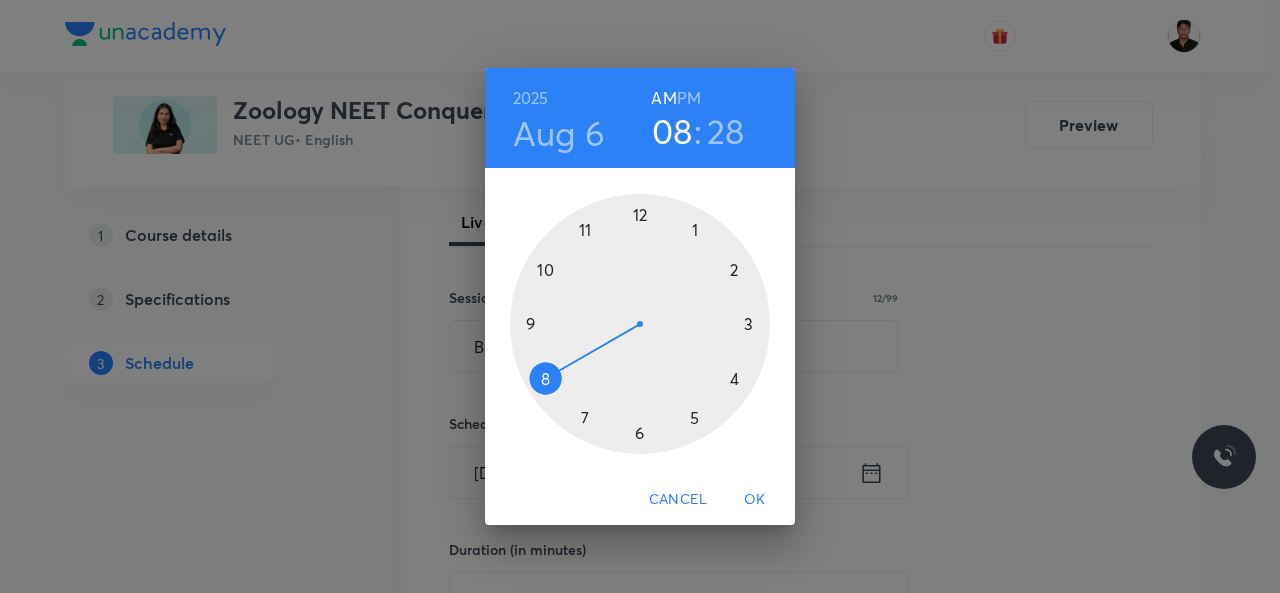 click at bounding box center (640, 324) 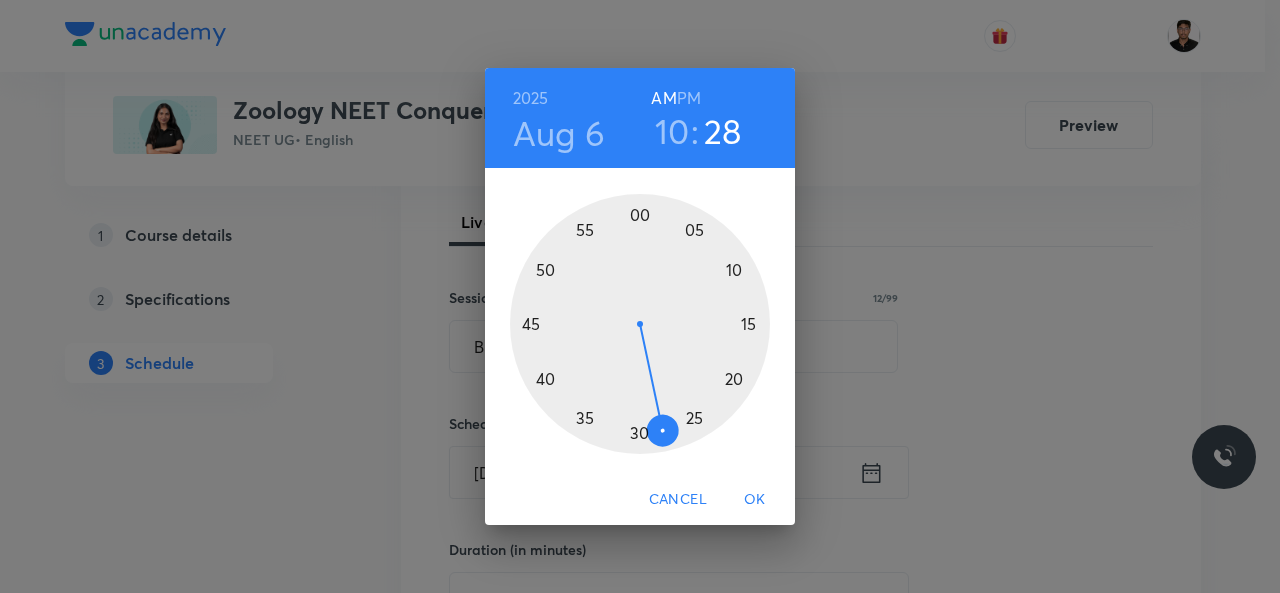 click at bounding box center [640, 324] 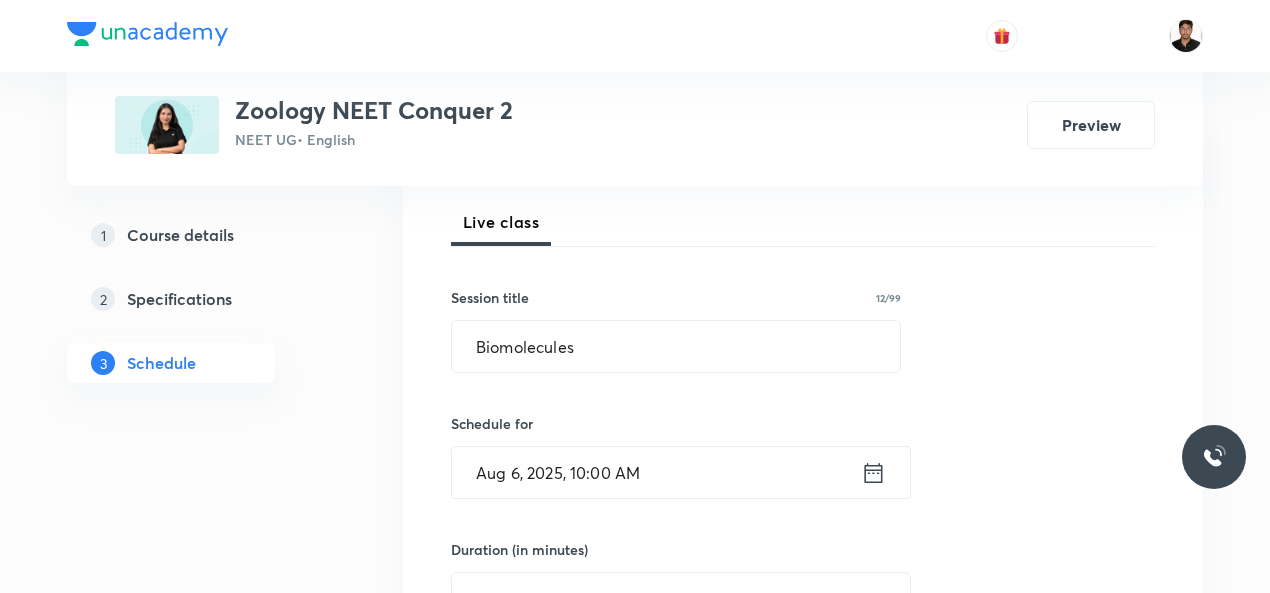 click on "Session  2 Live class Session title 12/99 Biomolecules ​ Schedule for [DATE], [TIME] ​ Duration (in minutes) ​   Session type Online Offline Room Select centre room Sub-concepts Select concepts that wil be covered in this session Add Cancel" at bounding box center (803, 621) 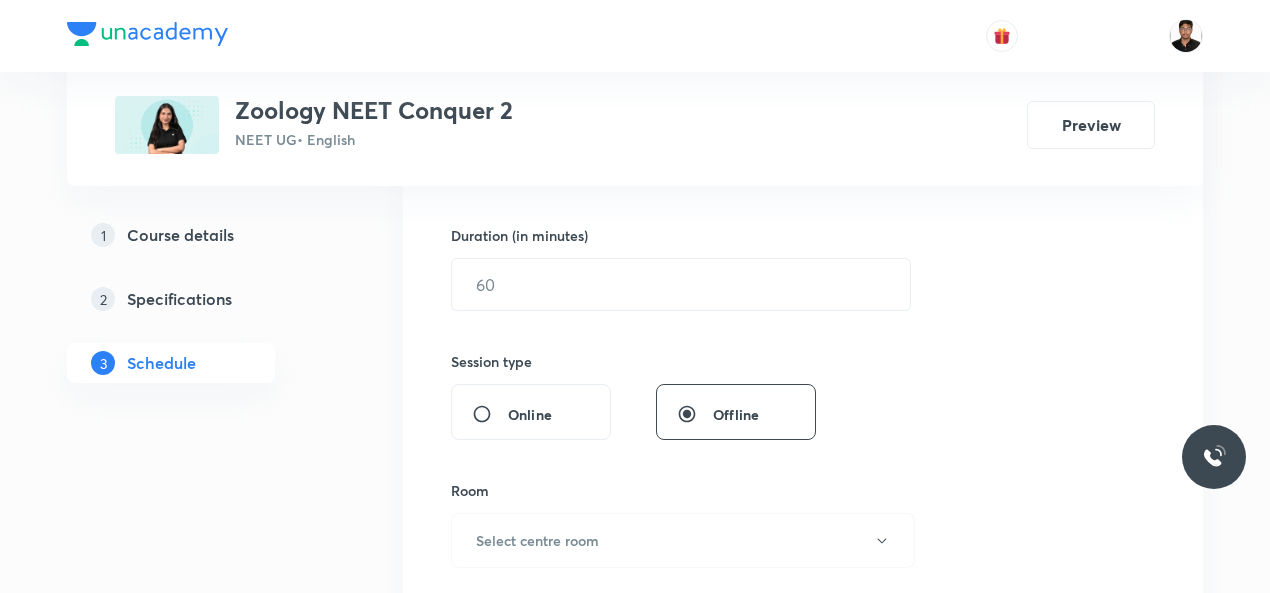 scroll, scrollTop: 600, scrollLeft: 0, axis: vertical 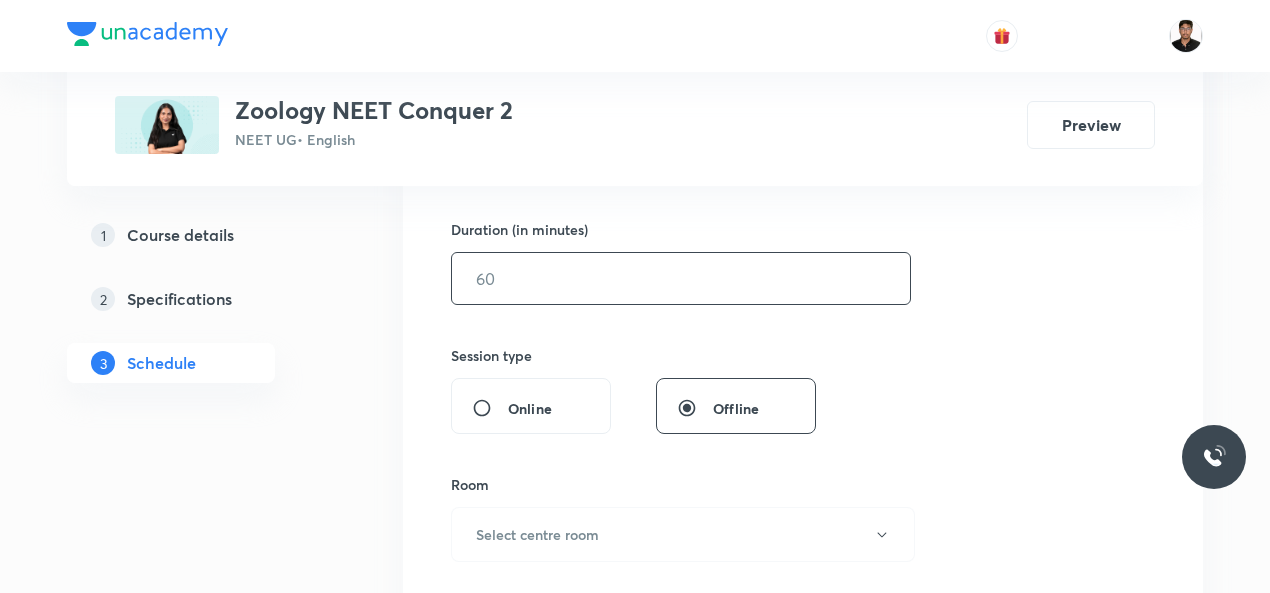 click at bounding box center [681, 278] 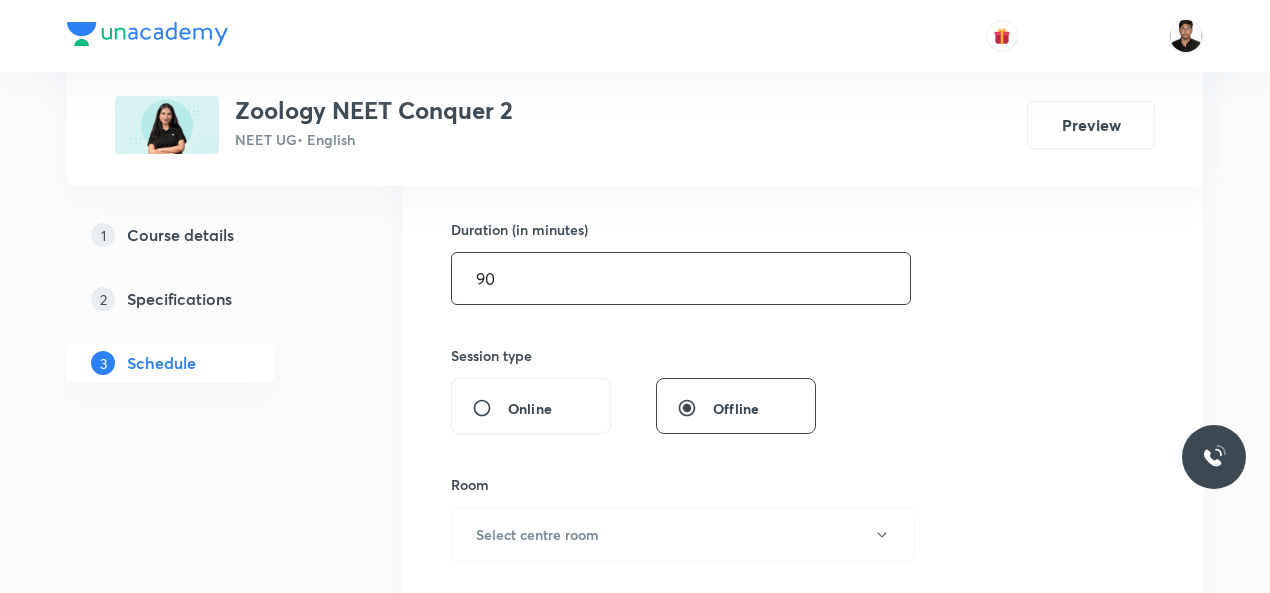 type on "90" 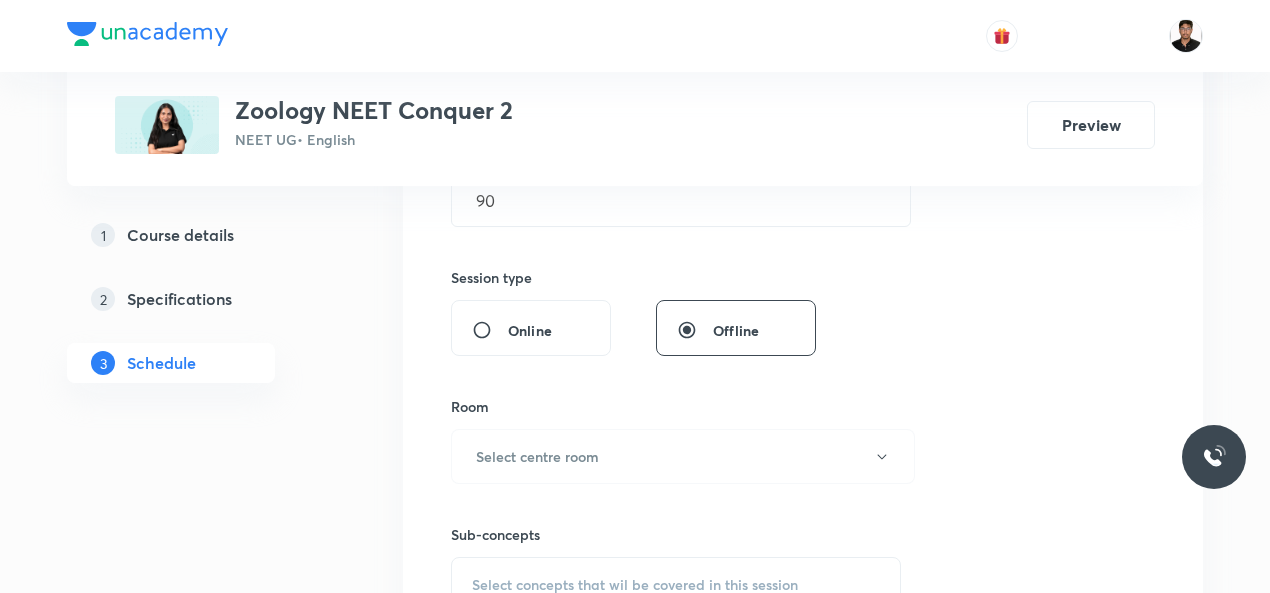 scroll, scrollTop: 680, scrollLeft: 0, axis: vertical 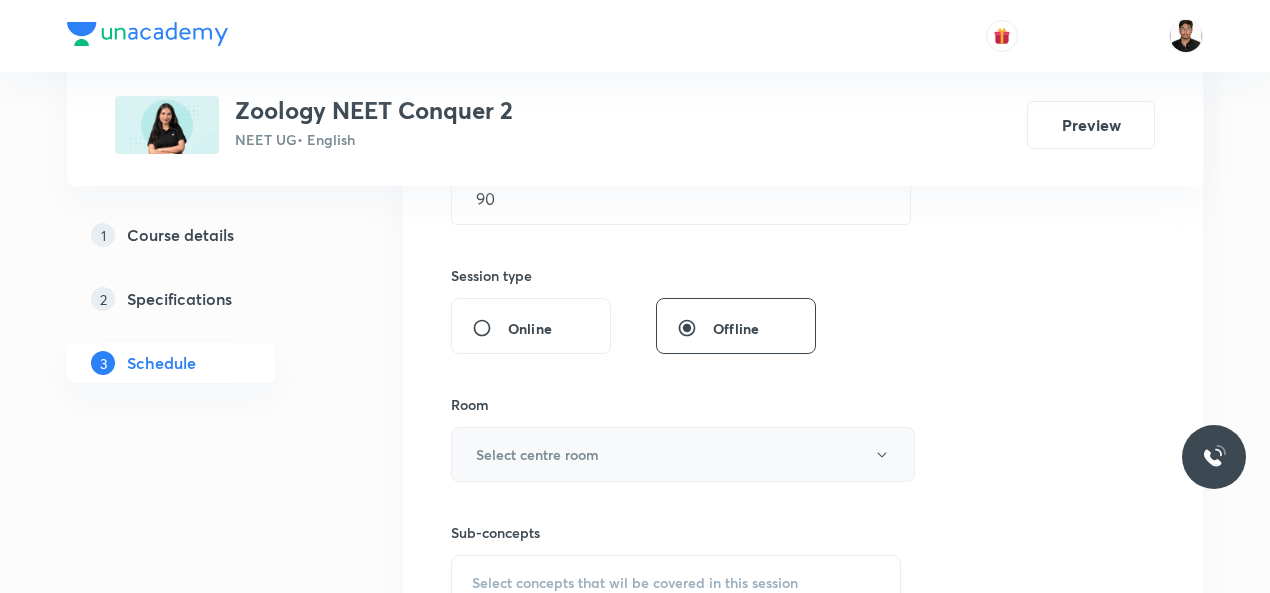 click on "Select centre room" at bounding box center (683, 454) 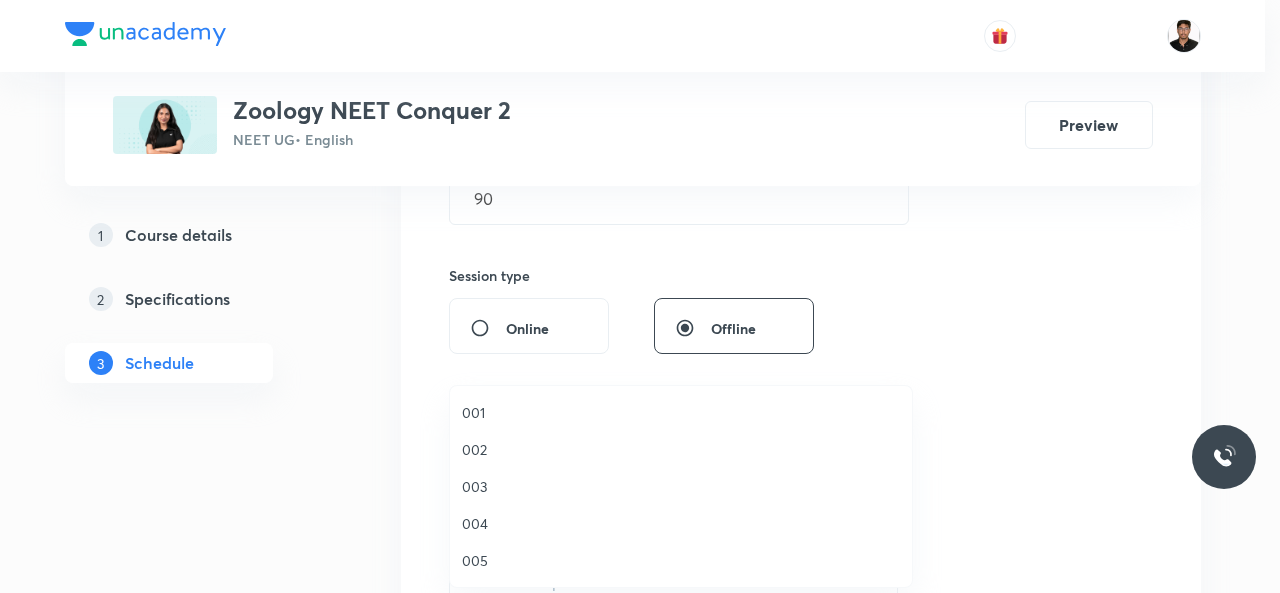 click on "001" at bounding box center [681, 412] 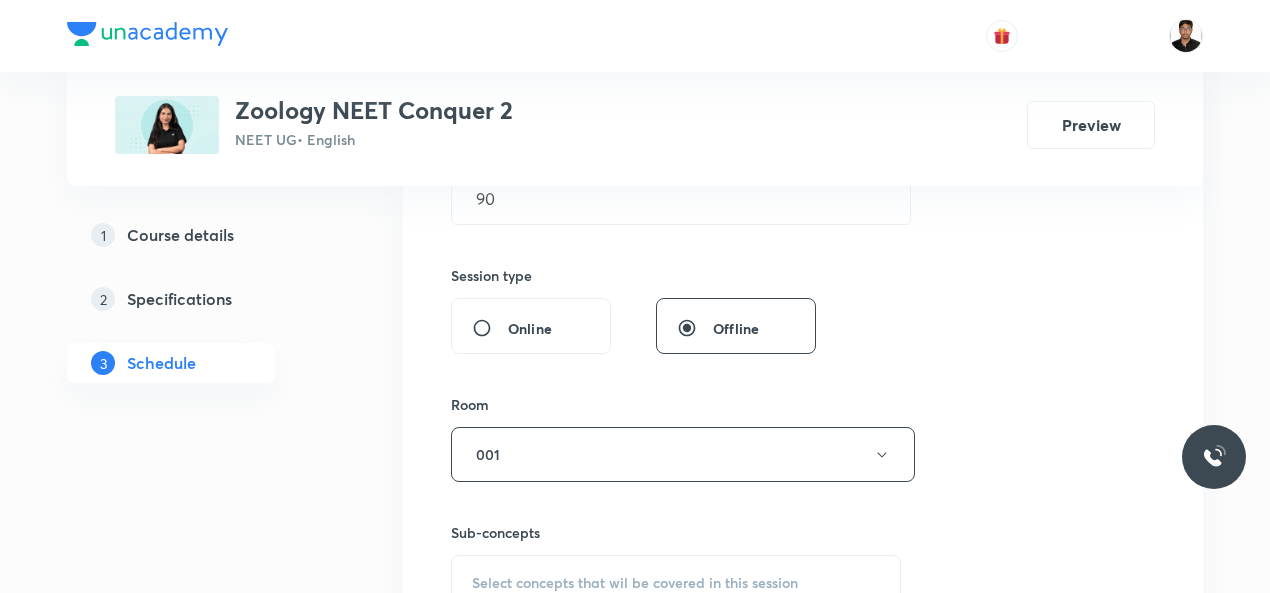 click on "Session  2 Live class Session title 12/99 Biomolecules ​ Schedule for [DATE], [TIME] ​ Duration (in minutes) 90 ​   Session type Online Offline Room 001 Sub-concepts Select concepts that wil be covered in this session Add Cancel" at bounding box center (803, 221) 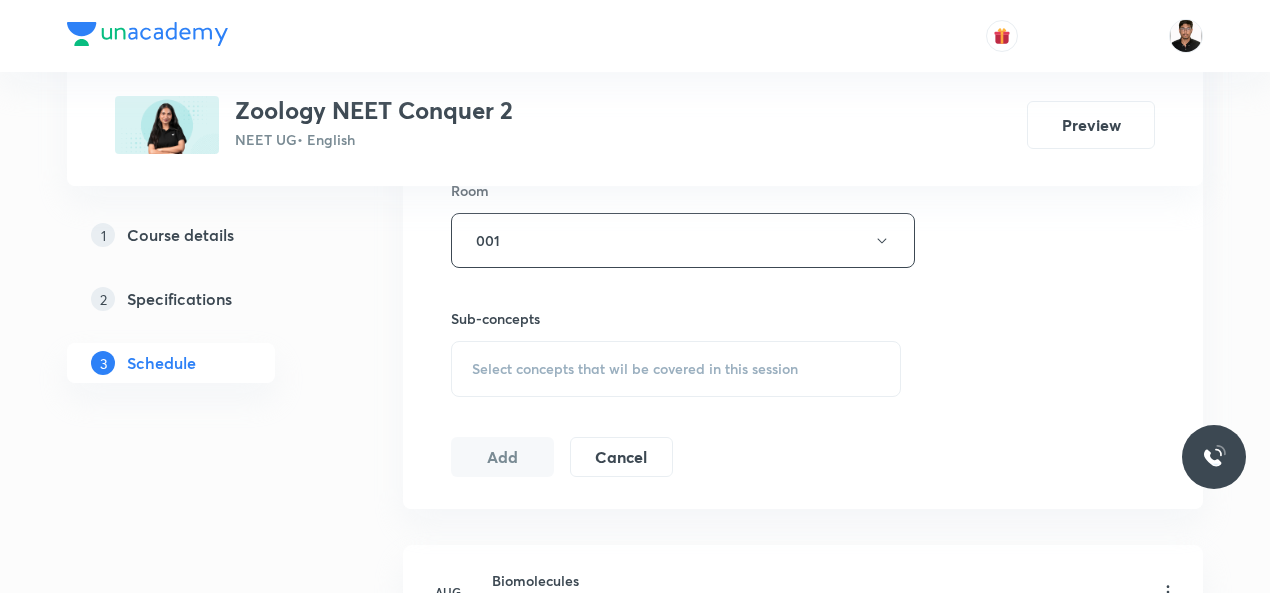 scroll, scrollTop: 920, scrollLeft: 0, axis: vertical 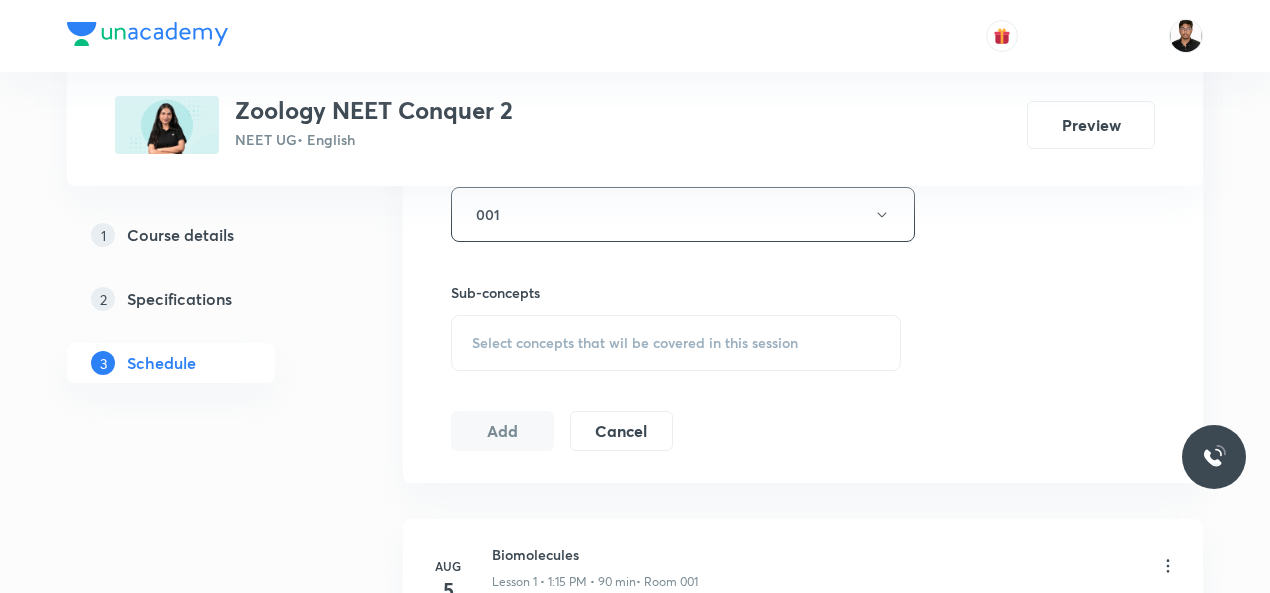 click on "Select concepts that wil be covered in this session" at bounding box center (635, 343) 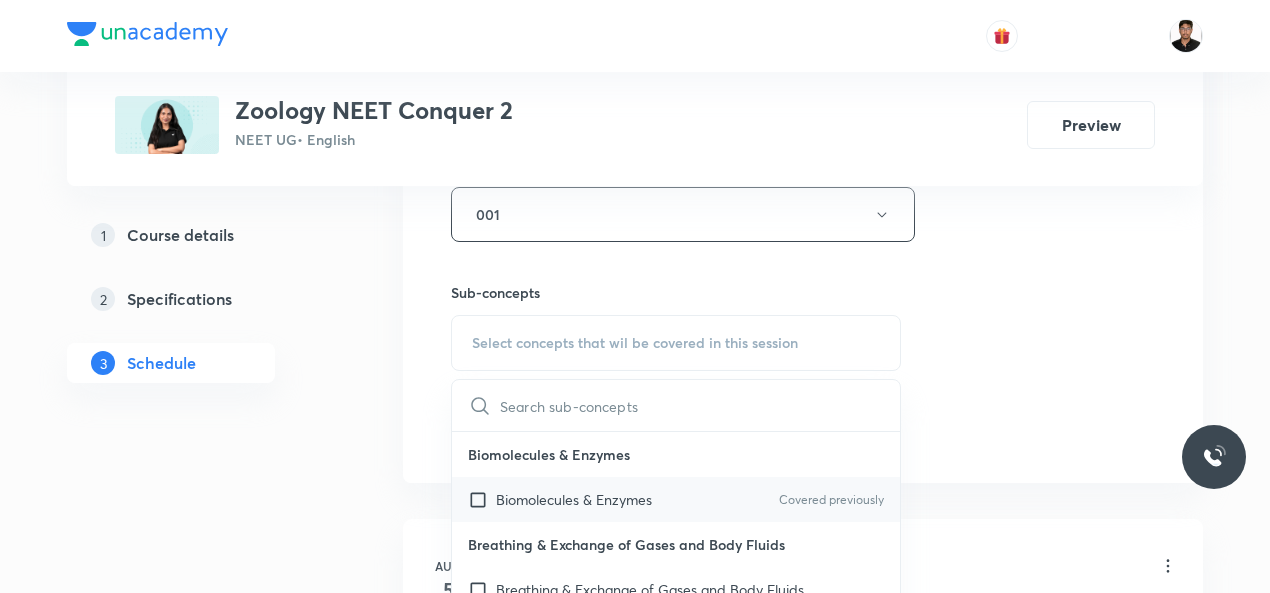 click at bounding box center (482, 499) 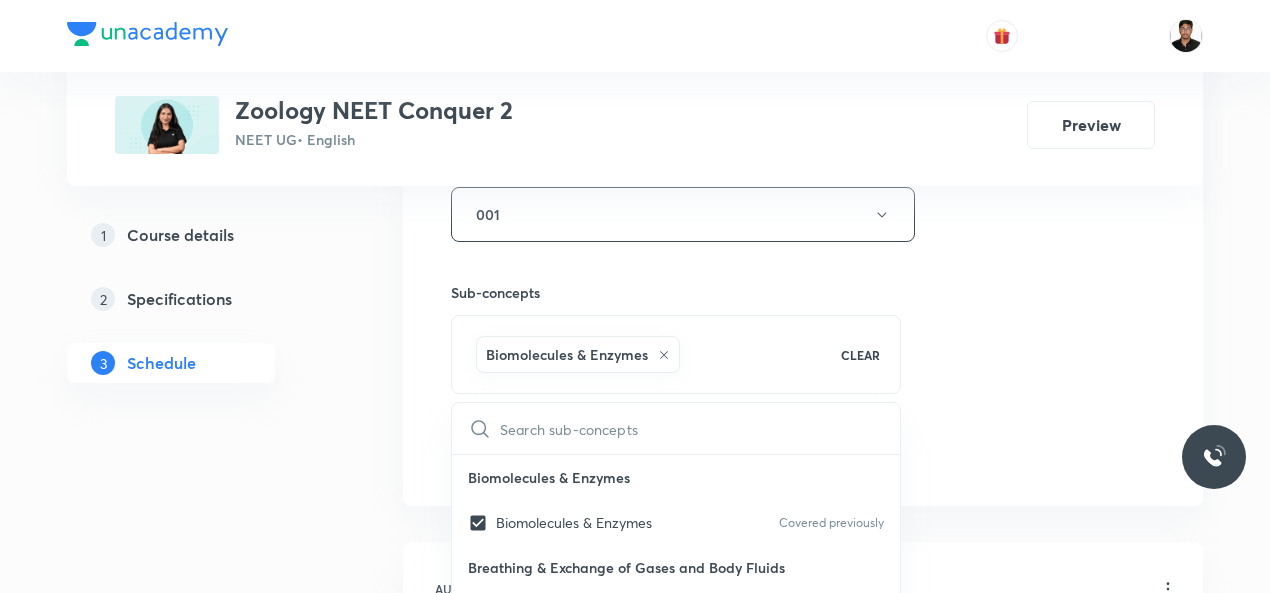 click on "Session  2 Live class Session title 12/99 Biomolecules ​ Schedule for [DATE], [TIME] ​ Duration (in minutes) 90 ​   Session type Online Offline Room 001 Sub-concepts Biomolecules & Enzymes CLEAR ​ Biomolecules & Enzymes Biomolecules & Enzymes Covered previously Breathing & Exchange of Gases and Body Fluids Breathing & Exchange of Gases and Body Fluids Reproductive Health Reproductive Health Excretory product and their elimination, Locomotion Excretory product and their elimination, Locomotion Origin & Evolution Origin & Evolution Biomolecules & Enzymes, Body Fluids & Circulation and Breathing & Exchange of Gases Biomolecules & Enzymes, Body Fluids & Circulation and Breathing & Exchange of Gases Neural Control & Coordination, Chemical Control & Coordination Neural Control & Coordination, Chemical Control & Coordination Excretory Products and their Elimination Excretory Products and their Elimination Add Cancel" at bounding box center [803, -7] 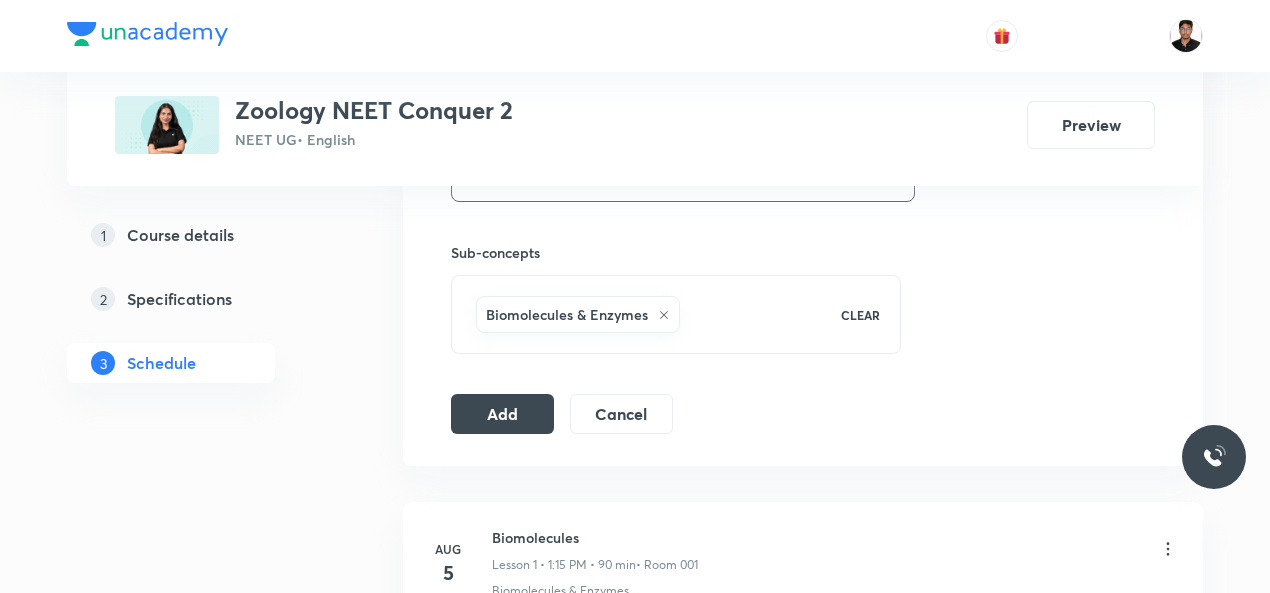 scroll, scrollTop: 1000, scrollLeft: 0, axis: vertical 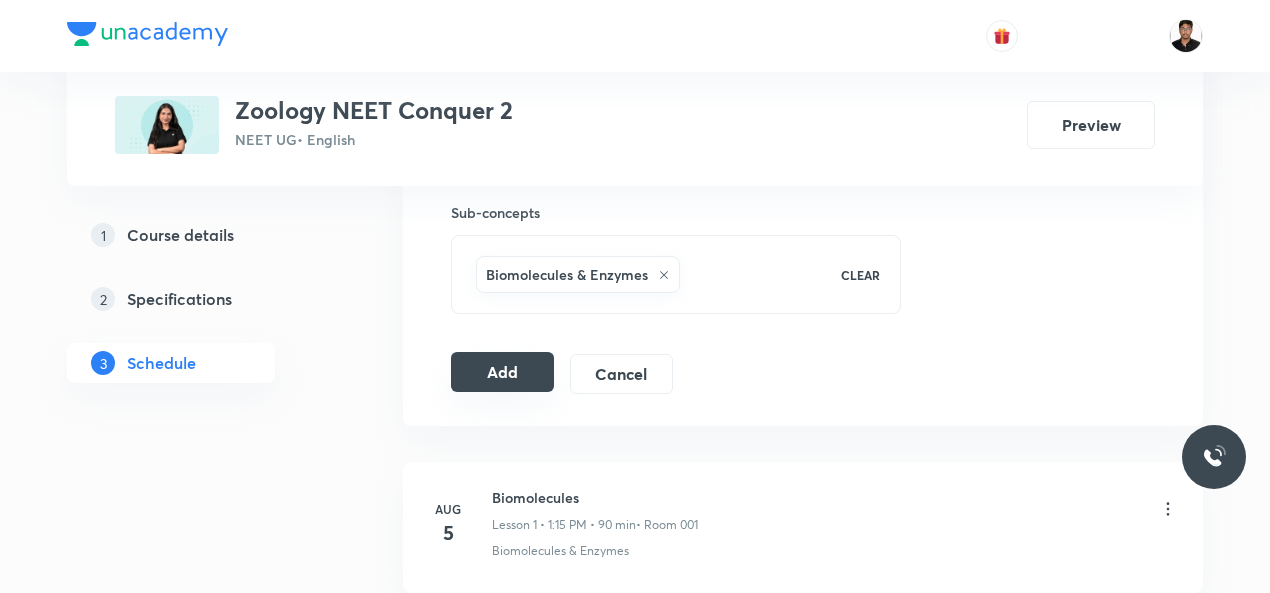 click on "Add" at bounding box center [502, 372] 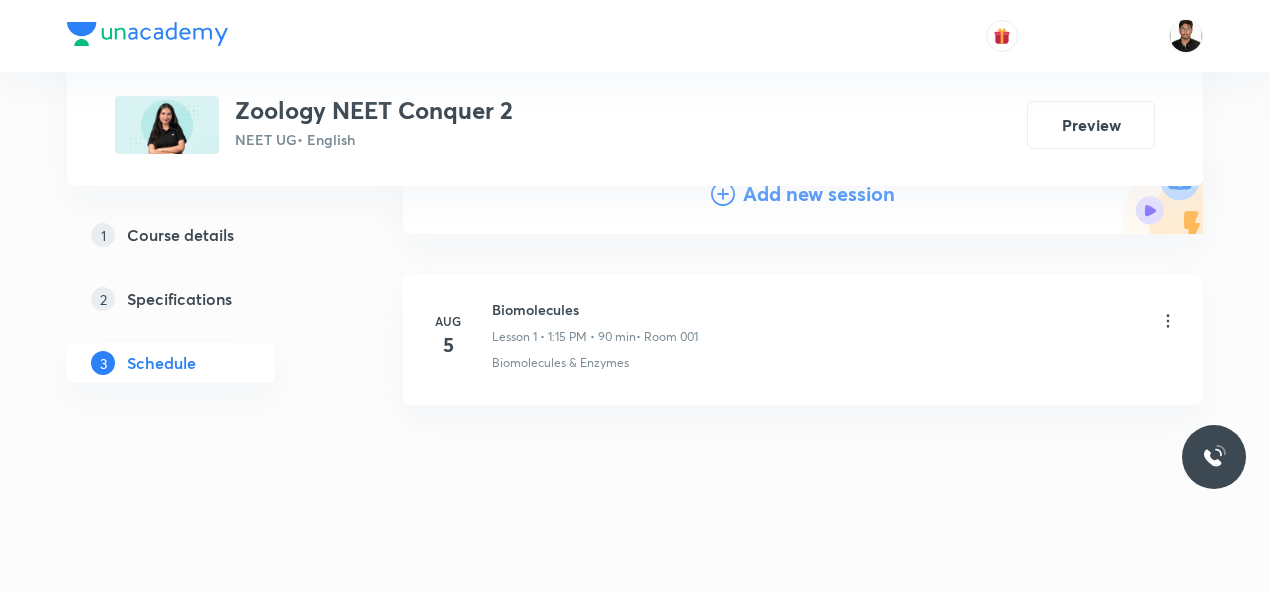scroll, scrollTop: 245, scrollLeft: 0, axis: vertical 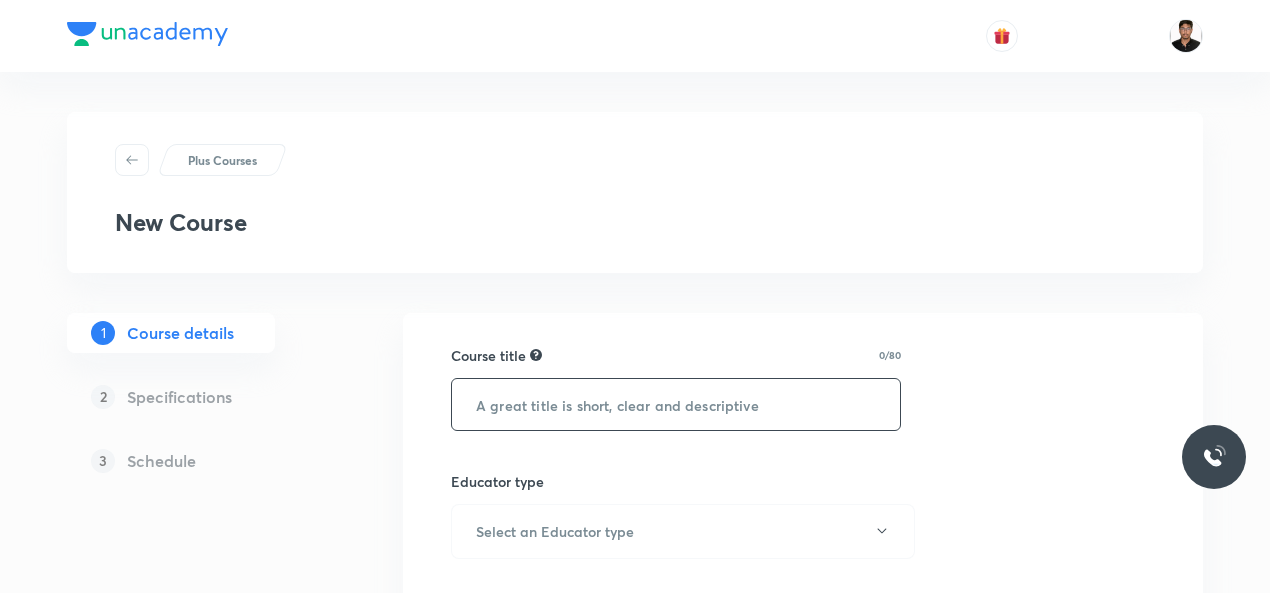 type on "P" 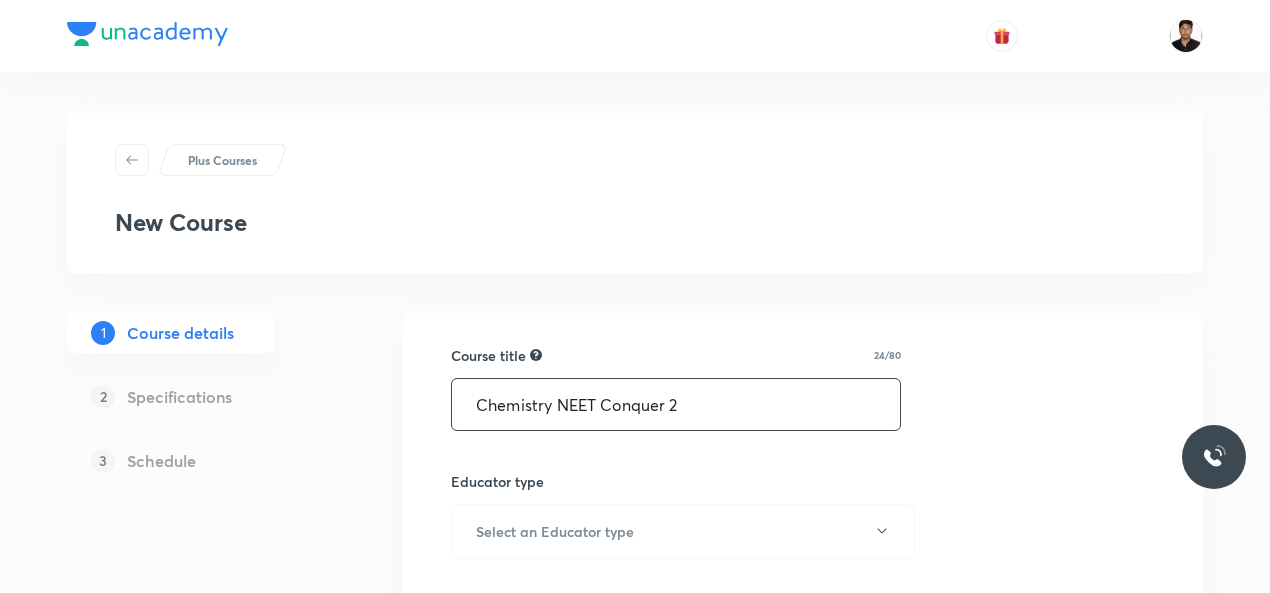 type on "Chemistry NEET Conquer 2" 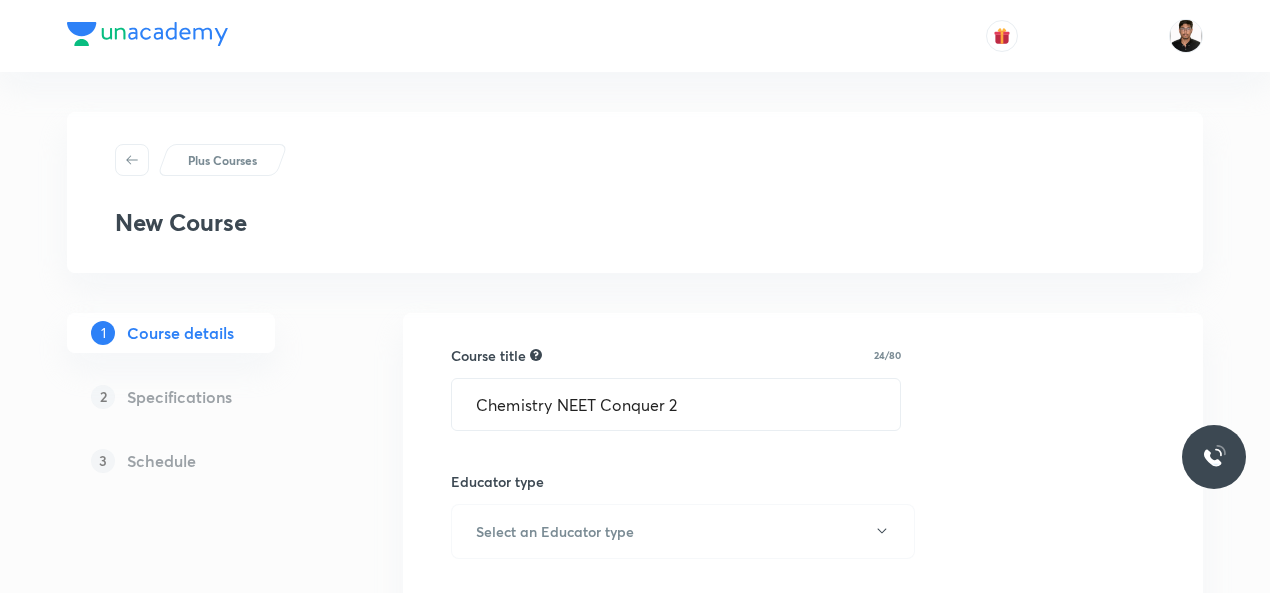 click on "Course title 24/80 Chemistry NEET Conquer 2 ​ Educator type Select an Educator type   Course type Online only Hybrid (Unacademy centre) Hybrid (non-offline) Only select if both recorded and live classes would be added to the course Course description 0/500 ​ Spoken Language Select a language Written Content/Slide Language ​ Select a goal ​ Educators ​ Save & continue" at bounding box center [803, 984] 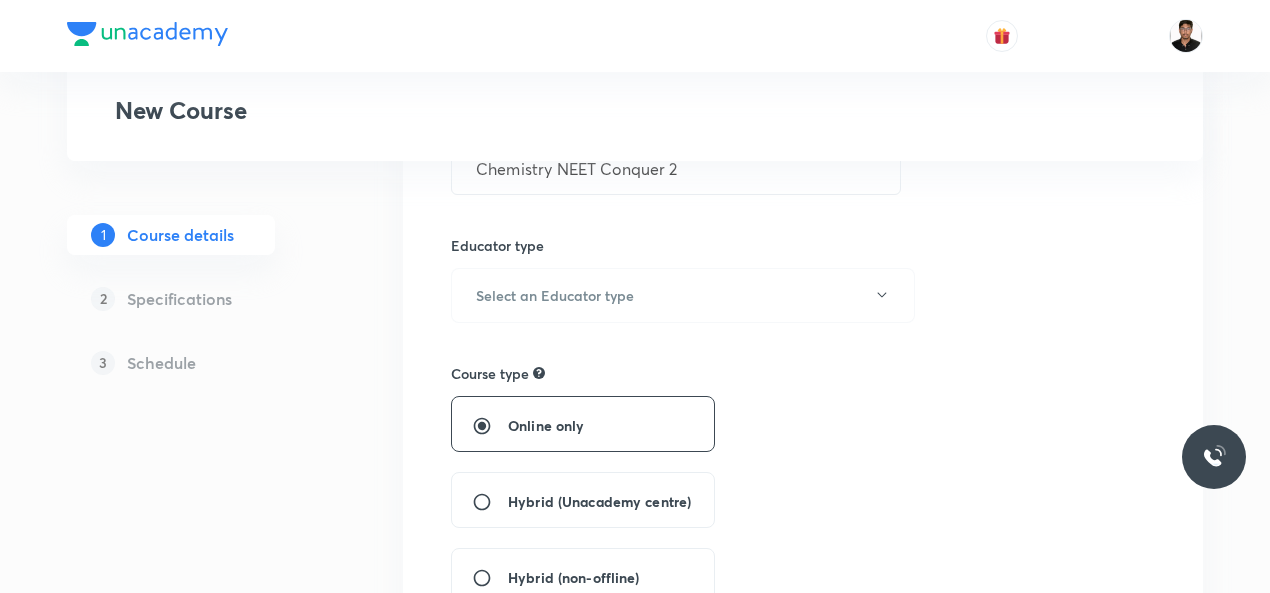 scroll, scrollTop: 240, scrollLeft: 0, axis: vertical 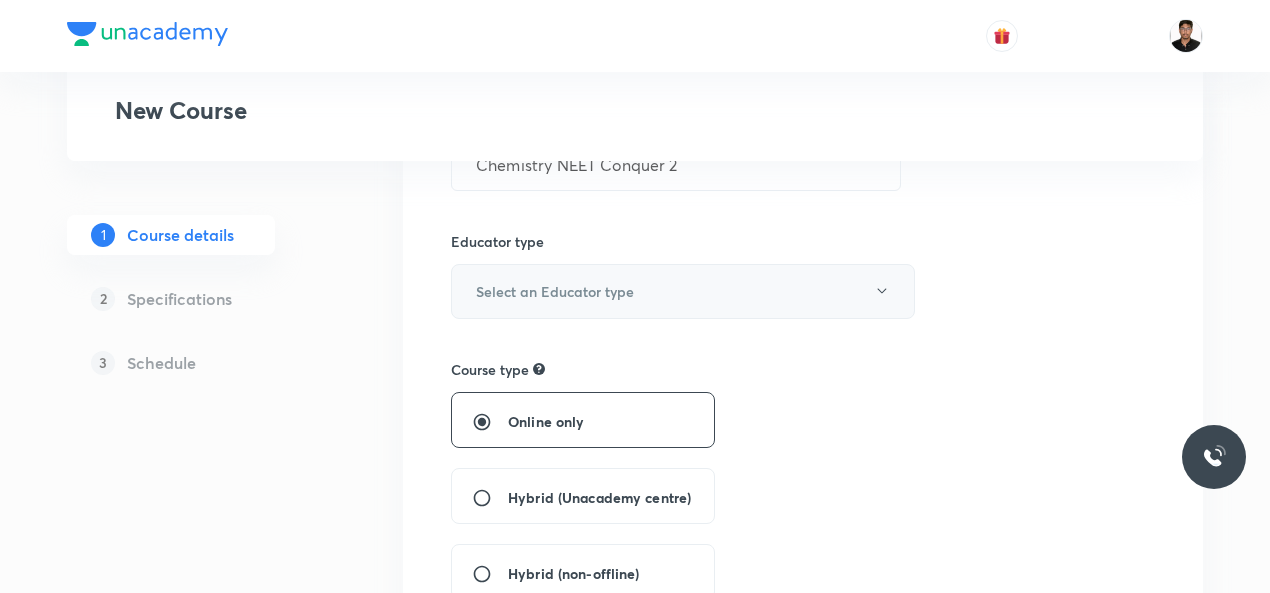 click on "Select an Educator type" at bounding box center (555, 291) 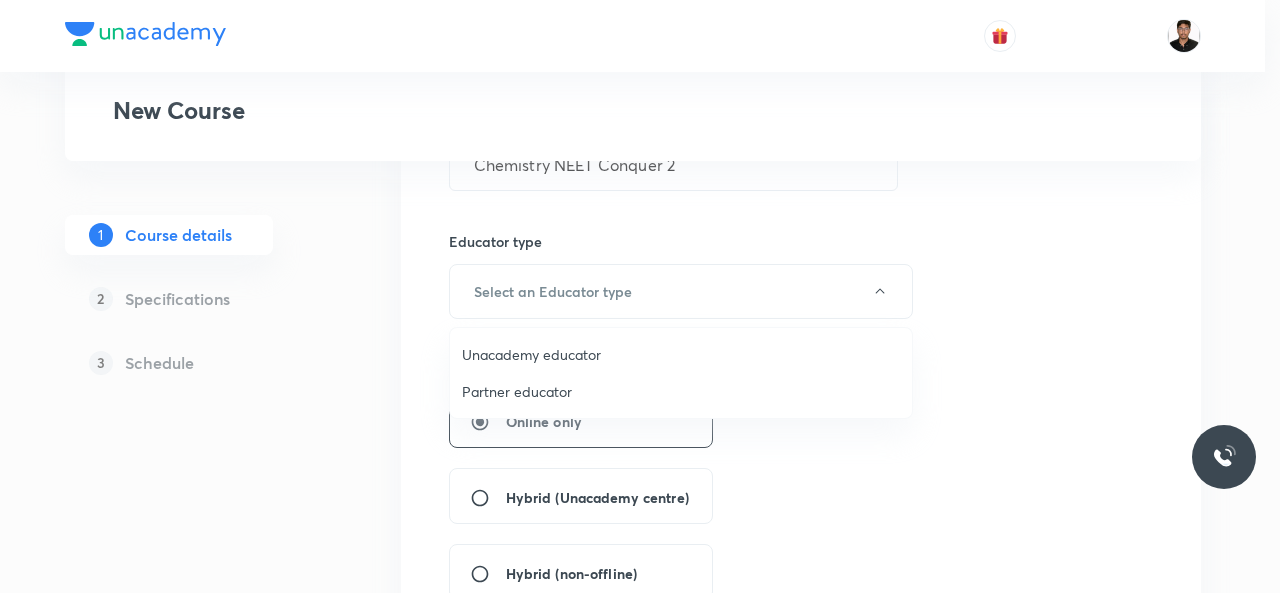 click on "Unacademy educator" at bounding box center [681, 354] 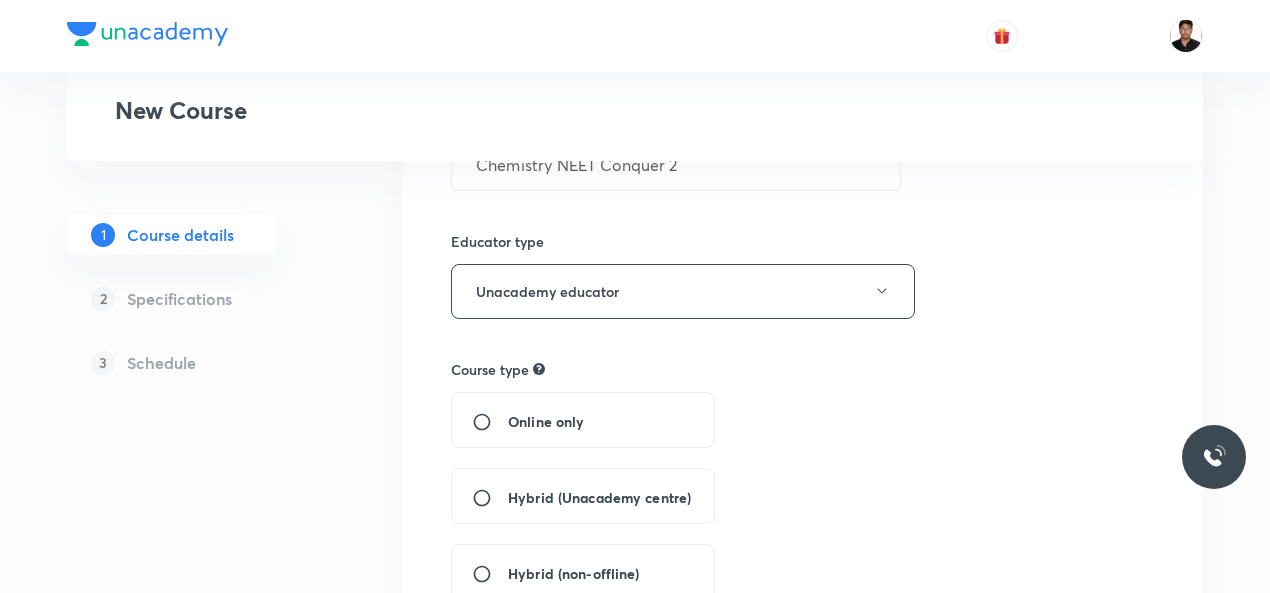 click on "Hybrid (Unacademy centre)" at bounding box center [490, 498] 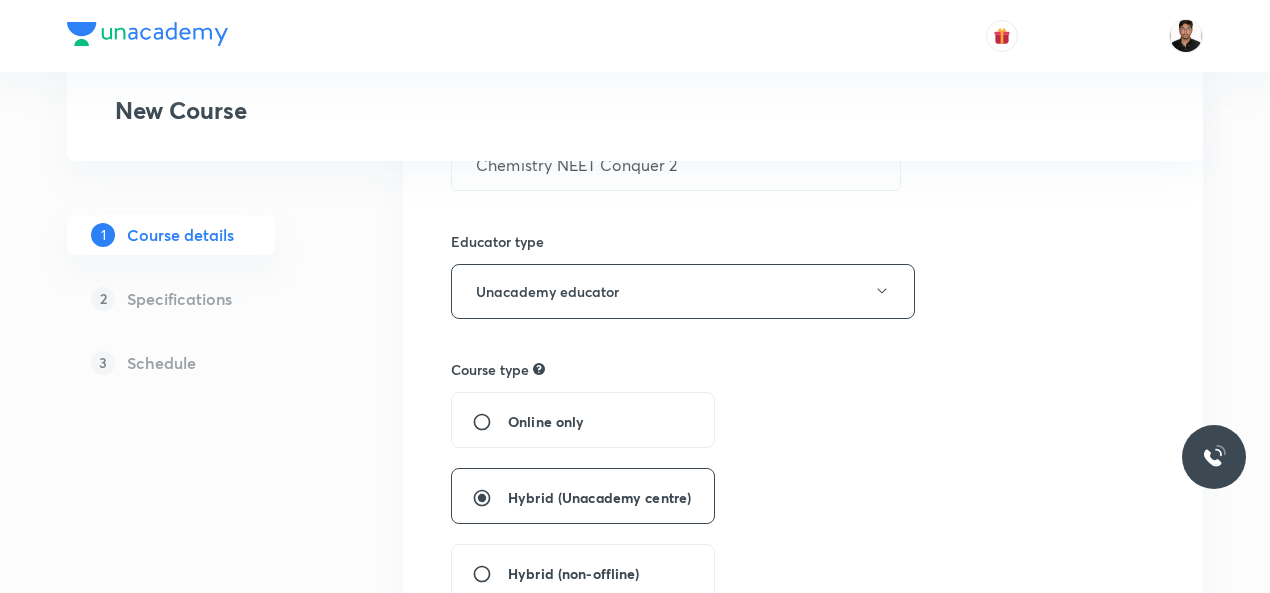 click on "Online only Hybrid (Unacademy centre) Hybrid (non-offline)" at bounding box center (718, 496) 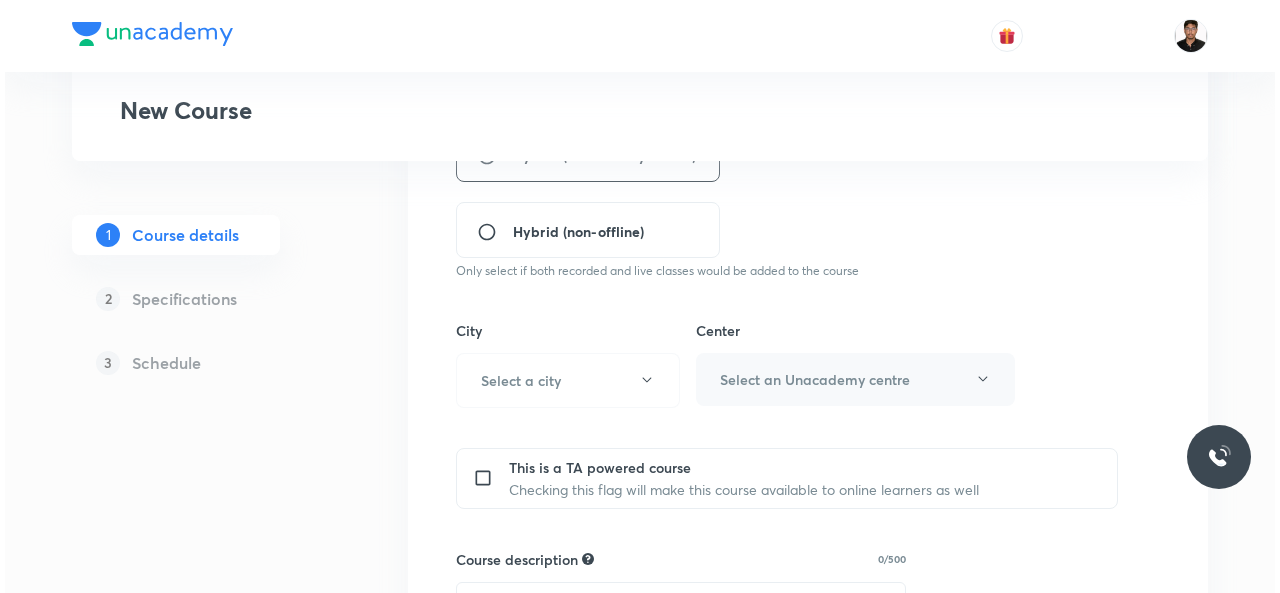 scroll, scrollTop: 600, scrollLeft: 0, axis: vertical 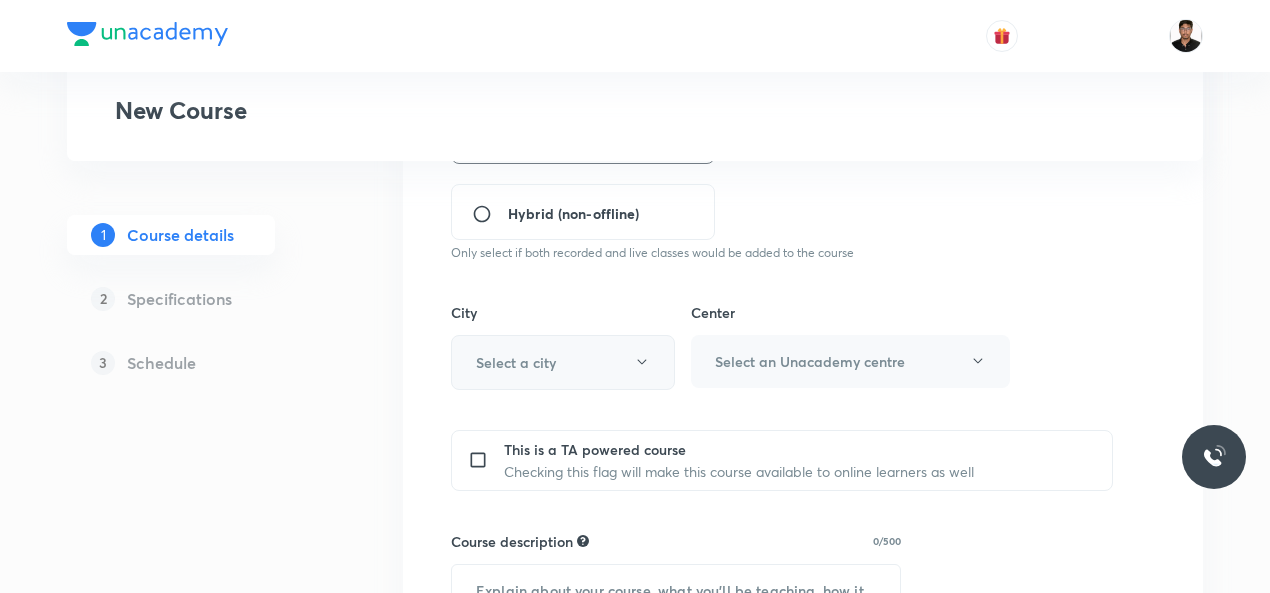 click on "Select a city" at bounding box center [563, 362] 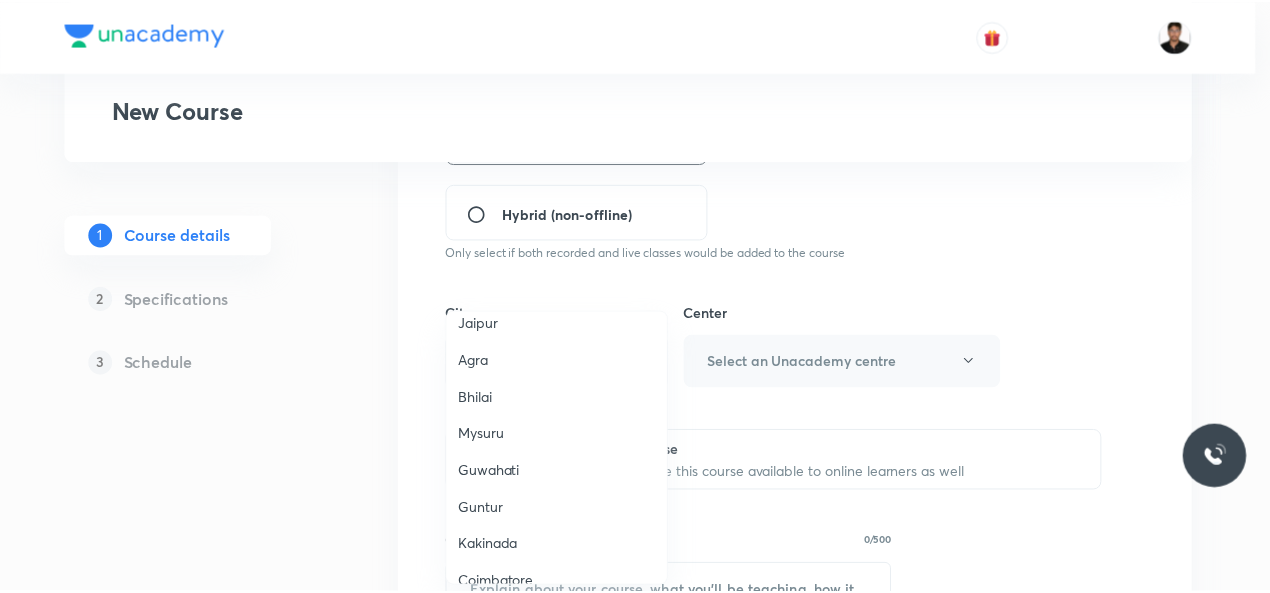 scroll, scrollTop: 640, scrollLeft: 0, axis: vertical 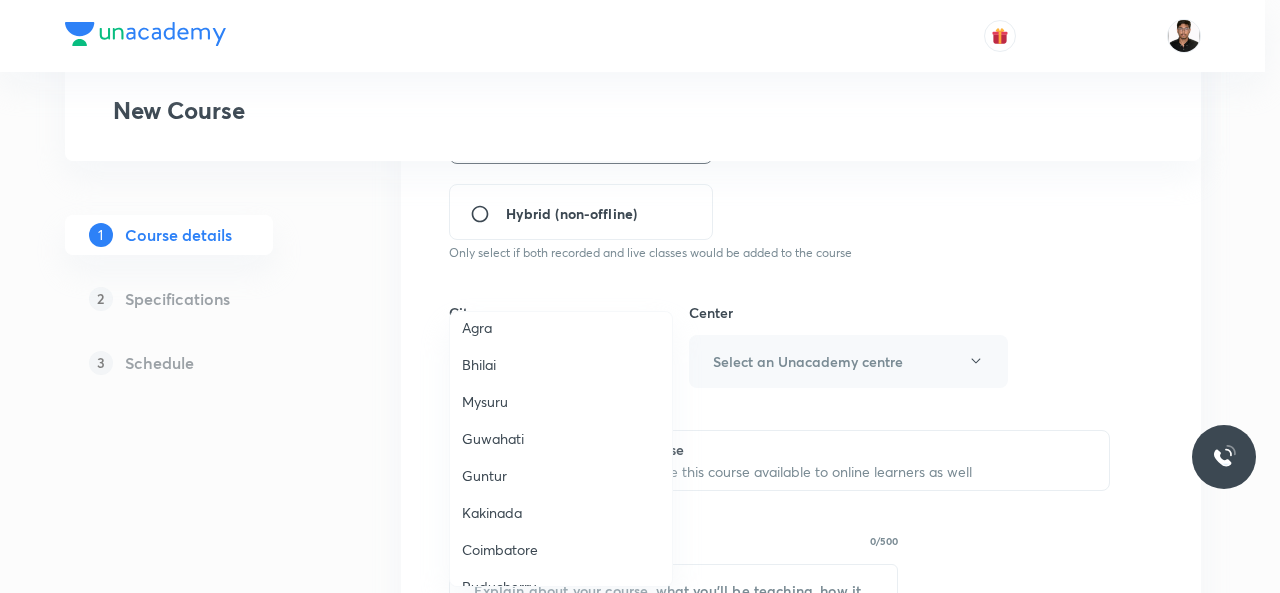 click on "Guwahati" at bounding box center (561, 438) 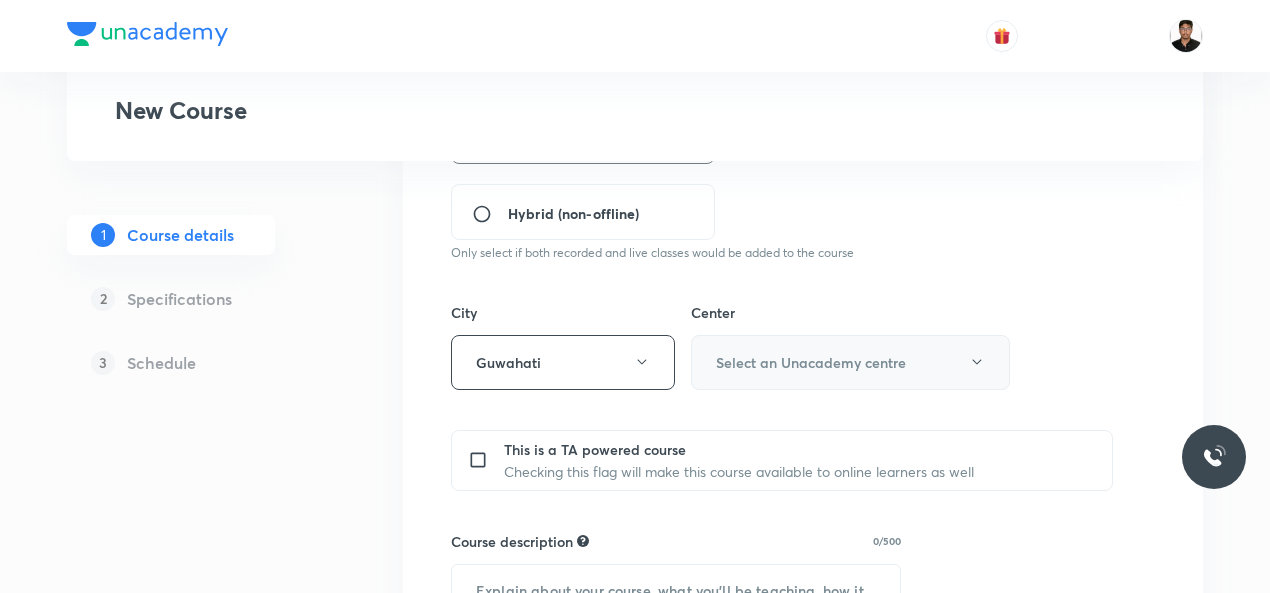 click on "Select an Unacademy centre" at bounding box center (811, 362) 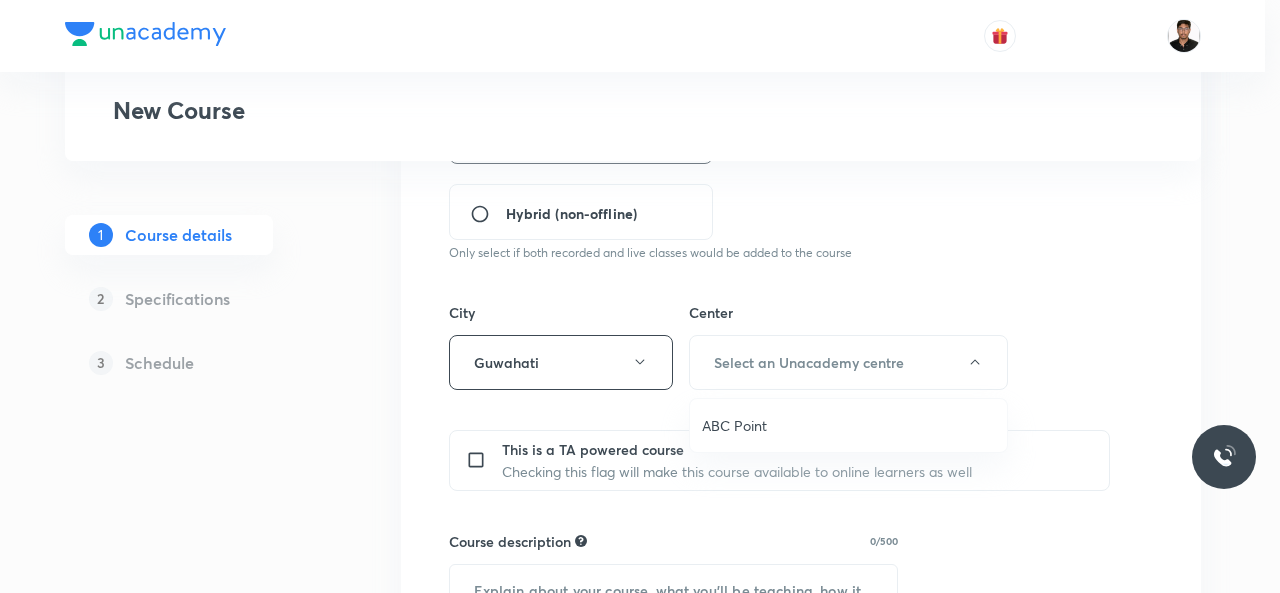 click on "ABC Point" at bounding box center (848, 425) 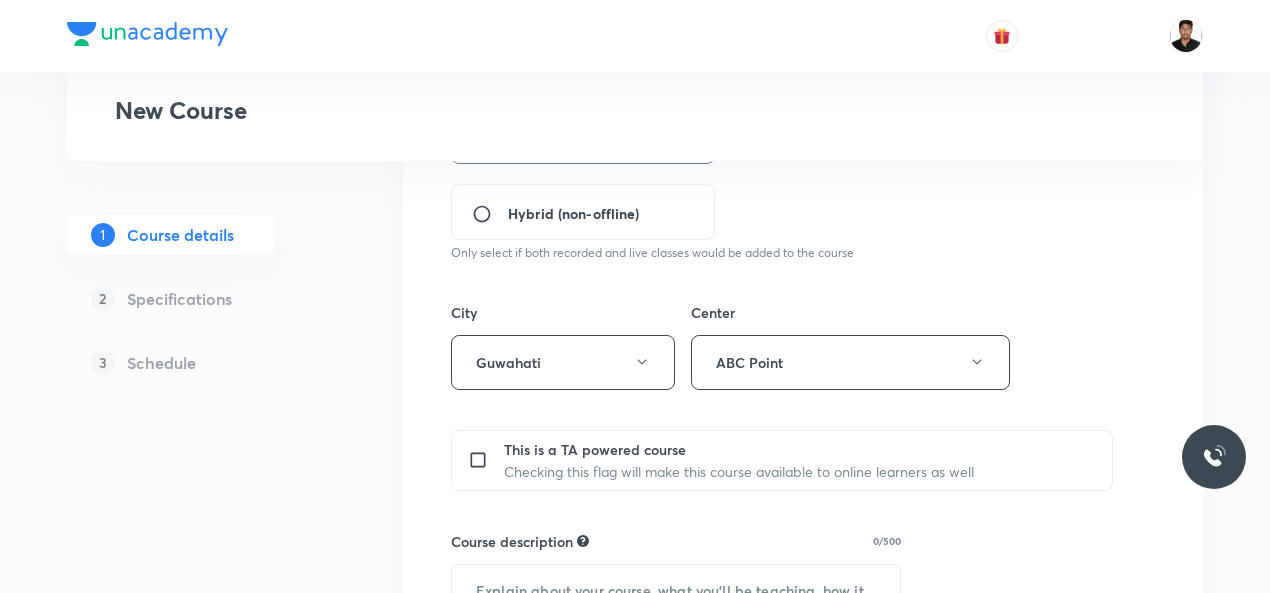 click on "Course title 24/80 Chemistry NEET Conquer 2 ​ Educator type Unacademy educator   Course type Online only Hybrid (Unacademy centre) Hybrid (non-offline) Only select if both recorded and live classes would be added to the course City [CITY] Center [CENTER] This is a TA powered course Checking this flag will make this course available to online learners as well Course description 0/500 ​ Spoken Language Select a language Written Content/Slide Language ​ Select a goal ​ Educators ​ Save & continue" at bounding box center (803, 499) 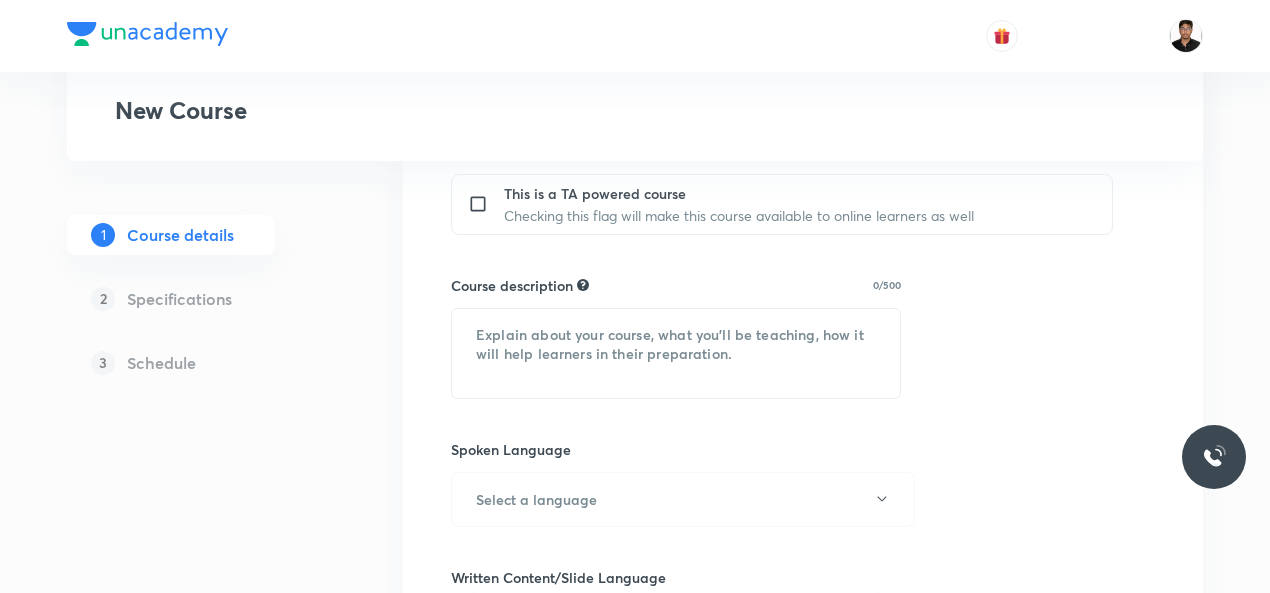 scroll, scrollTop: 880, scrollLeft: 0, axis: vertical 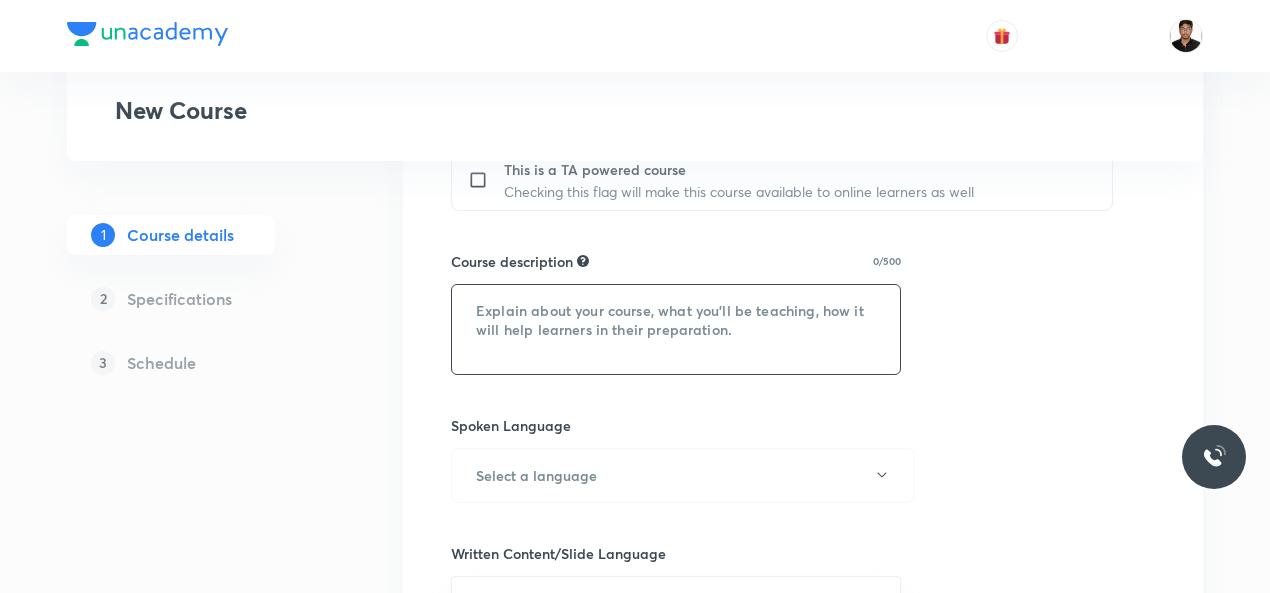 click at bounding box center (676, 329) 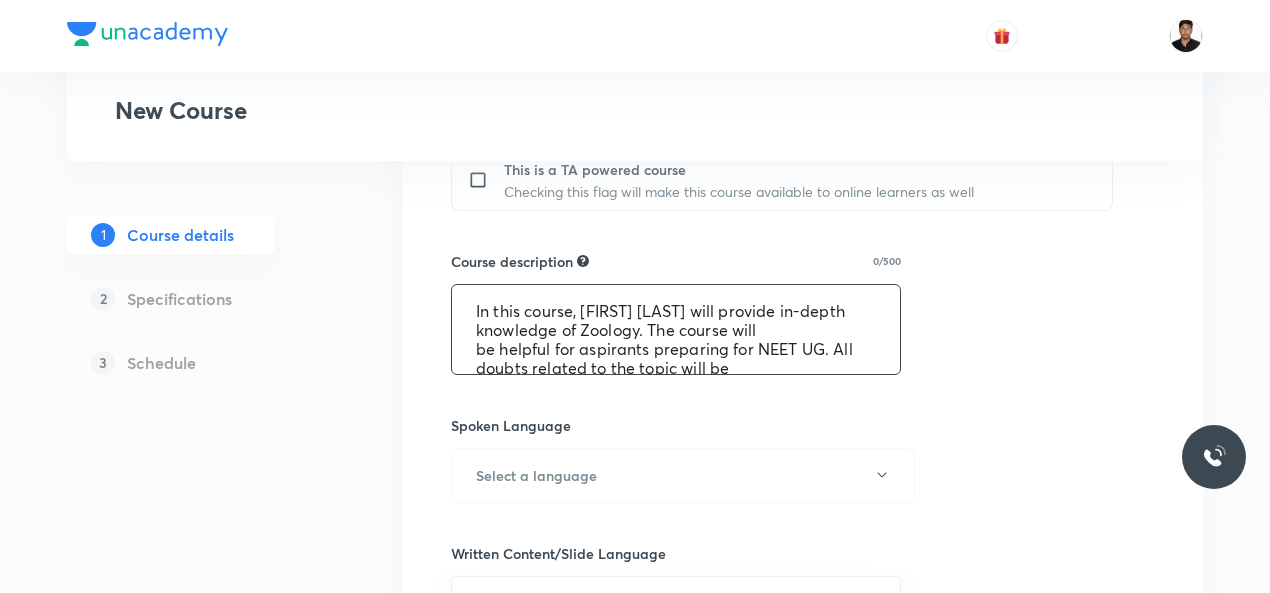scroll, scrollTop: 61, scrollLeft: 0, axis: vertical 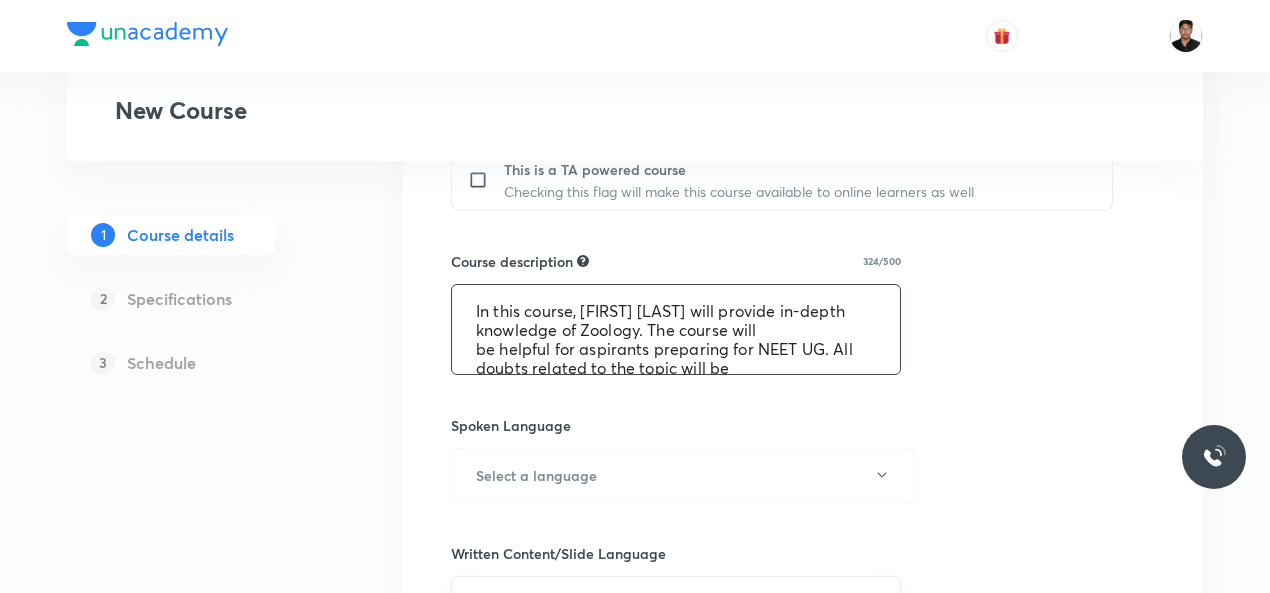 click on "In this course, [FIRST] [LAST] will provide in-depth knowledge of Zoology. The course will
be helpful for aspirants preparing for NEET UG. All doubts related to the topic will be
clarified during the doubt-clearing sessions in the course. The course will be covered in Hinglish and the notes will be provided in English" at bounding box center [676, 329] 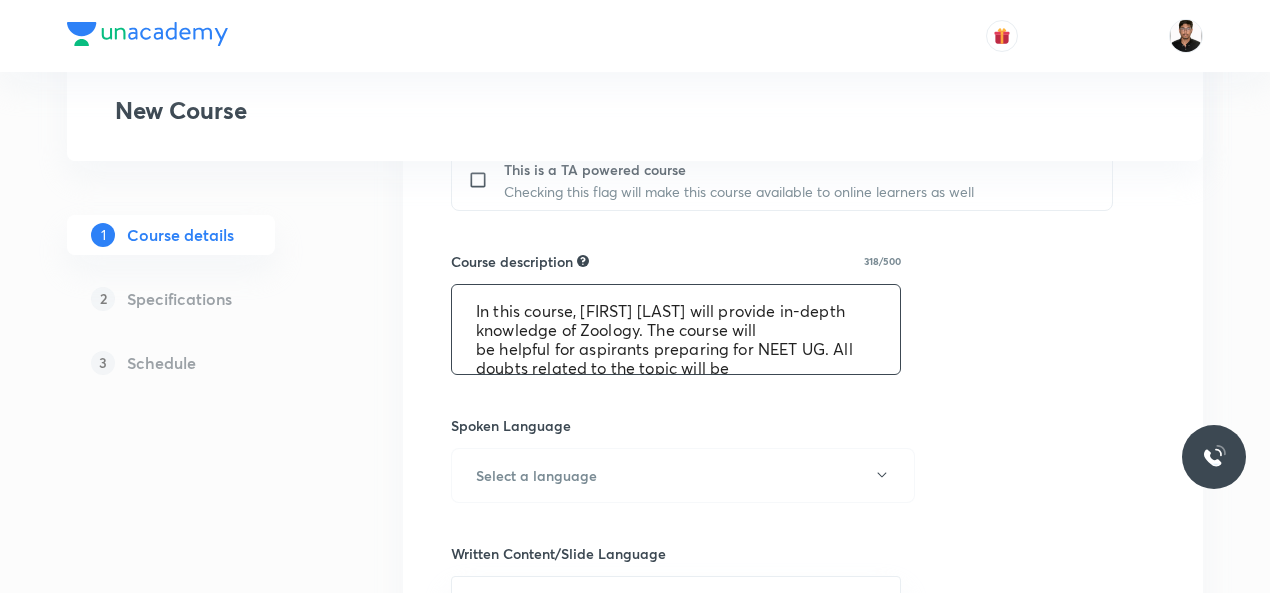 click on "In this course, [FIRST] [LAST] will provide in-depth knowledge of Zoology. The course will
be helpful for aspirants preparing for NEET UG. All doubts related to the topic will be
clarified during the doubt-clearing sessions in the course. The course will be covered in Hinglish and the notes will be provided in English" at bounding box center [676, 329] 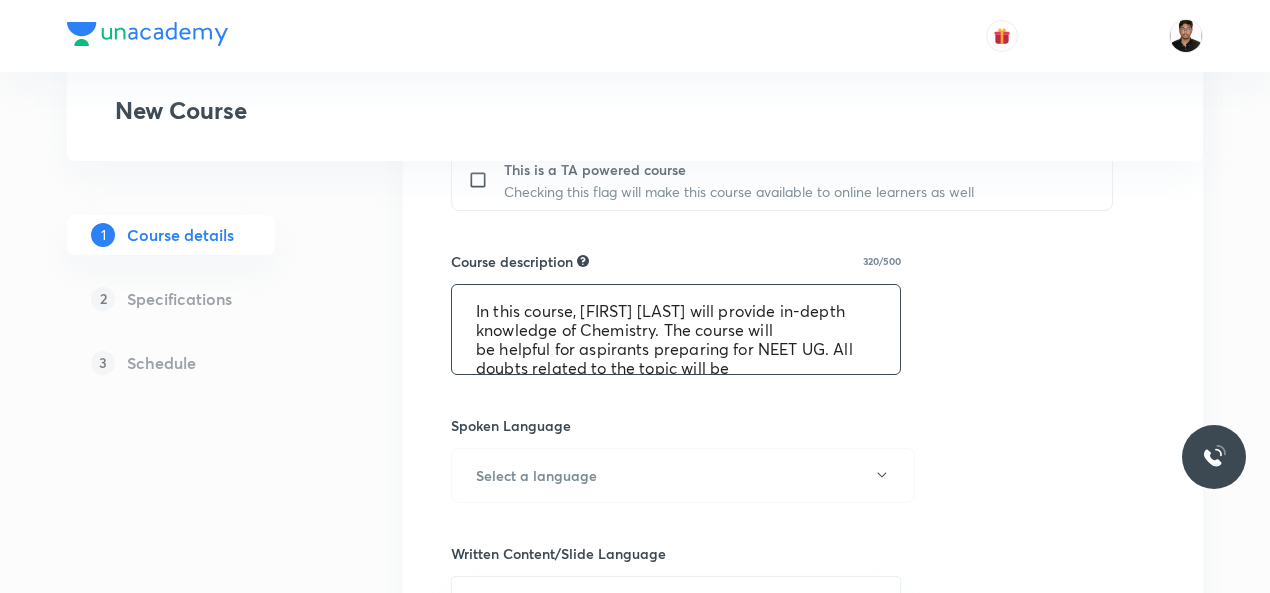 type on "In this course, [FIRST] [LAST] will provide in-depth knowledge of Chemistry. The course will
be helpful for aspirants preparing for NEET UG. All doubts related to the topic will be
clarified during the doubt-clearing sessions in the course. The course will be covered in Hinglish and the notes will be provided in English" 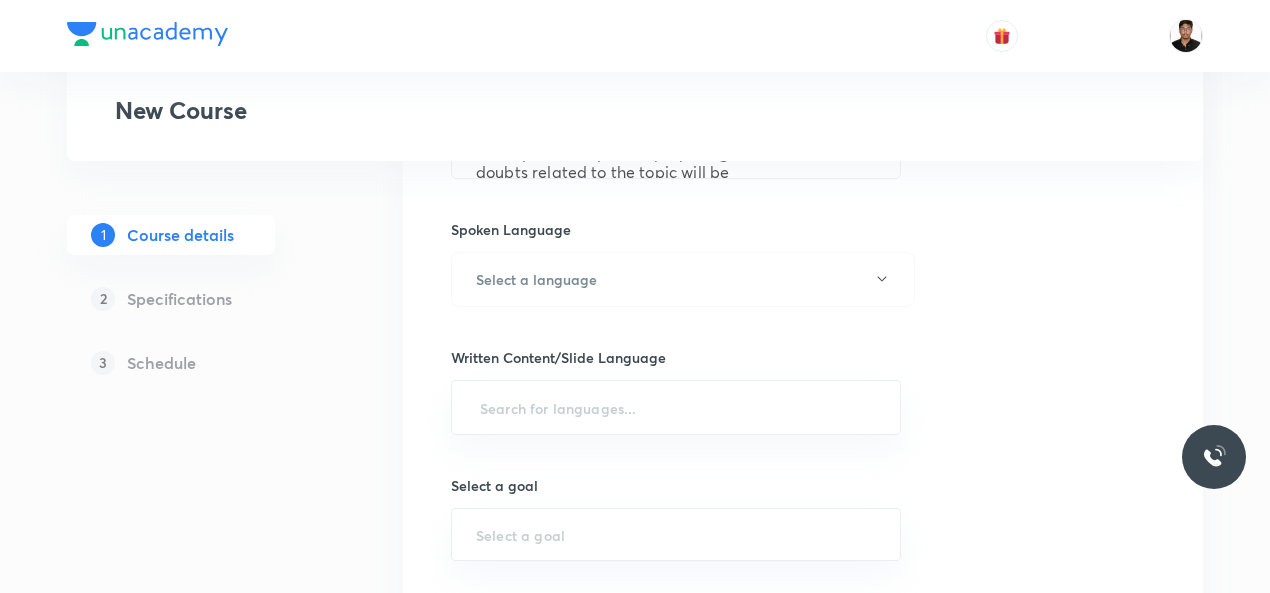 scroll, scrollTop: 1080, scrollLeft: 0, axis: vertical 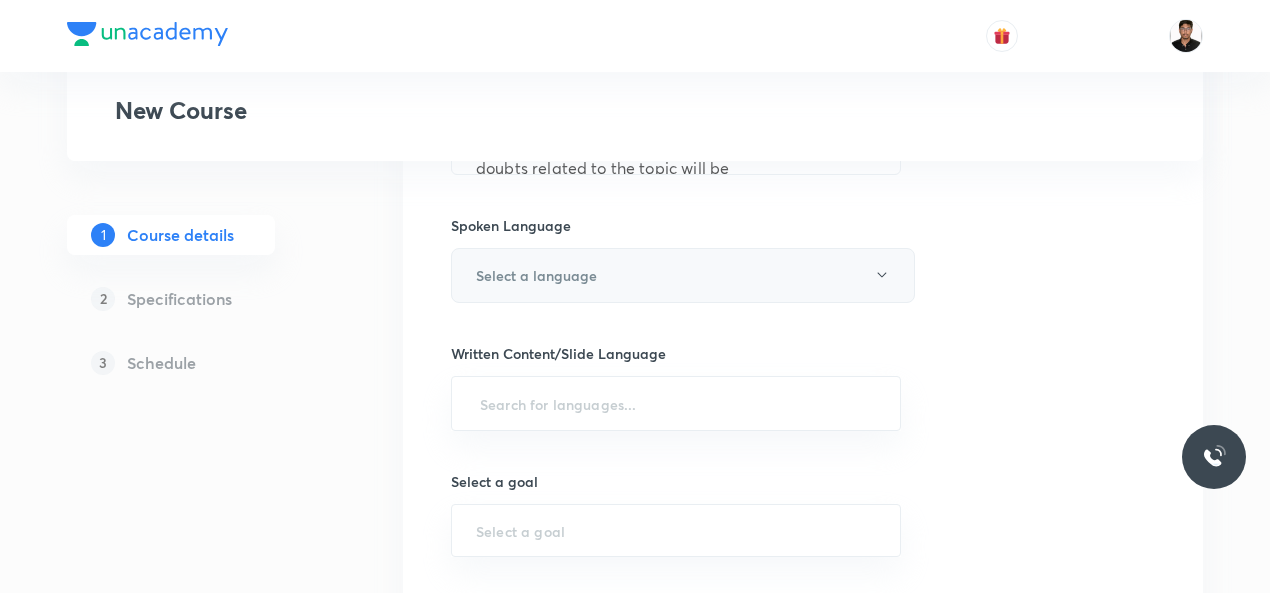 click on "Select a language" at bounding box center (683, 275) 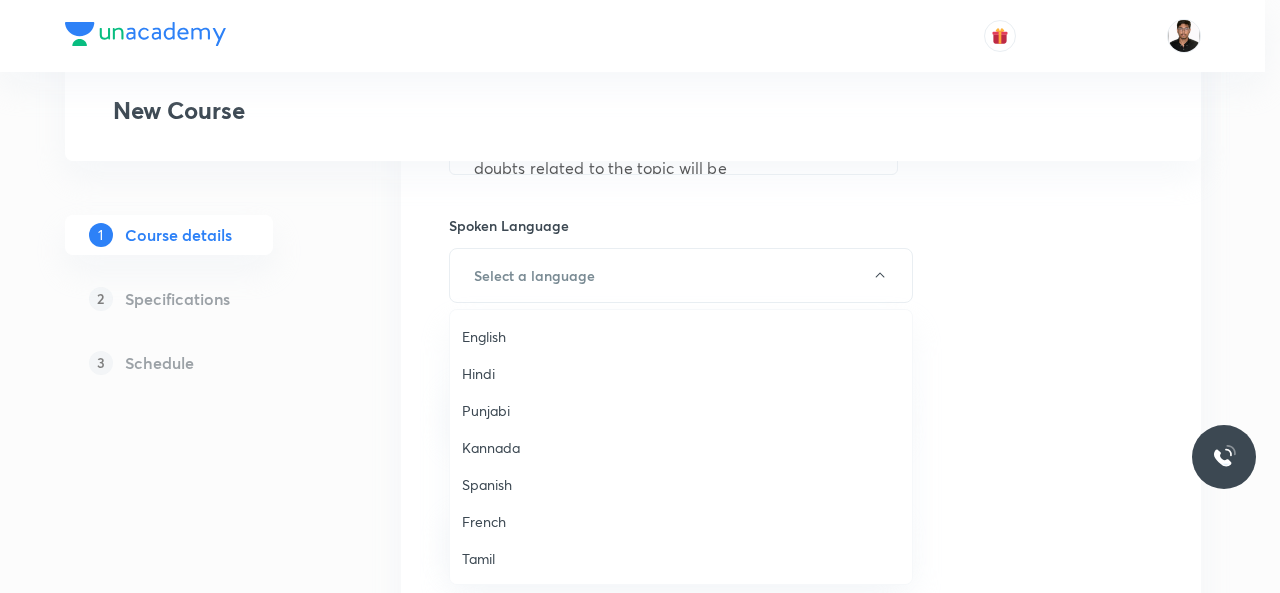 click on "English" at bounding box center [681, 336] 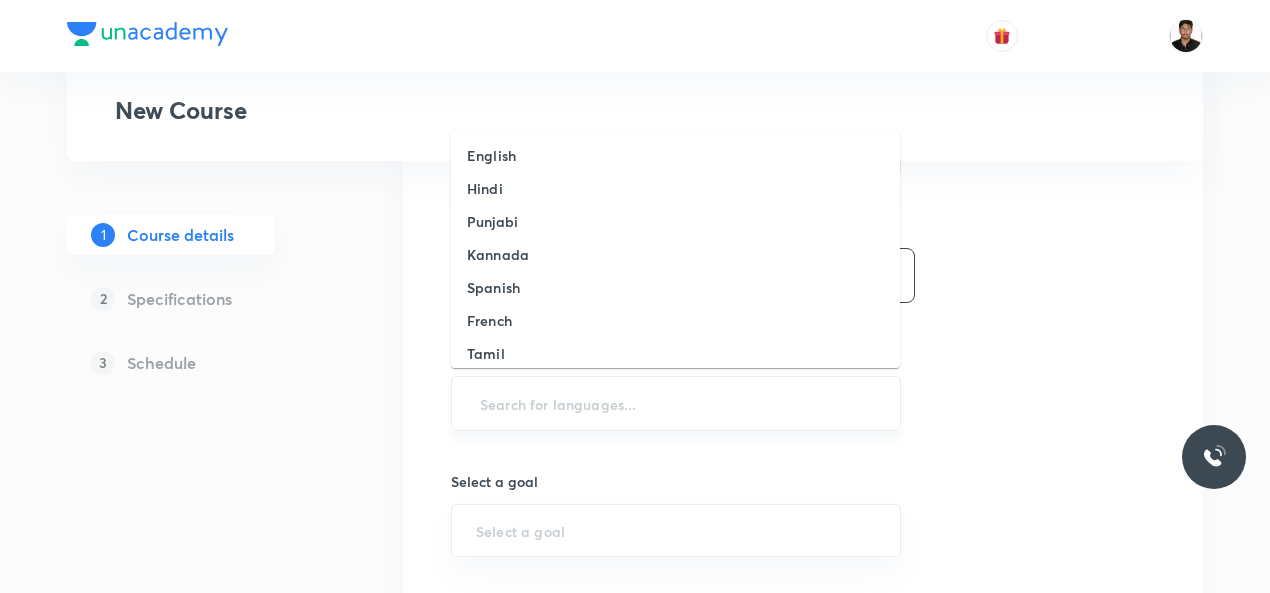 click at bounding box center (676, 403) 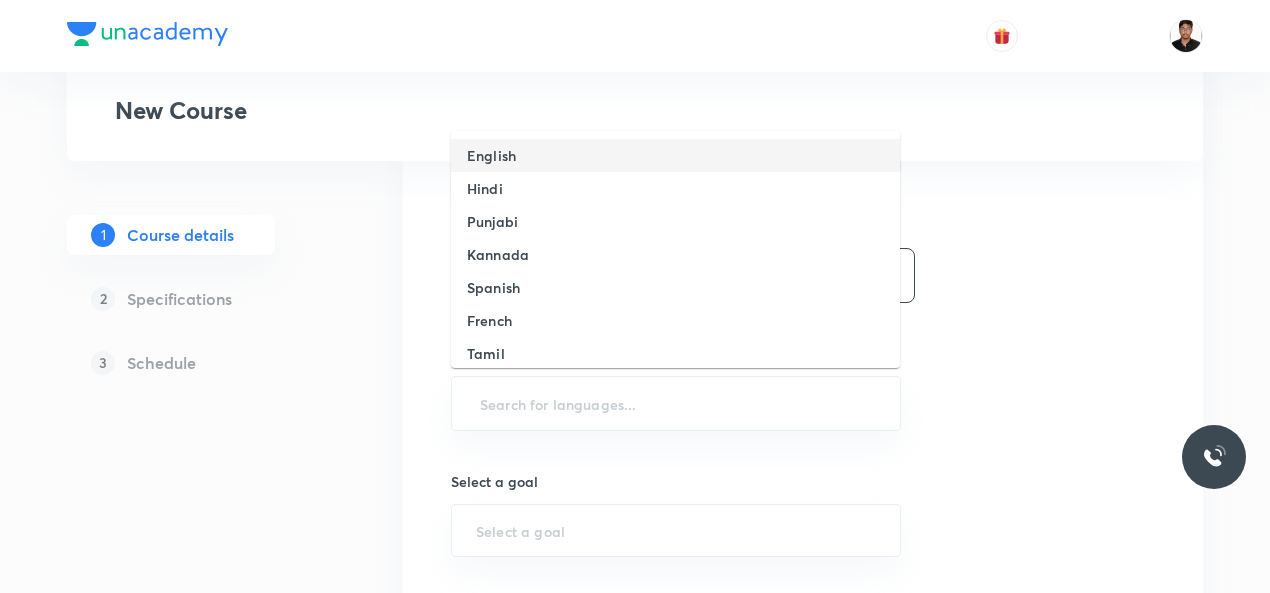 click on "English" at bounding box center [491, 155] 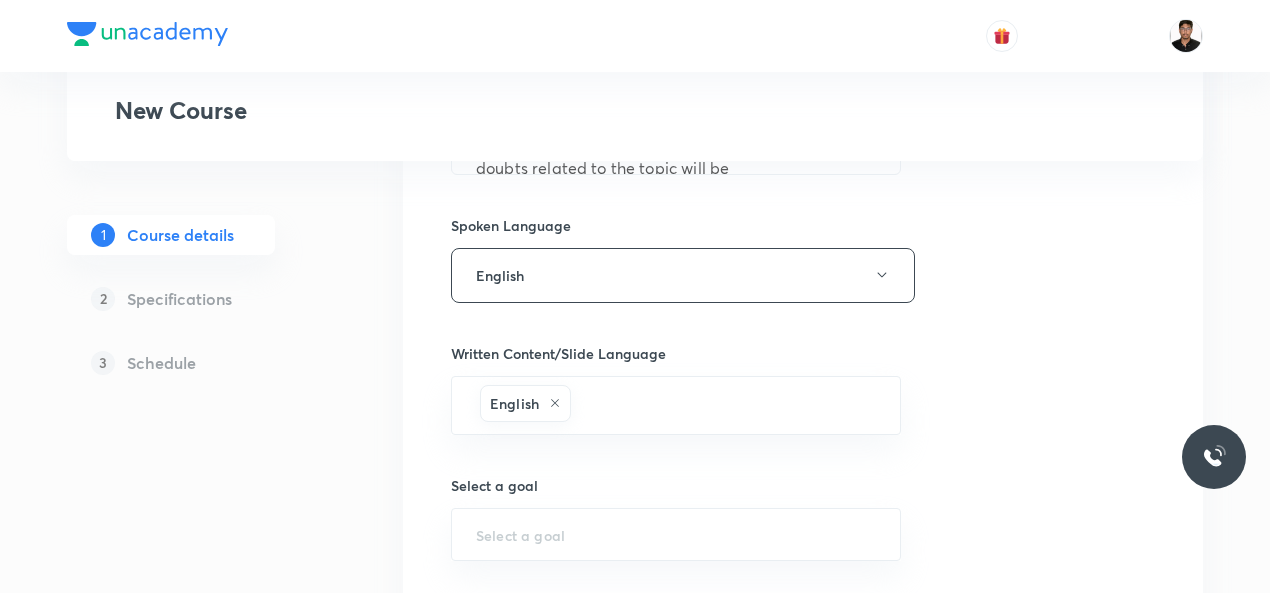 click on "Course title 24/80 Chemistry NEET Conquer 2 ​ Educator type Unacademy educator   Course type Online only Hybrid (Unacademy centre) Hybrid (non-offline) Only select if both recorded and live classes would be added to the course City [CITY] Center [CENTER] This is a TA powered course Checking this flag will make this course available to online learners as well Course description 320/500 "In this course, [FIRST] [LAST] will provide in-depth knowledge of Chemistry. The course will
be helpful for aspirants preparing for NEET UG. All doubts related to the topic will be
clarified during the doubt-clearing sessions in the course. The course will be covered in Hinglish and the notes will be provided in English" ​ Spoken Language English Written Content/Slide Language English ​ Select a goal ​ Educators ​ Save & continue" at bounding box center [803, 21] 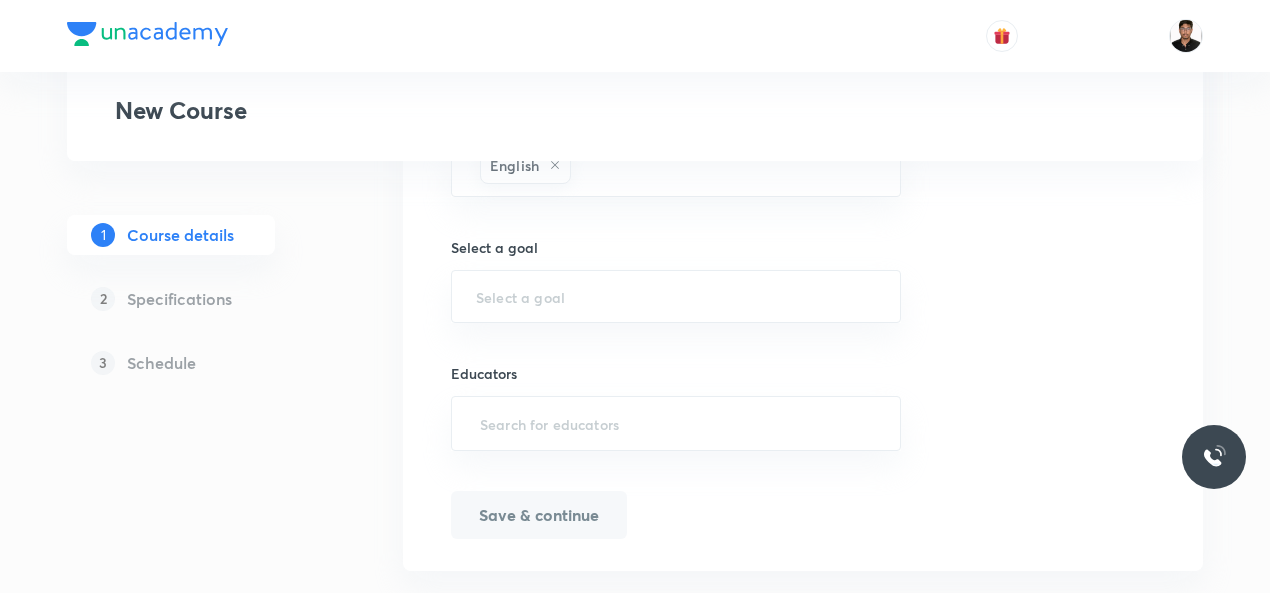 scroll, scrollTop: 1320, scrollLeft: 0, axis: vertical 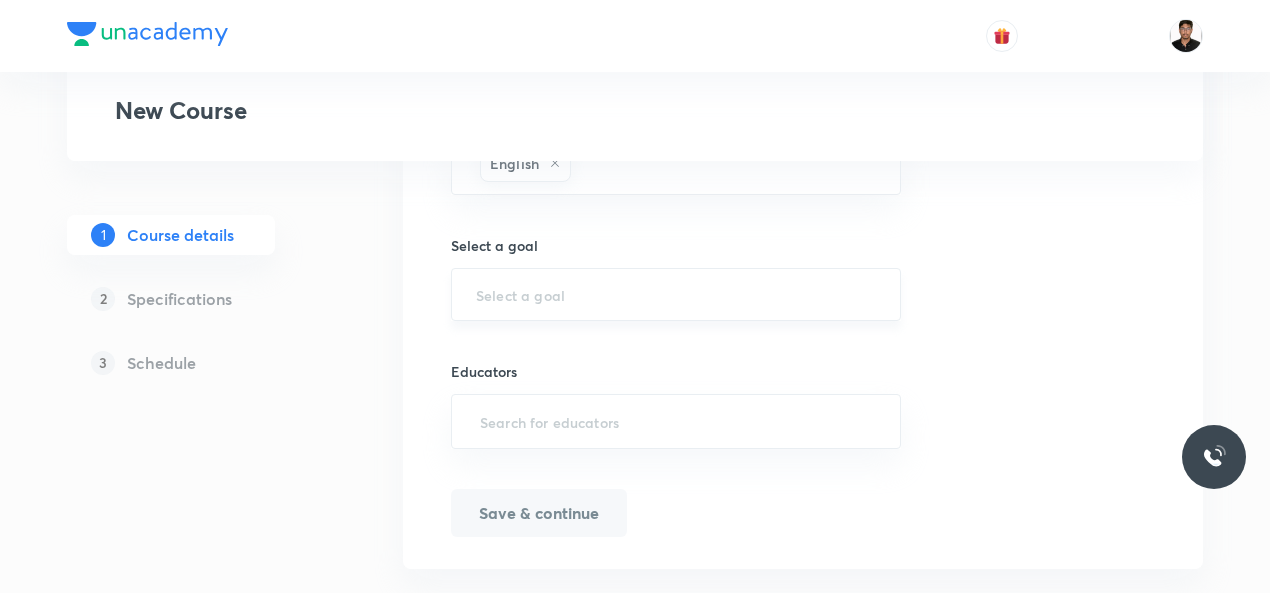 click on "​" at bounding box center (676, 294) 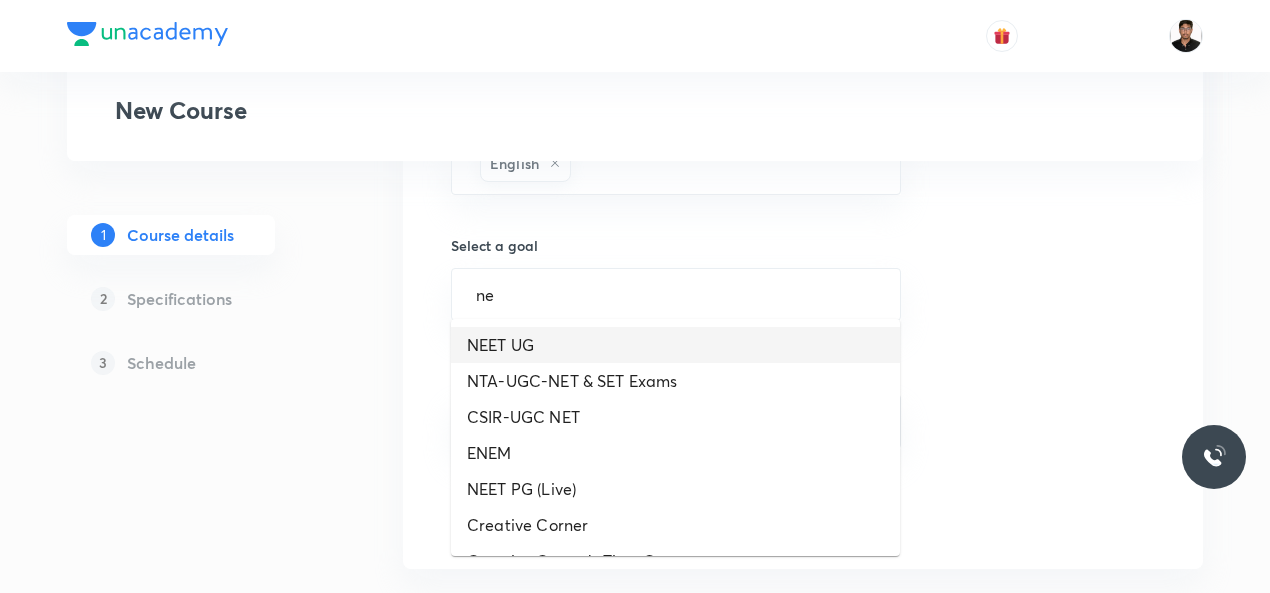 click on "NEET UG" at bounding box center [675, 345] 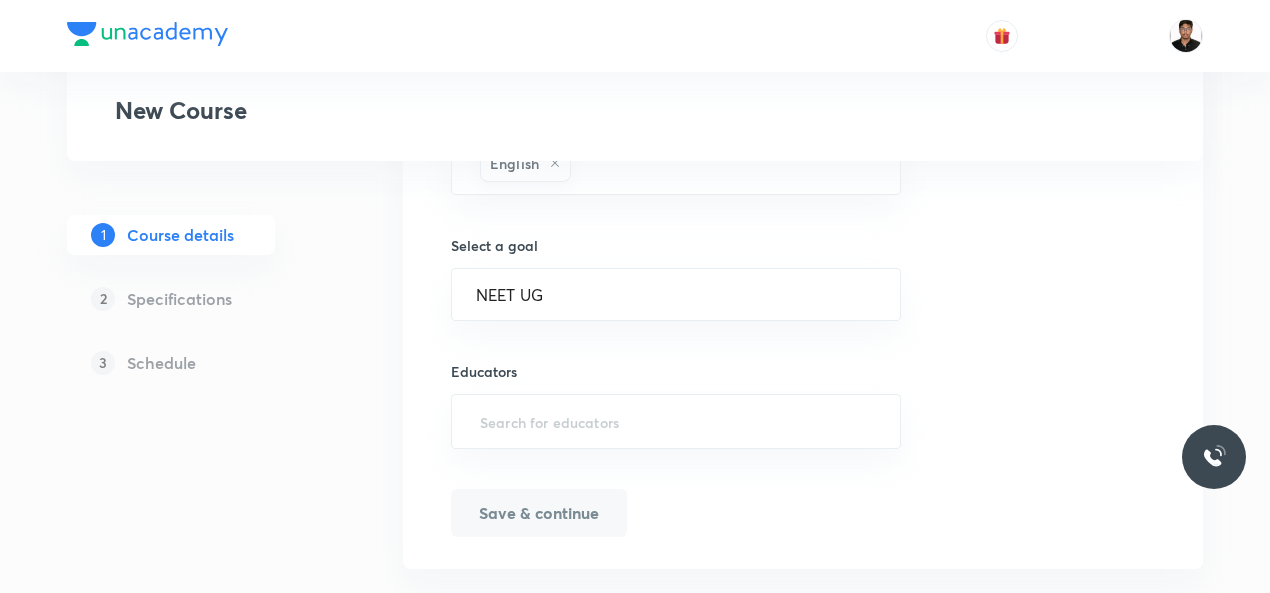 click on "Course title 24/80 Chemistry NEET Conquer 2 ​ Educator type Unacademy educator   Course type Online only Hybrid (Unacademy centre) Hybrid (non-offline) Only select if both recorded and live classes would be added to the course City Guwahati Center ABC Point This is a TA powered course Checking this flag will make this course available to online learners as well Course description 320/500 "In this course, [FIRST] [LAST] will provide in-depth knowledge of Chemistry. The course will
be helpful for aspirants preparing for NEET UG. All doubts related to the topic will be
clarified during the doubt-clearing sessions in the course. The course will be covered in Hinglish and the notes will be provided in English" ​ Spoken Language English Written Content/Slide Language English ​ Select a goal NEET UG ​ Educators ​ Save & continue" at bounding box center [803, -219] 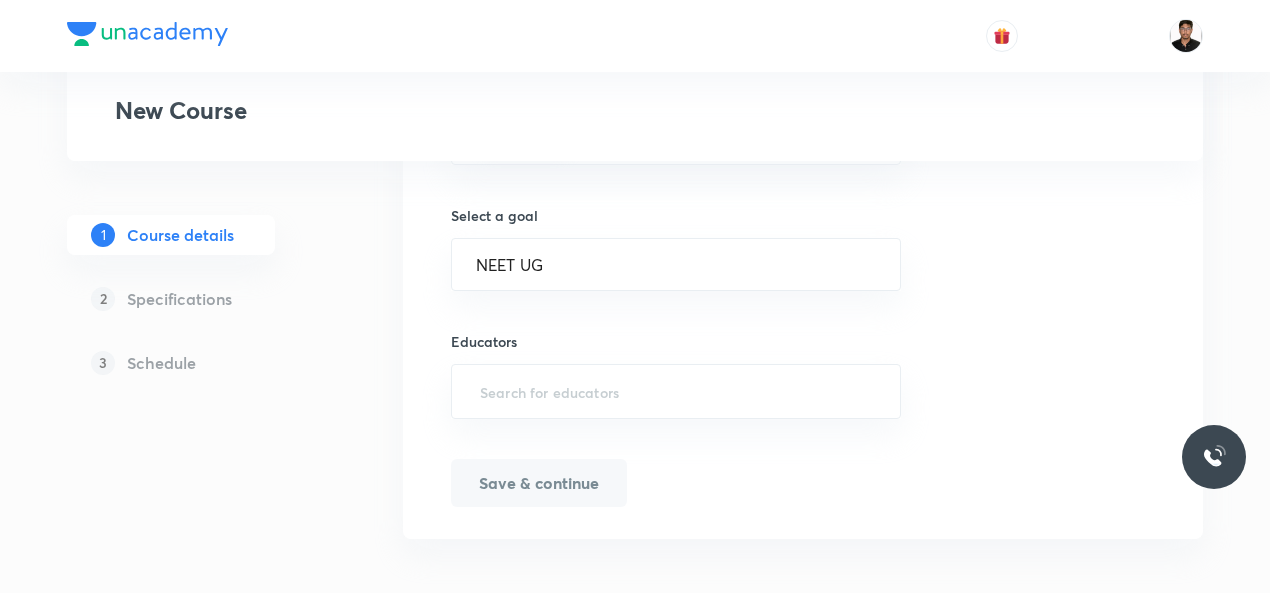 scroll, scrollTop: 1352, scrollLeft: 0, axis: vertical 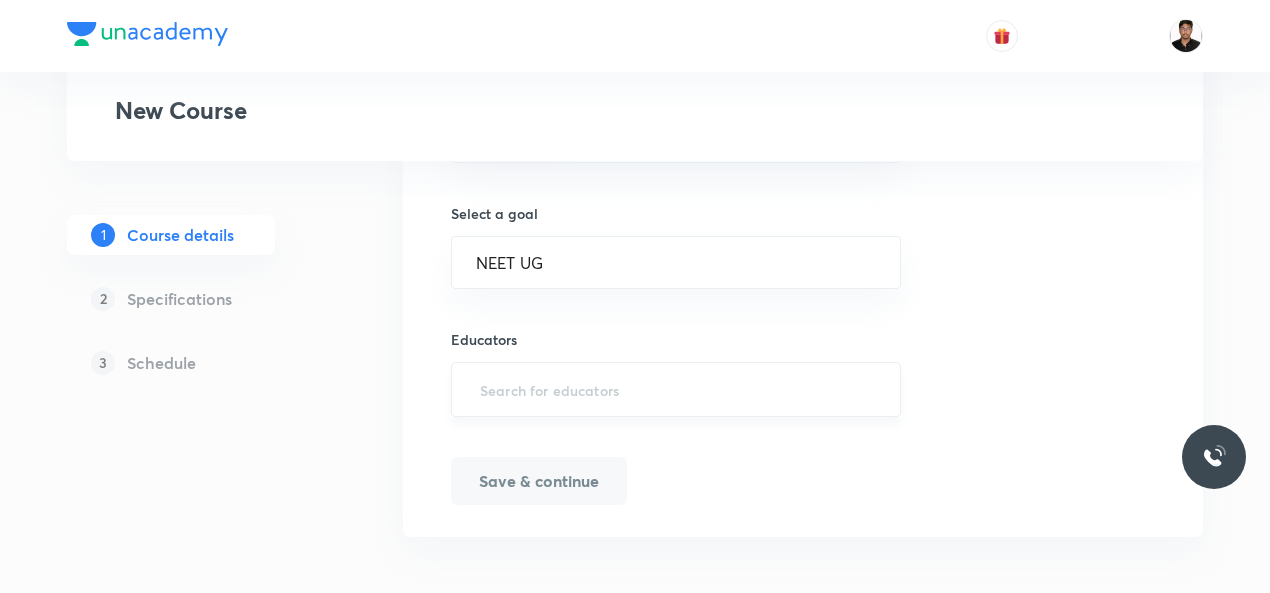 click at bounding box center (676, 389) 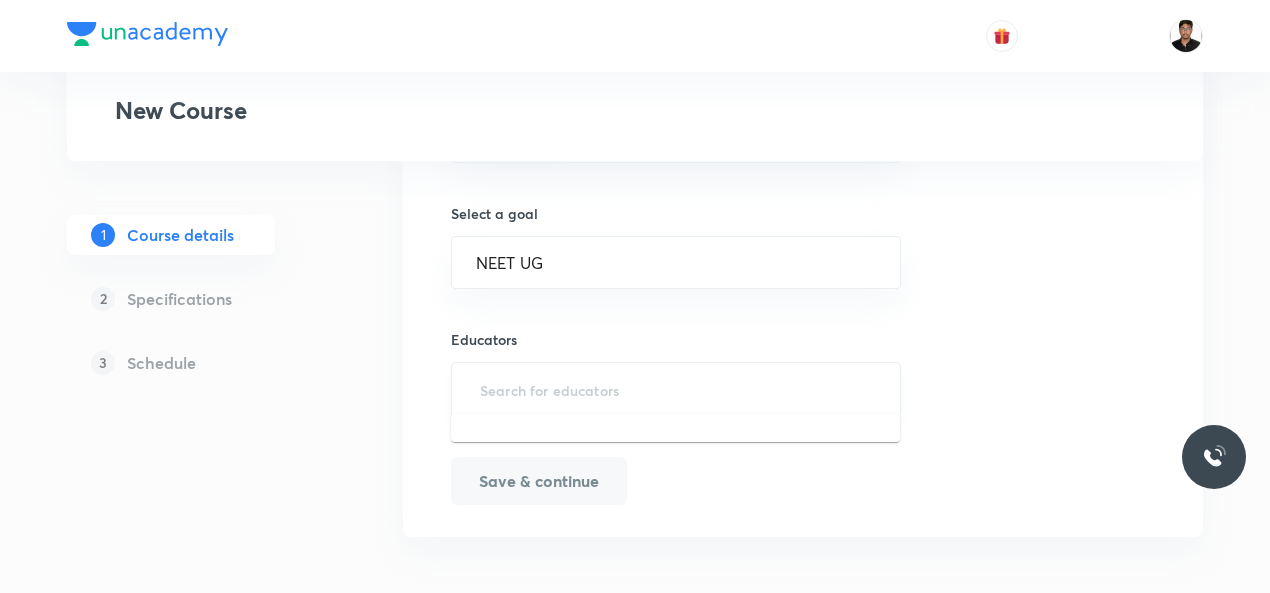 paste on "unacademy-user-F6E9DA1W8HLK" 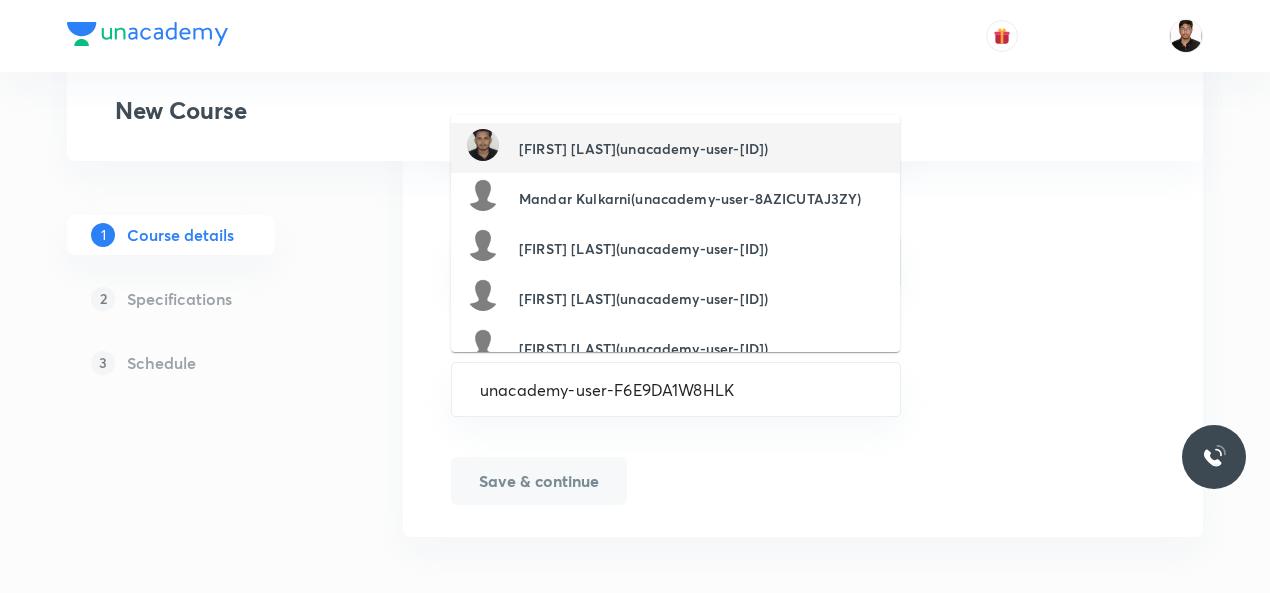 click on "[FIRST] [LAST](unacademy-user-[ID])" at bounding box center (643, 148) 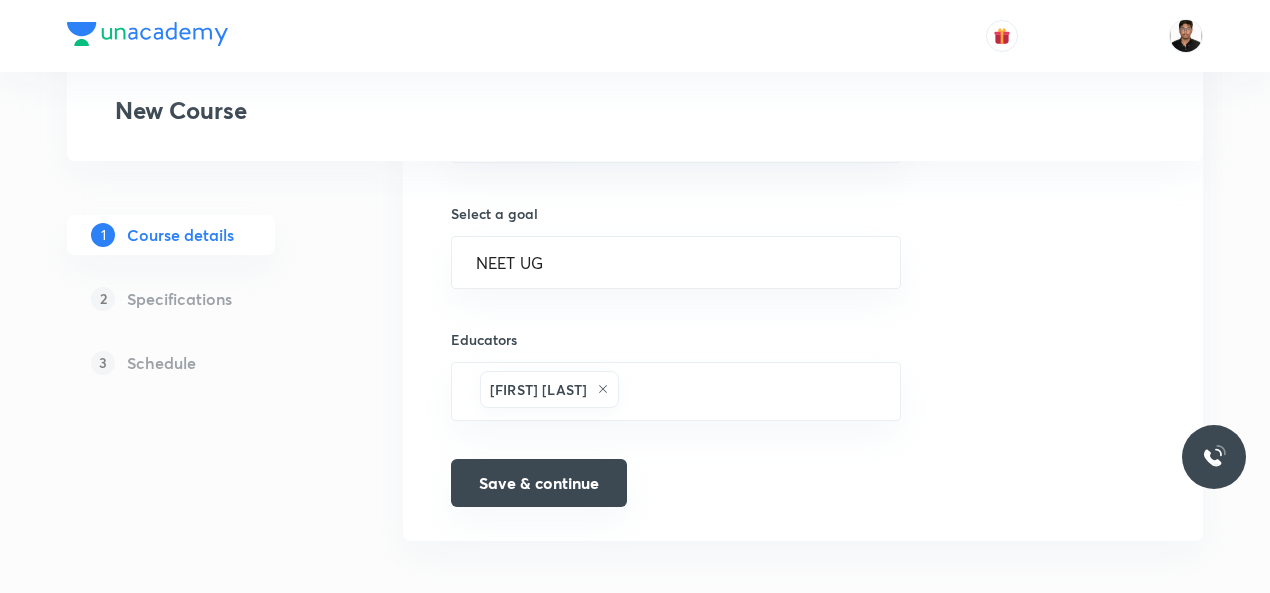 click on "Save & continue" at bounding box center [539, 483] 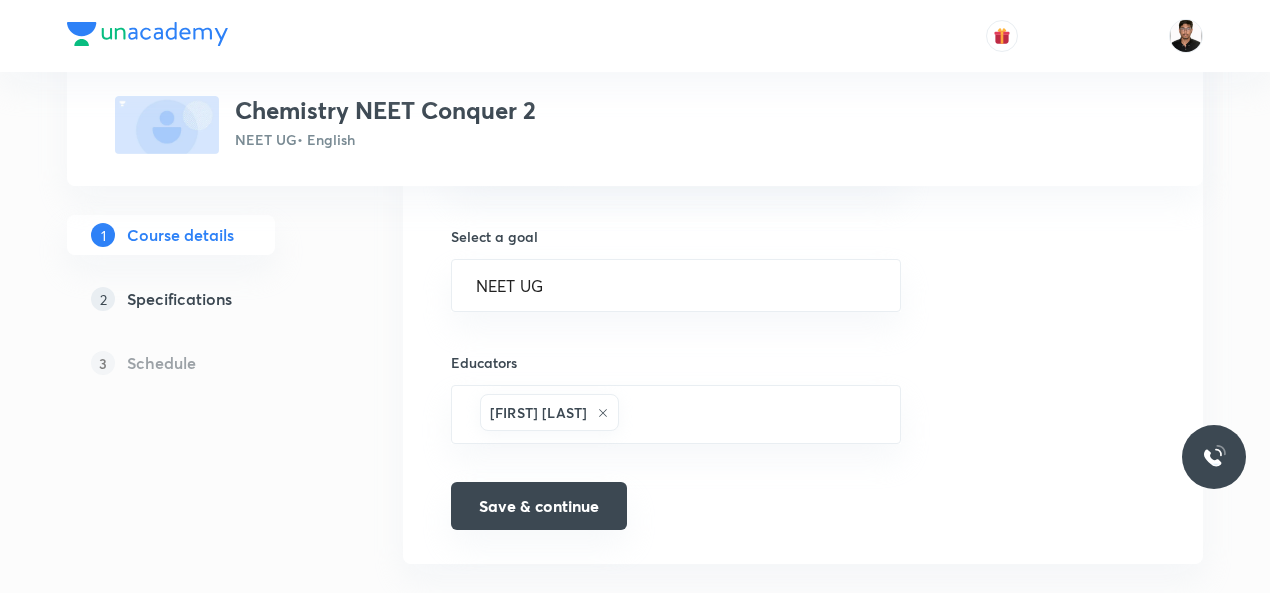 scroll, scrollTop: 1378, scrollLeft: 0, axis: vertical 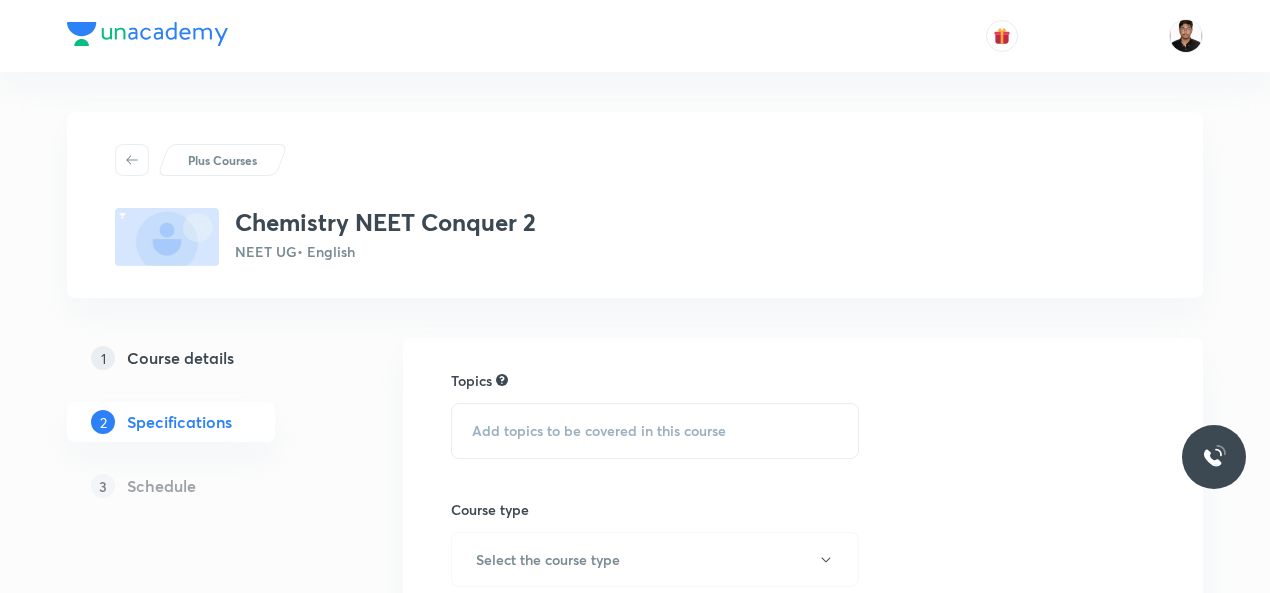 click on "Add topics to be covered in this course" at bounding box center [599, 431] 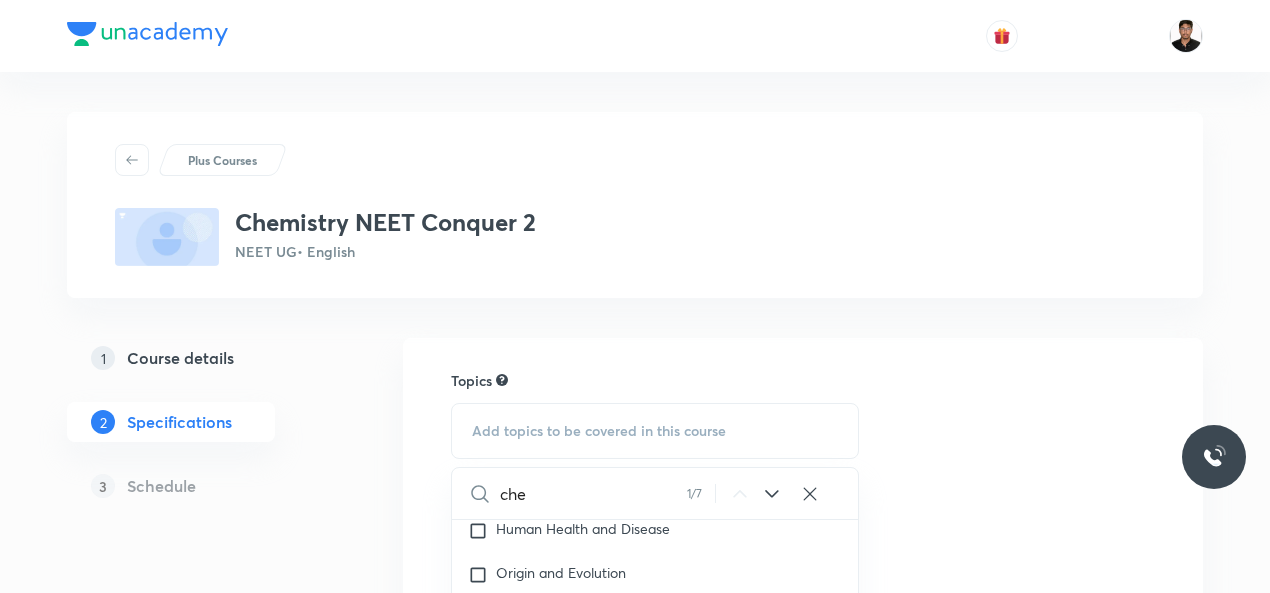 scroll, scrollTop: 1745, scrollLeft: 0, axis: vertical 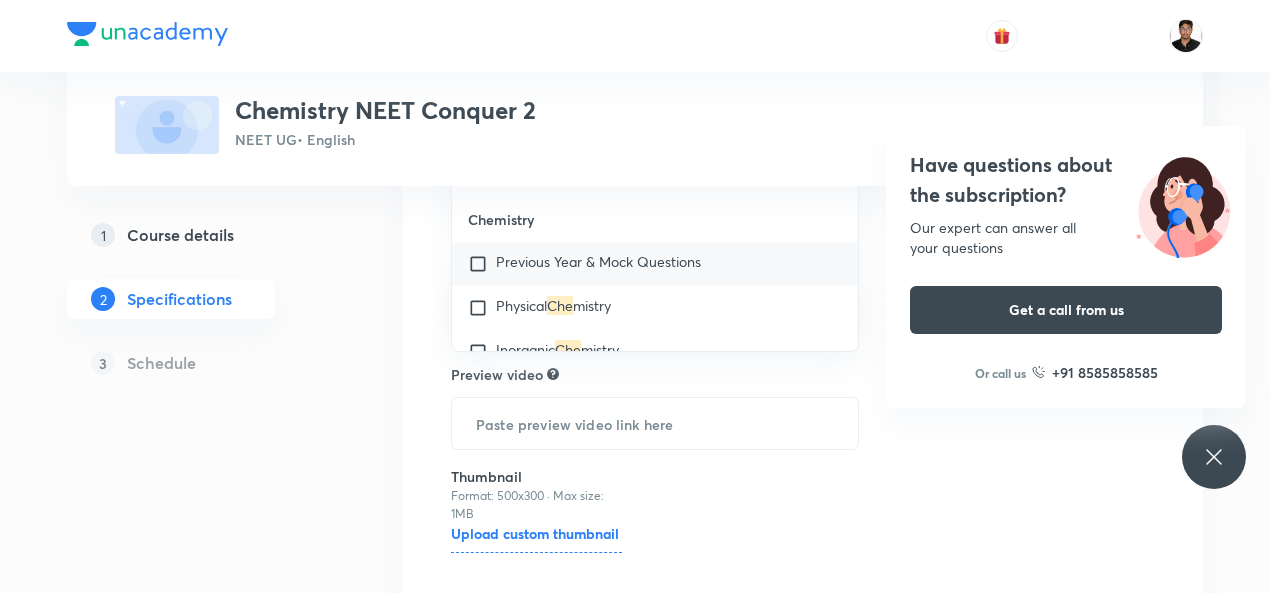 type on "che" 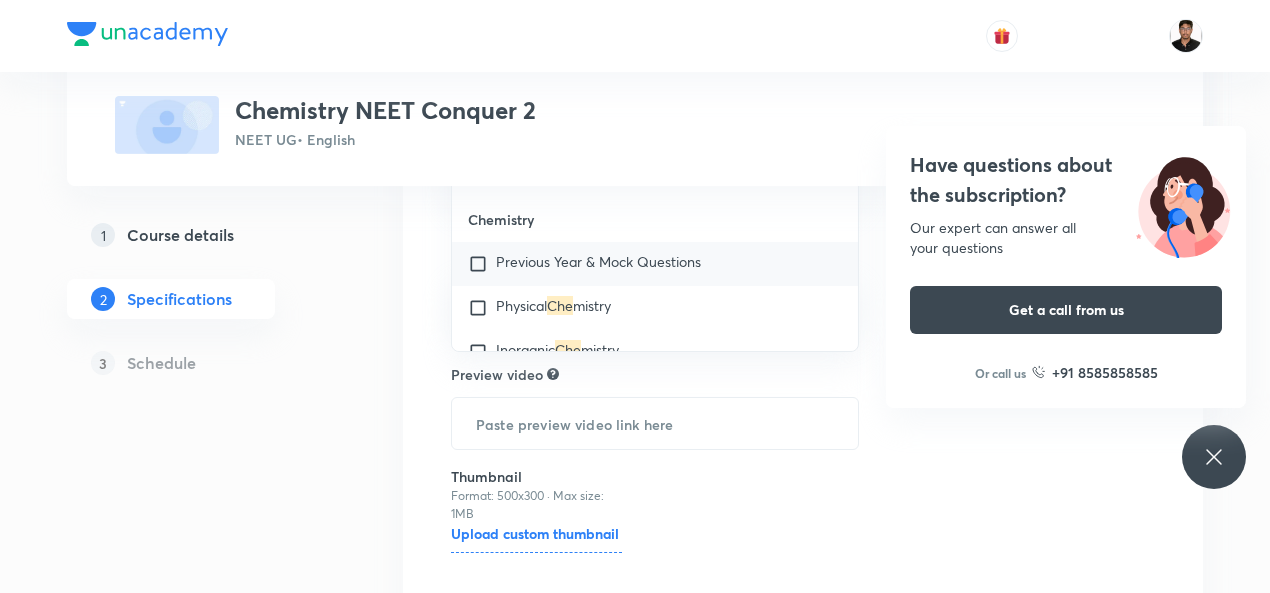 click at bounding box center [482, 264] 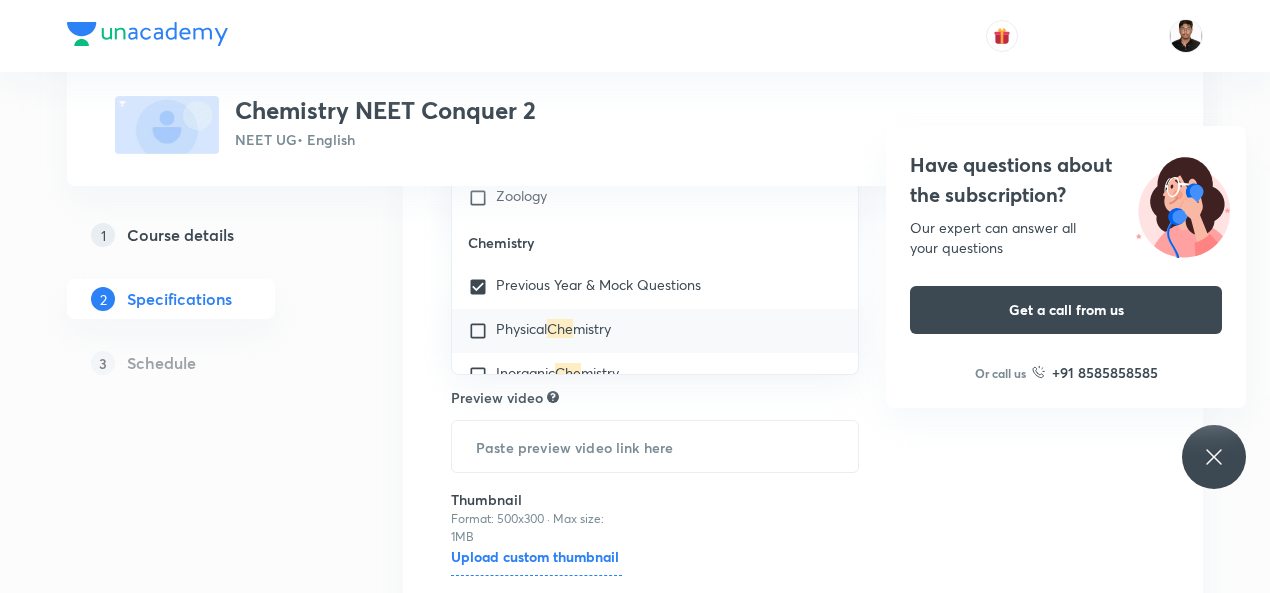 click at bounding box center (482, 331) 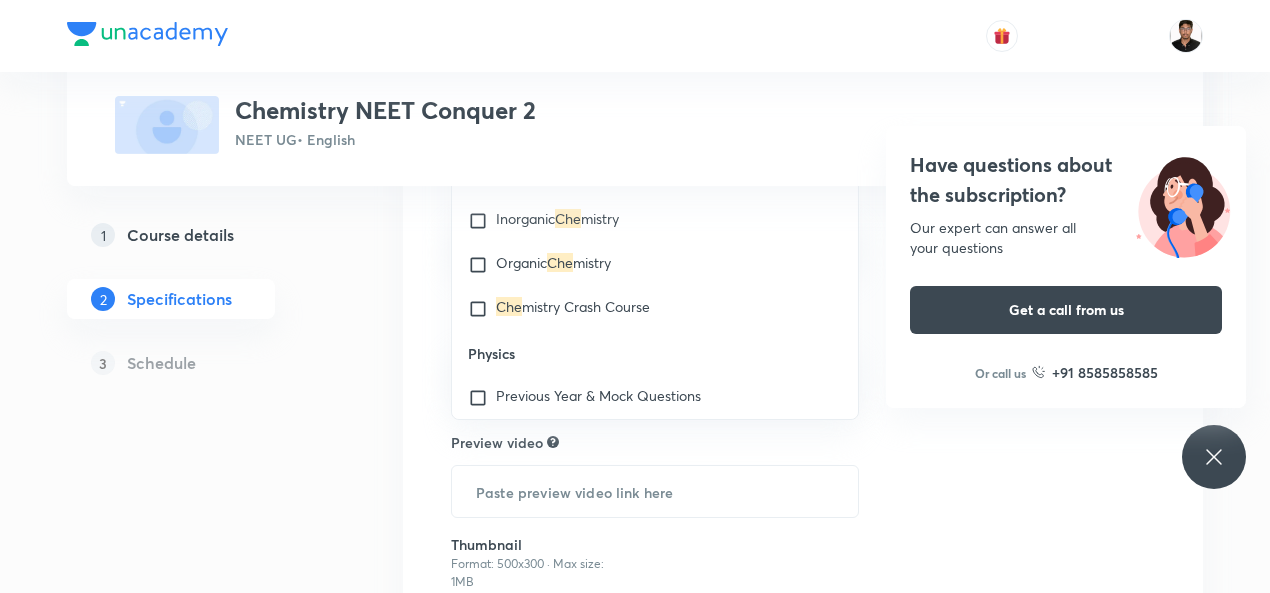scroll, scrollTop: 2865, scrollLeft: 0, axis: vertical 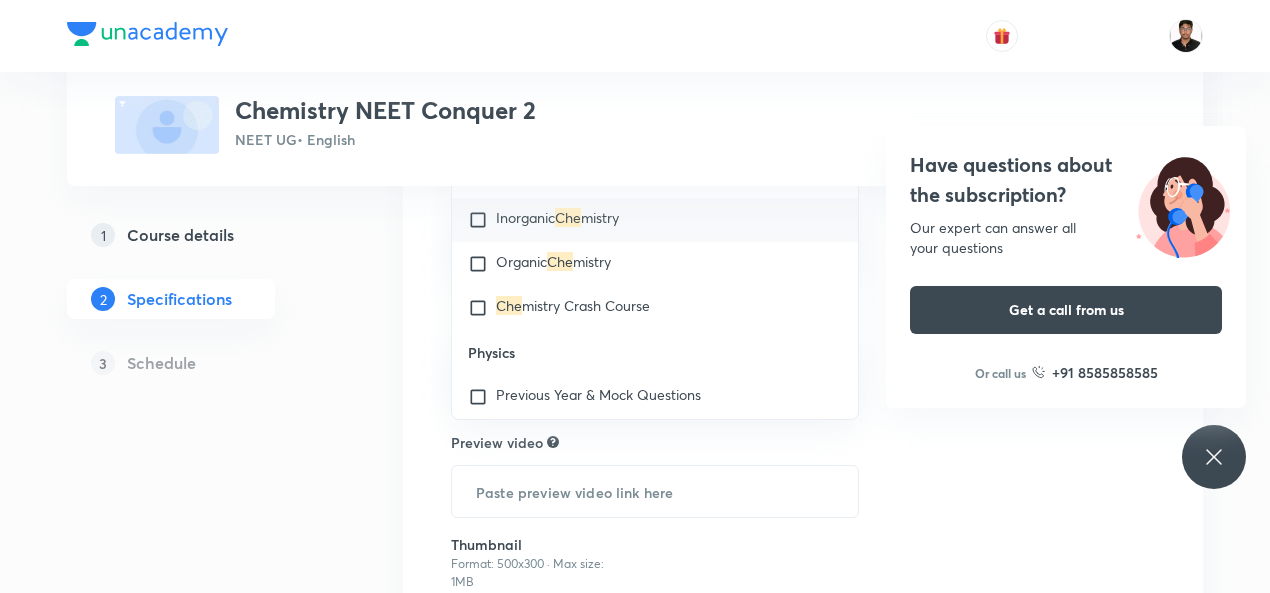 click at bounding box center [482, 220] 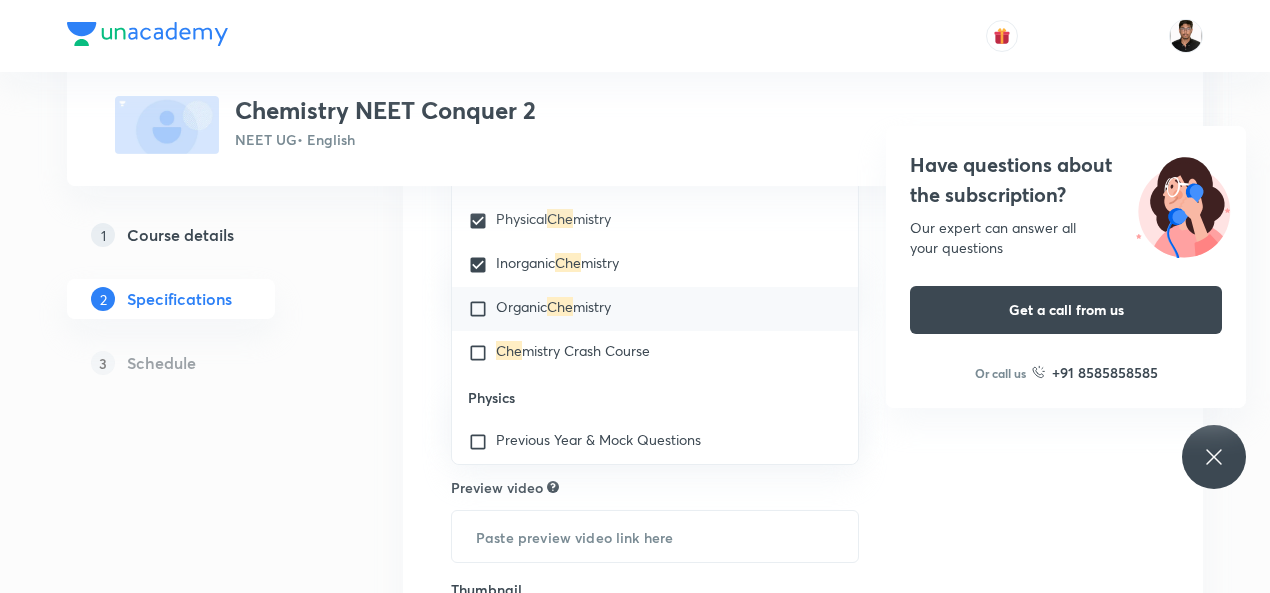 click at bounding box center [482, 309] 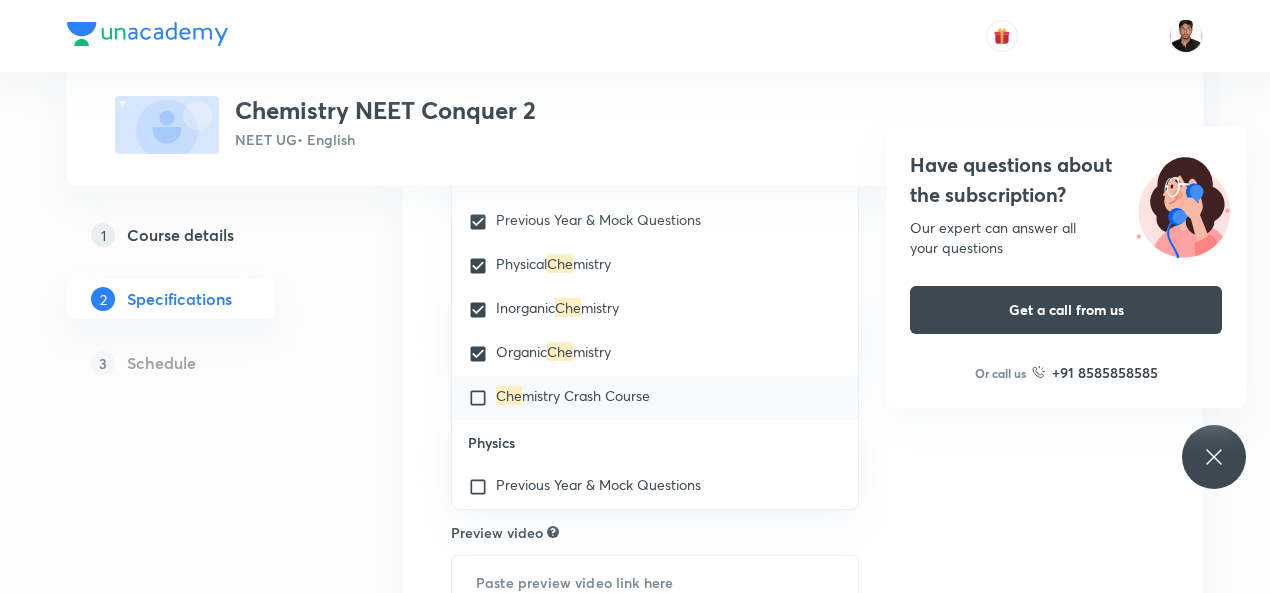 click at bounding box center [482, 398] 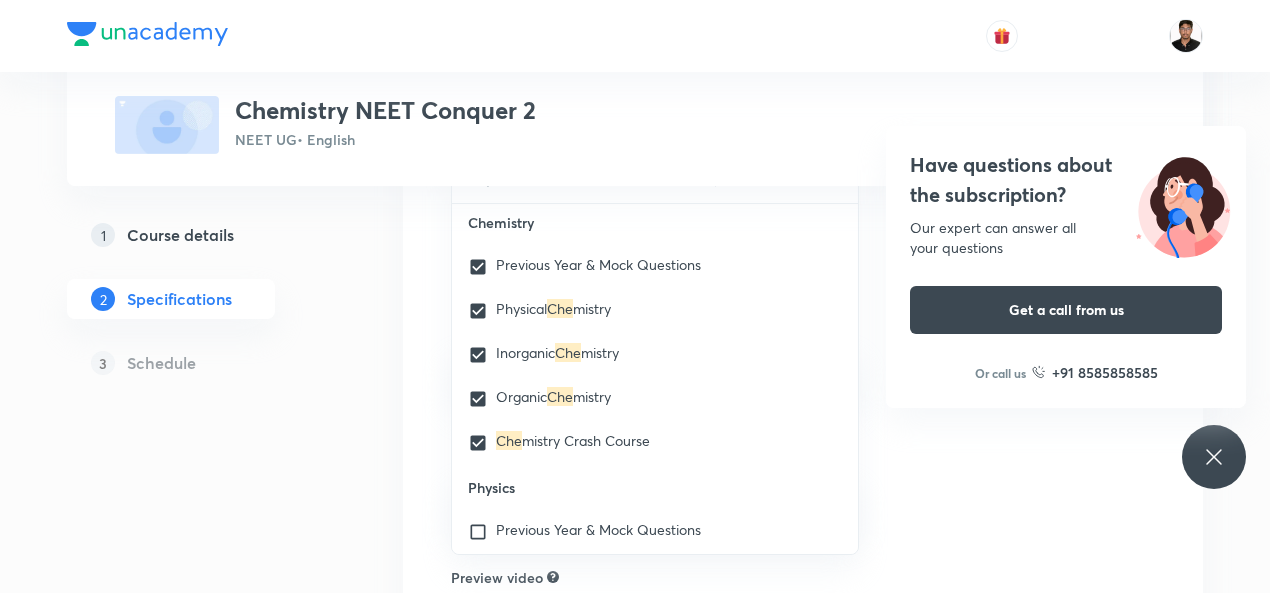 click on "Topics Previous Year & Mock Questions Physical Chemistry Inorganic Chemistry Organic Chemistry Chemistry Crash Course CLEAR che 1 / 7 ​ Biology Previous Year & Mock Questions Diversity of Living Organisms Structural Organisation Cell Structure & Function Plant Physiology Human Physiology Reproduction Genetics & Evolution Biology & Human Welfare Biotechnology & Applications Environment & Ecology Cell - The Unit of Life Crash Course Reproduction in Organisms Biological Classification The Living World Cell Cycle and Cell Division Plant Kingdom Principles of Inheritance and Variation (Genetics) Sexual Reproduction in Flowering plants Reproductive Health Human Reproduction Morphology of Flowering Plants Respiration in Plants Photosynthesis in Higher Plants Mineral Nutrition Transport in Plants Anatomy of Flowering Plants Environmental Issues Biodiversity and Conservation Ecosystem Organism, Population and Community Microbes in Human Welfare Strategies for Enhancement in Food Production Animal Husbandary Frog Che" at bounding box center (803, 347) 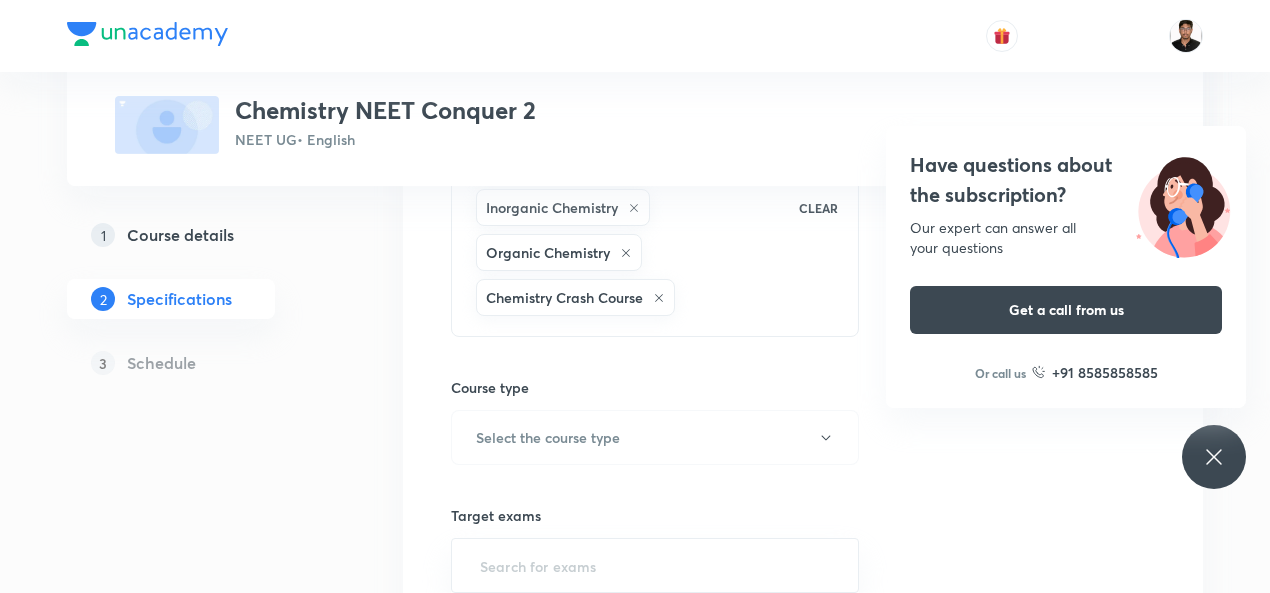 scroll, scrollTop: 359, scrollLeft: 0, axis: vertical 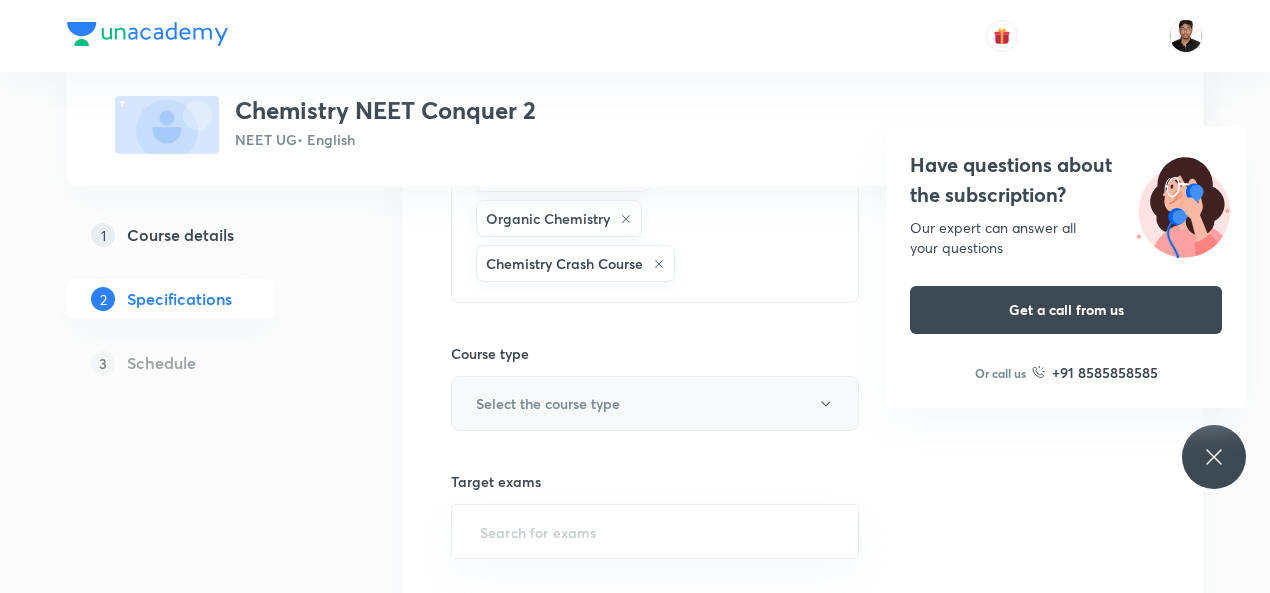 click on "Select the course type" at bounding box center (655, 403) 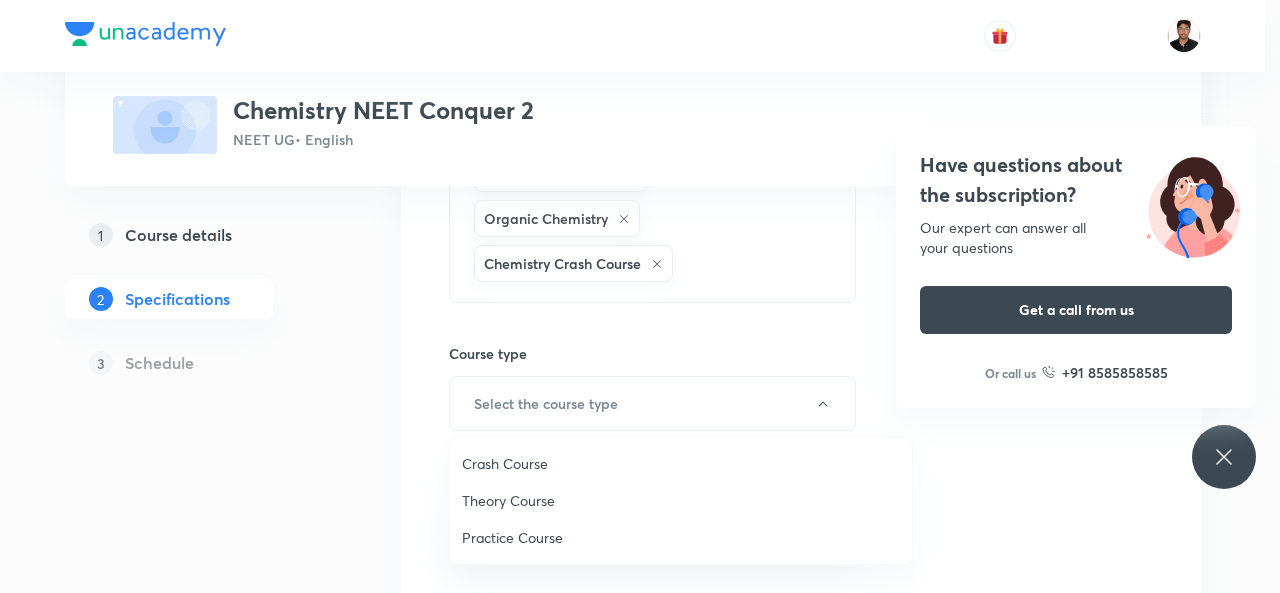 click on "Theory Course" at bounding box center (681, 500) 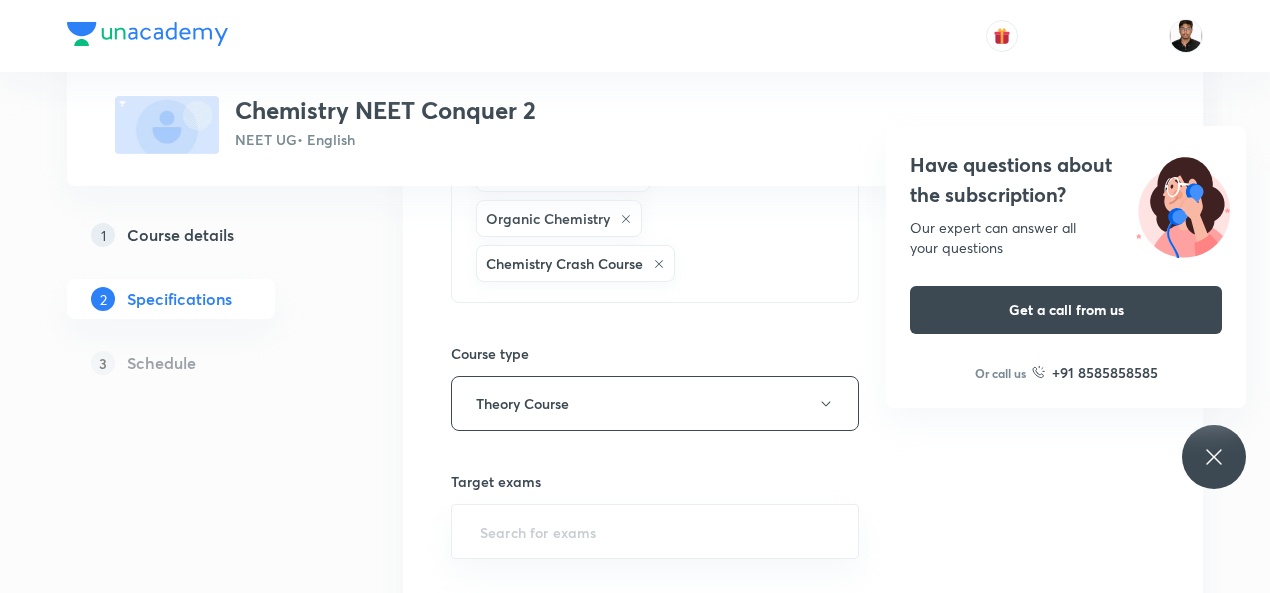 click on "Target exams" at bounding box center (655, 481) 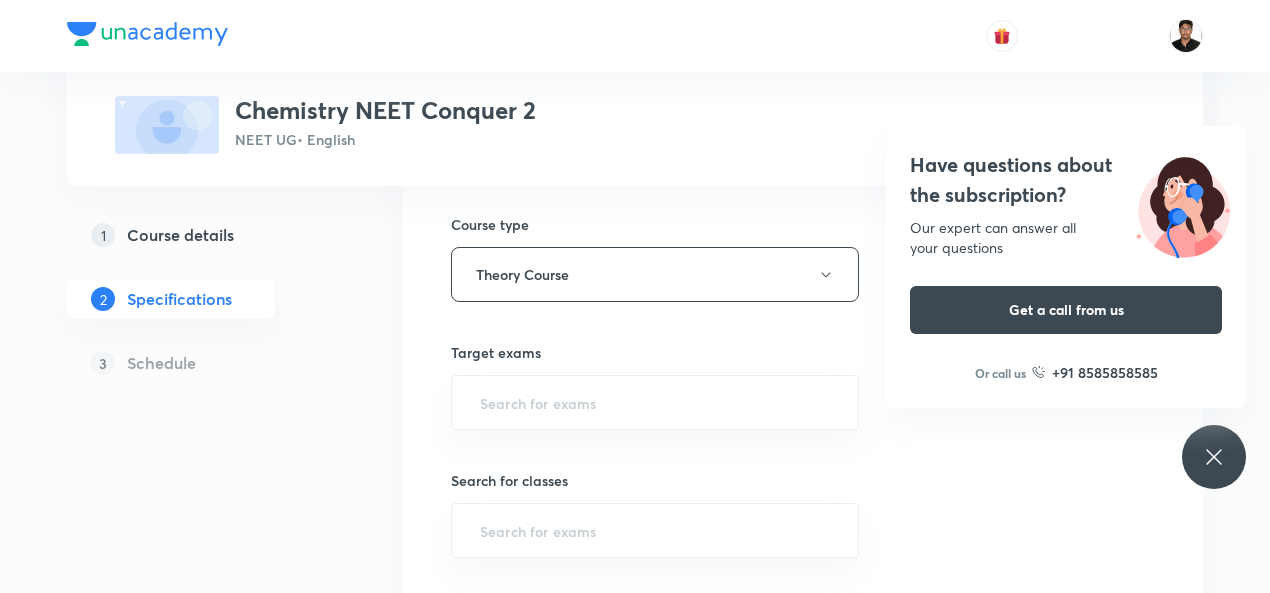 scroll, scrollTop: 519, scrollLeft: 0, axis: vertical 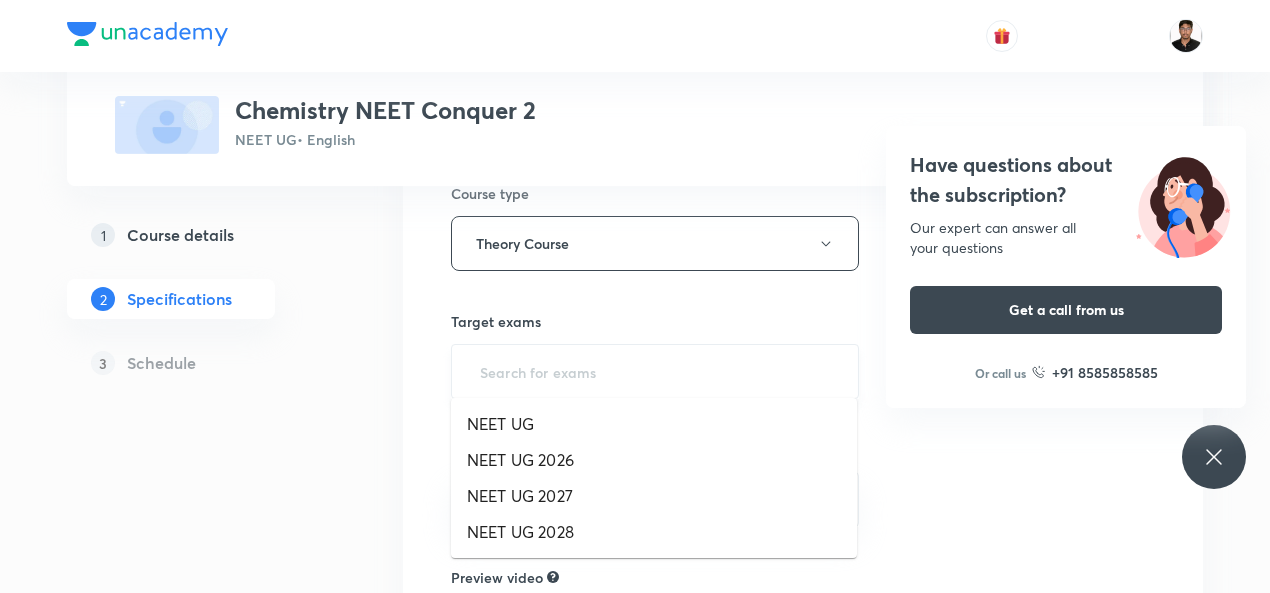 click at bounding box center [655, 371] 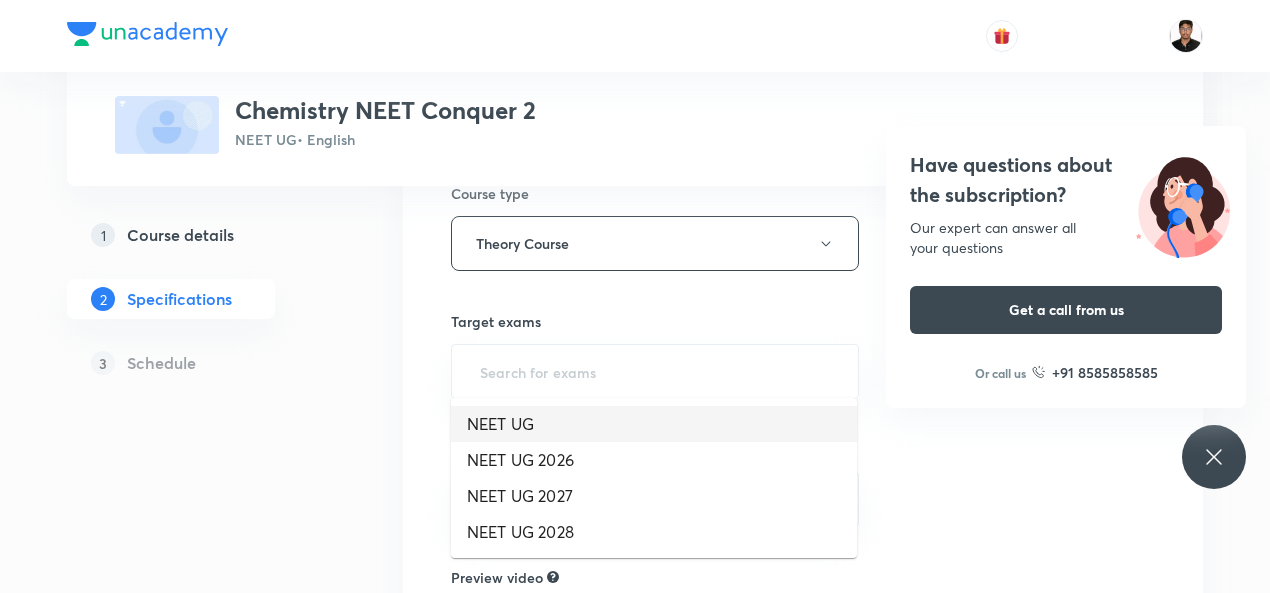 click on "NEET UG" at bounding box center (654, 424) 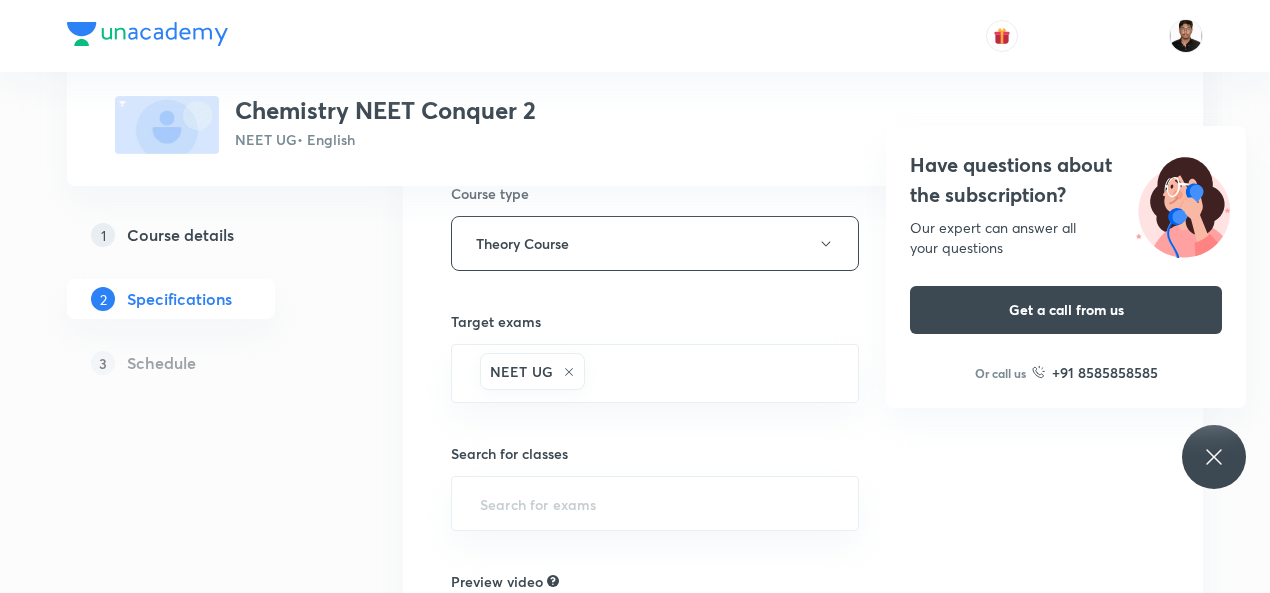 click on "Topics Previous Year & Mock Questions Physical Chemistry Inorganic Chemistry Organic Chemistry Chemistry Crash Course CLEAR Course type Theory Course Target exams NEET UG ​ Search for classes ​ Preview video ​ Thumbnail Format: 500x300 · Max size: 1MB Upload custom thumbnail Save & continue" at bounding box center [803, 349] 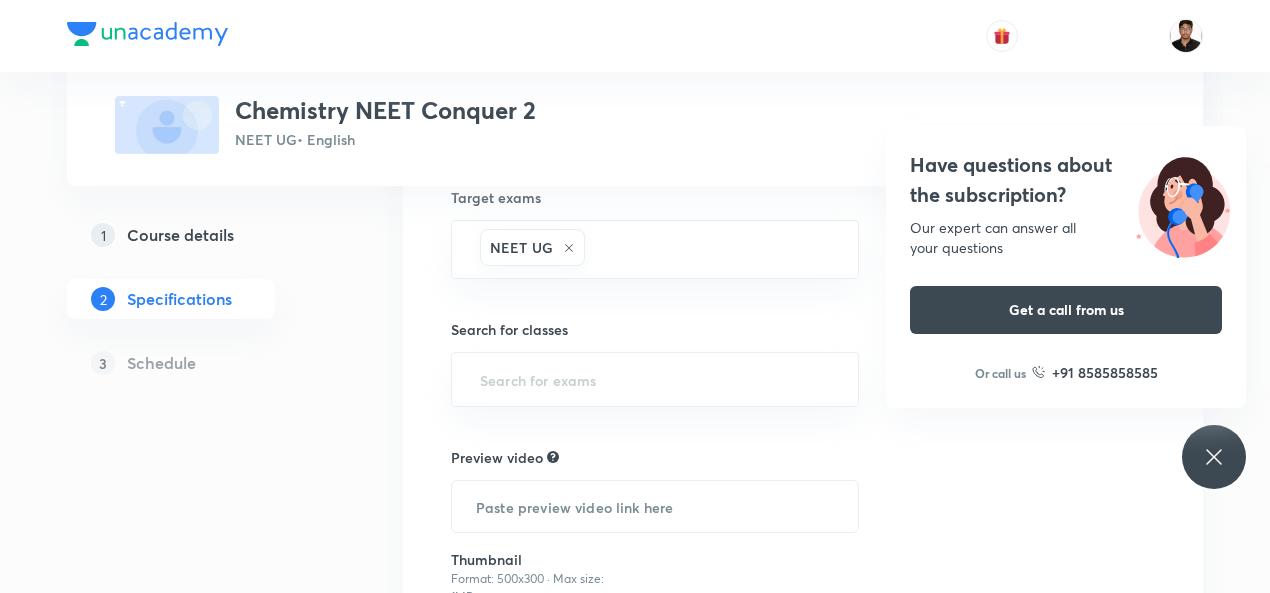 scroll, scrollTop: 679, scrollLeft: 0, axis: vertical 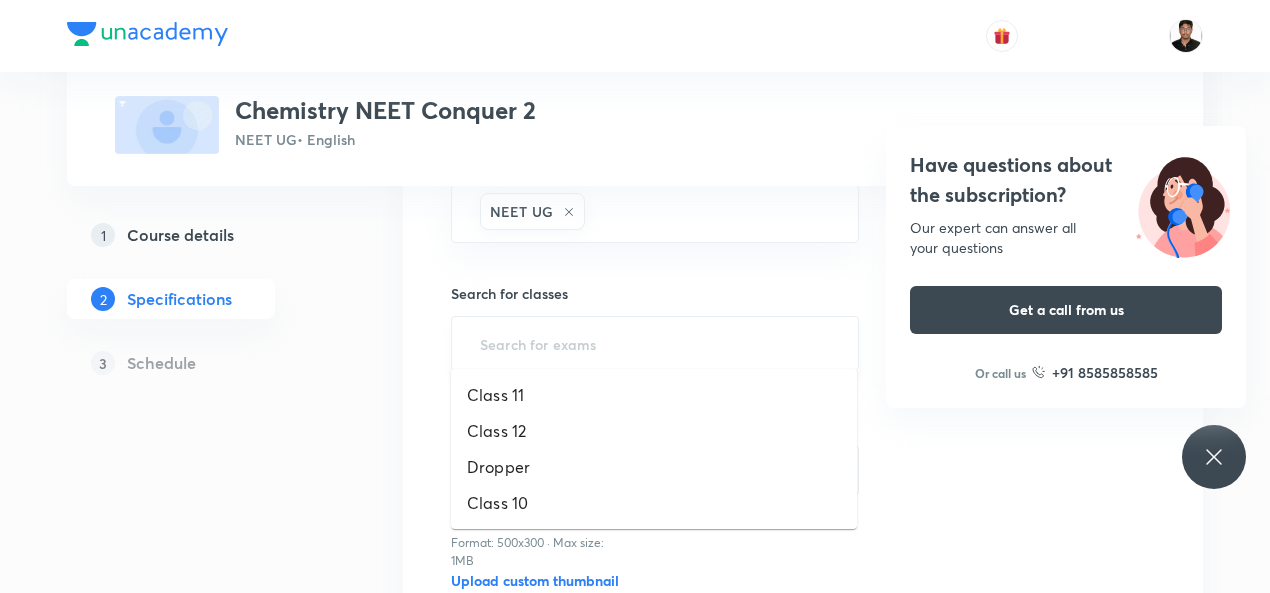 click at bounding box center (655, 343) 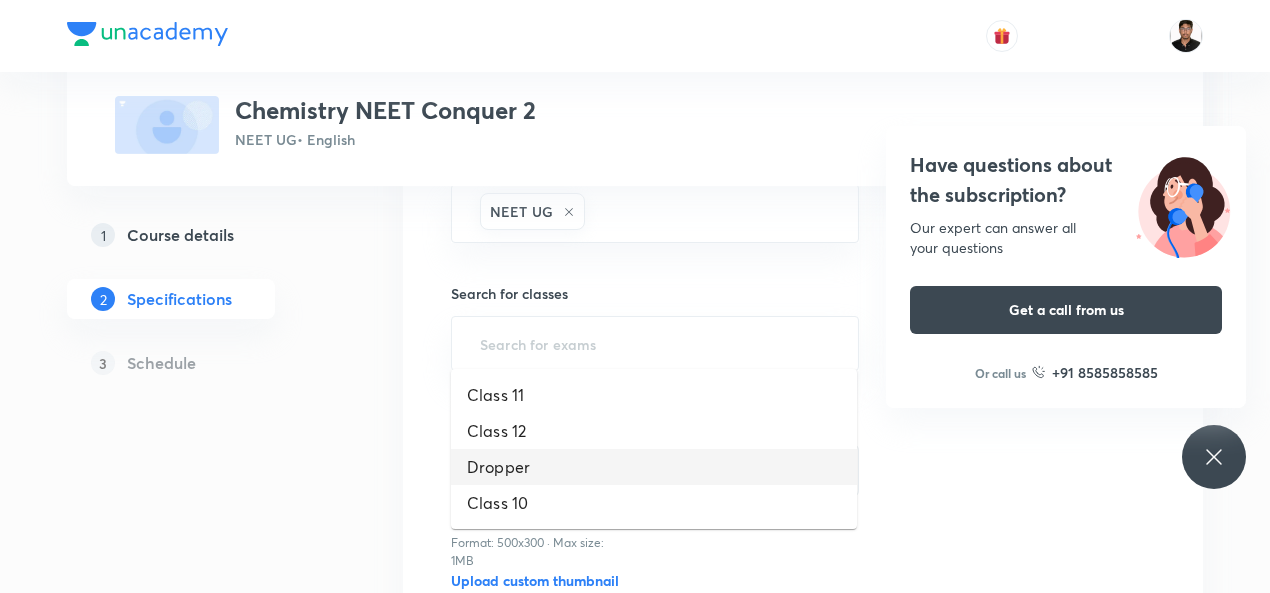 click on "Dropper" at bounding box center (654, 467) 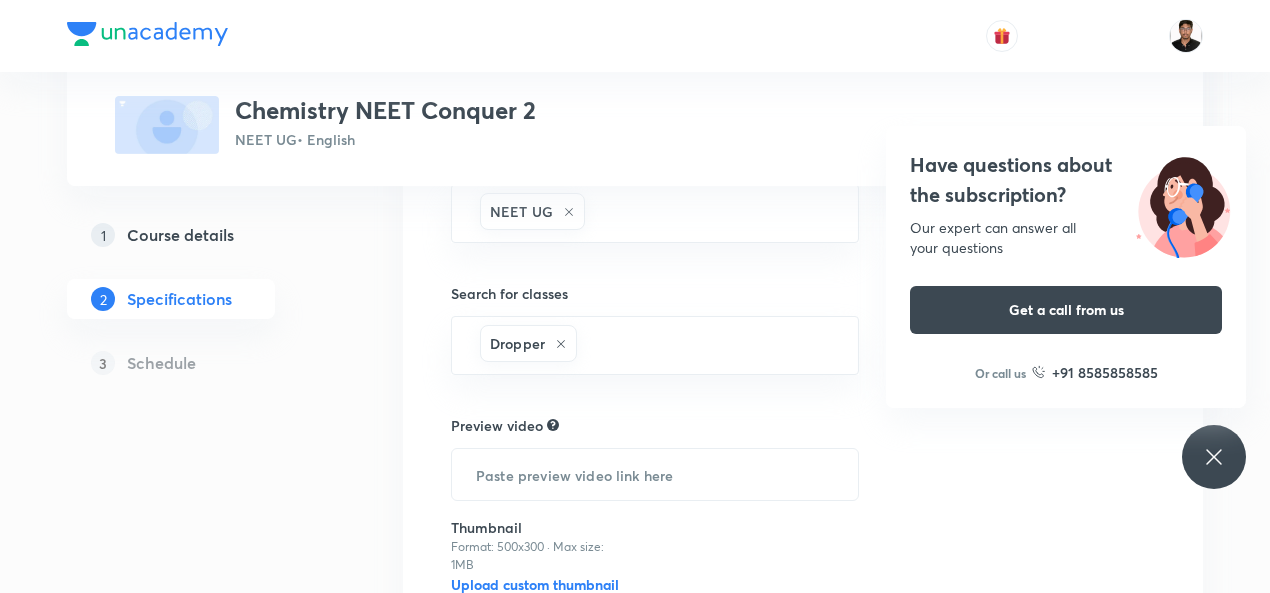 click on "Topics Previous Year & Mock Questions Physical Chemistry Inorganic Chemistry Organic Chemistry Chemistry Crash Course CLEAR Course type Theory Course Target exams NEET UG ​ Search for classes Dropper ​ Preview video ​ Thumbnail Format: 500x300 · Max size: 1MB Upload custom thumbnail Save & continue" at bounding box center [803, 191] 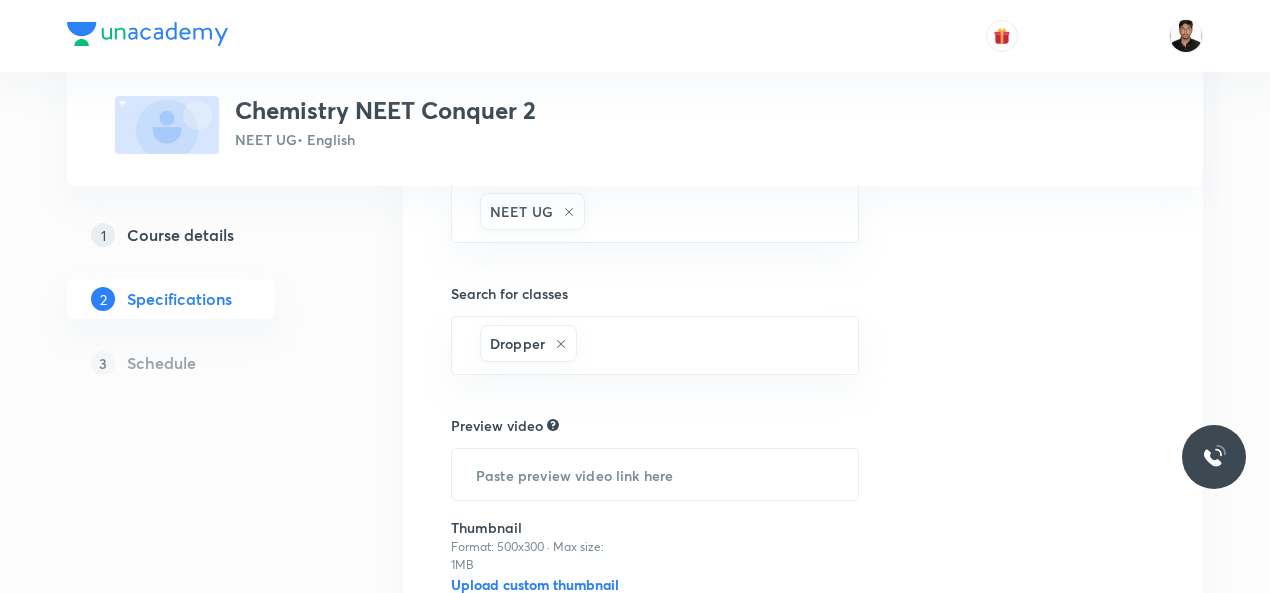 click on "Topics Previous Year & Mock Questions Physical Chemistry Inorganic Chemistry Organic Chemistry Chemistry Crash Course CLEAR Course type Theory Course Target exams NEET UG ​ Search for classes Dropper ​ Preview video ​ Thumbnail Format: 500x300 · Max size: 1MB Upload custom thumbnail Save & continue" at bounding box center [803, 191] 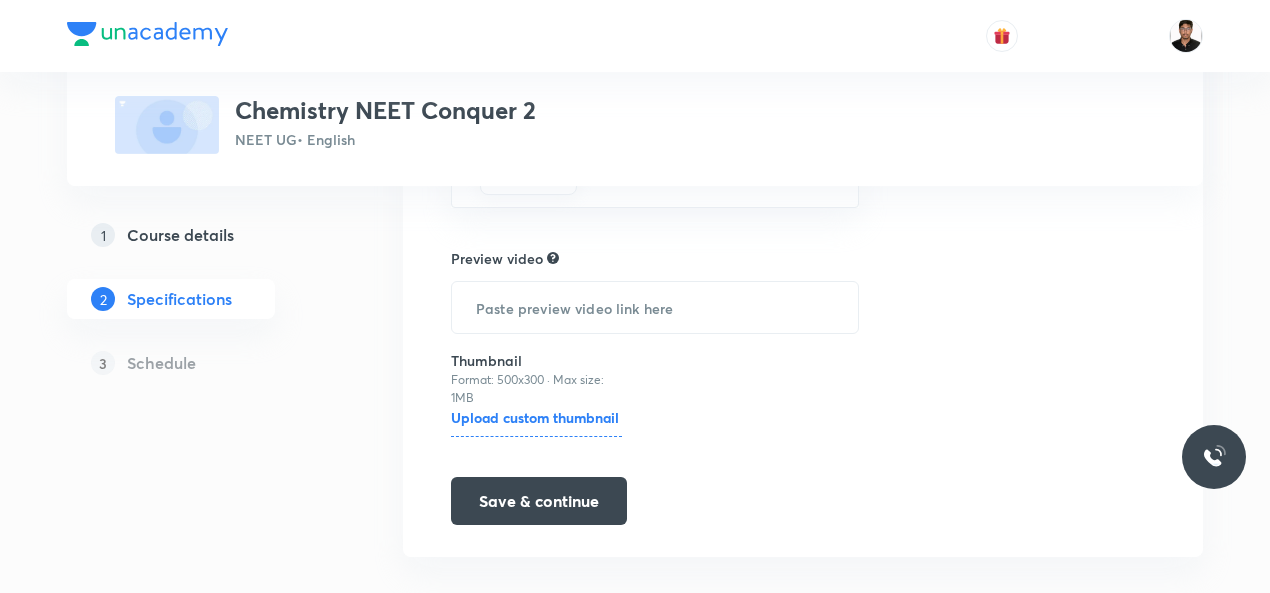 scroll, scrollTop: 865, scrollLeft: 0, axis: vertical 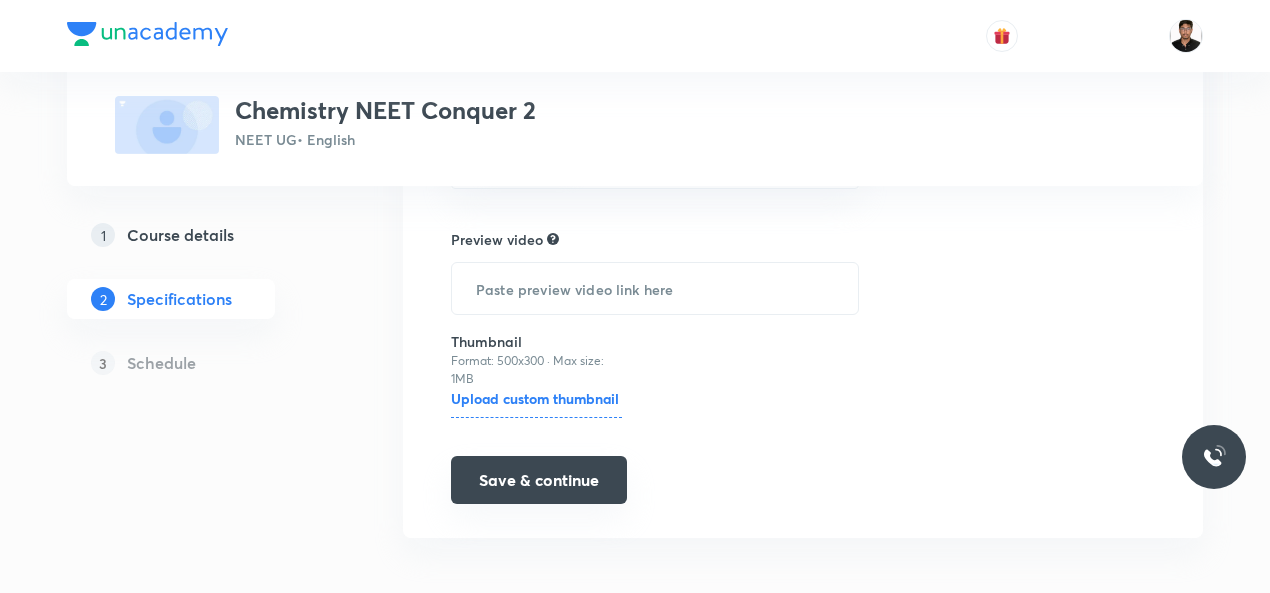 click on "Save & continue" at bounding box center [539, 480] 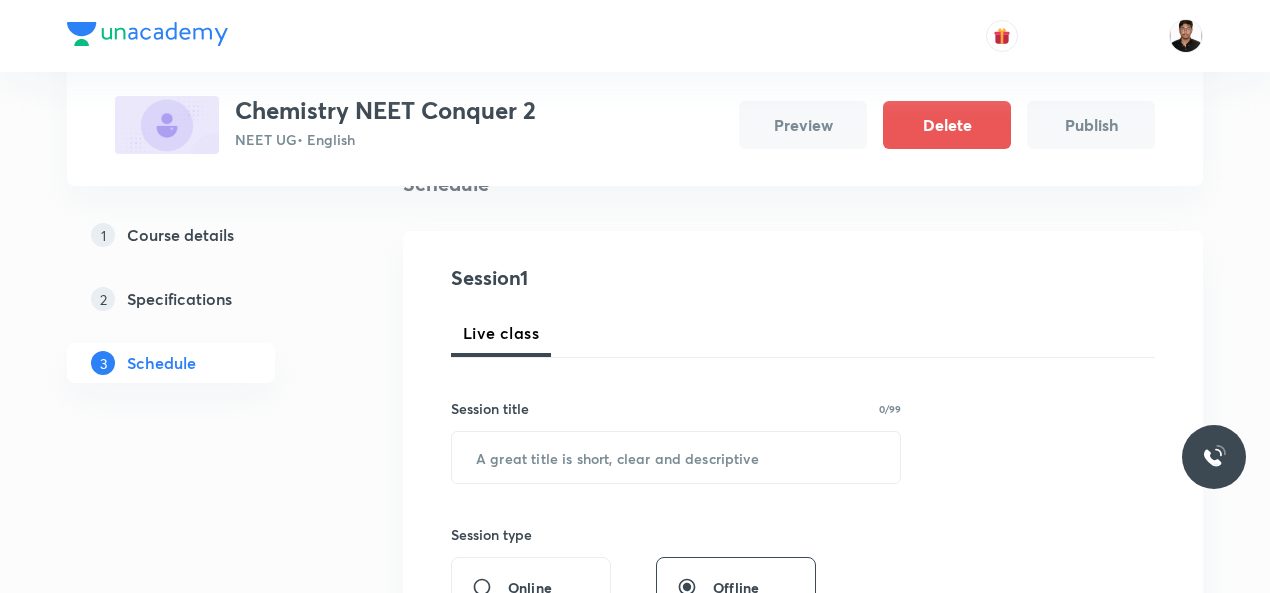 scroll, scrollTop: 200, scrollLeft: 0, axis: vertical 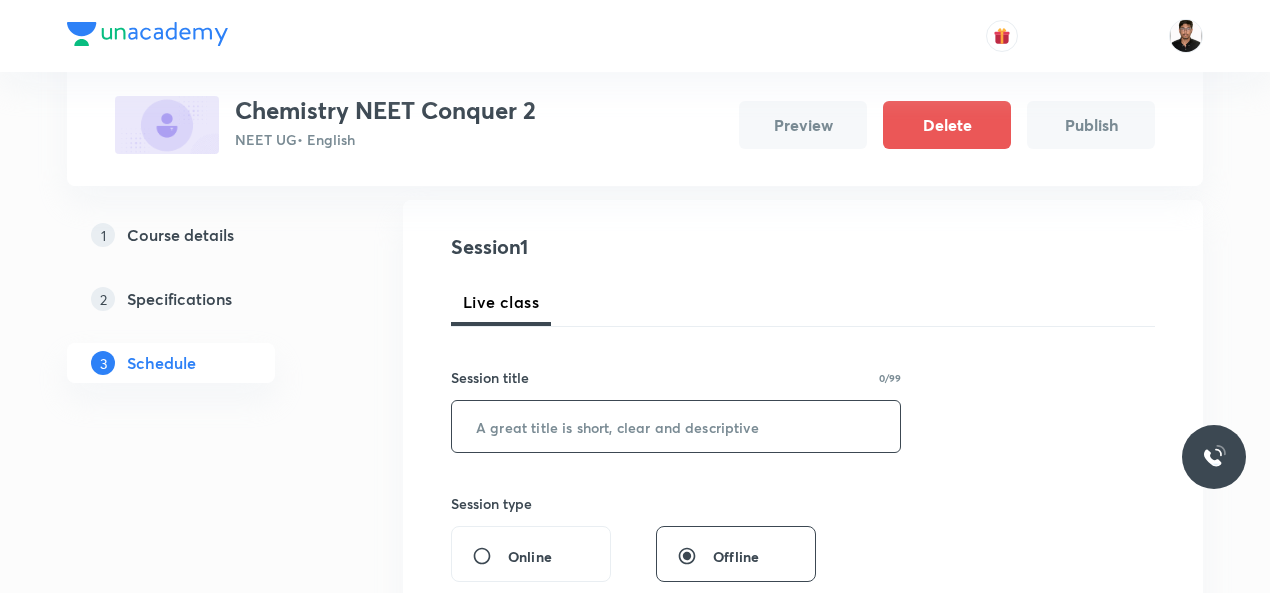 click at bounding box center (676, 426) 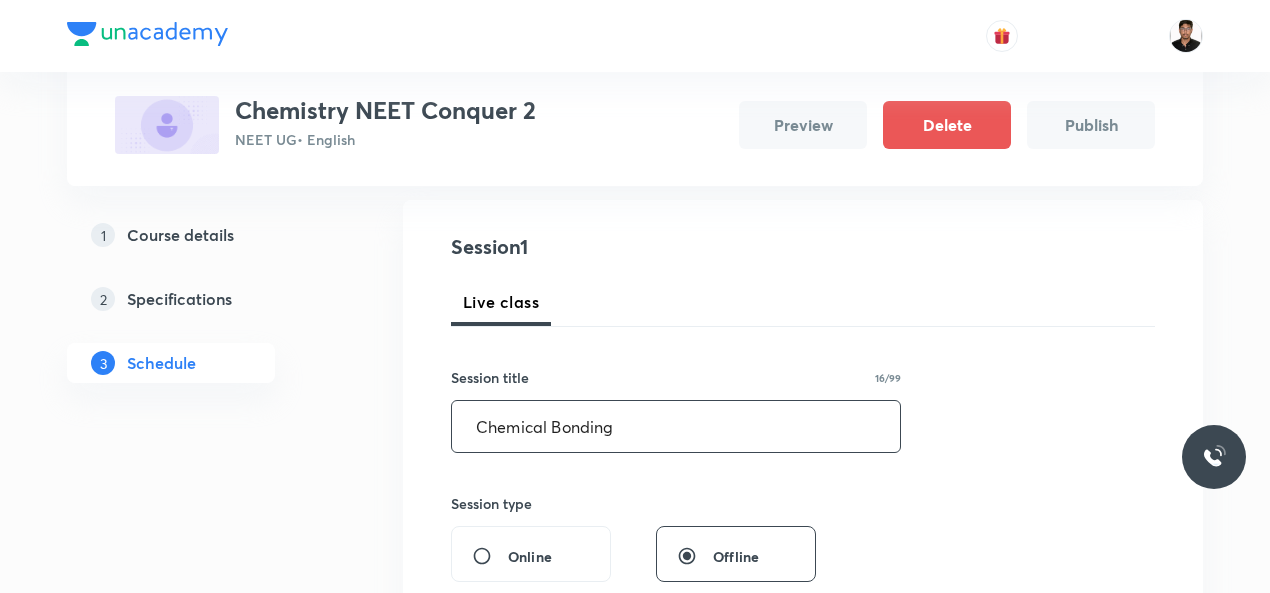 type on "Chemical Bonding" 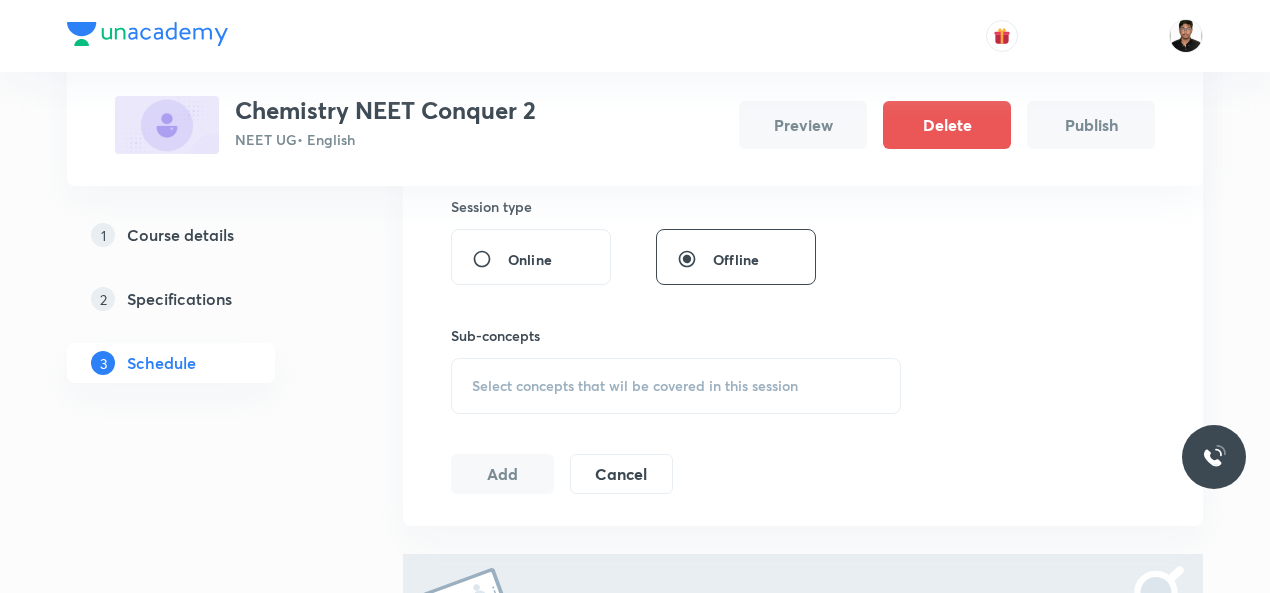 scroll, scrollTop: 520, scrollLeft: 0, axis: vertical 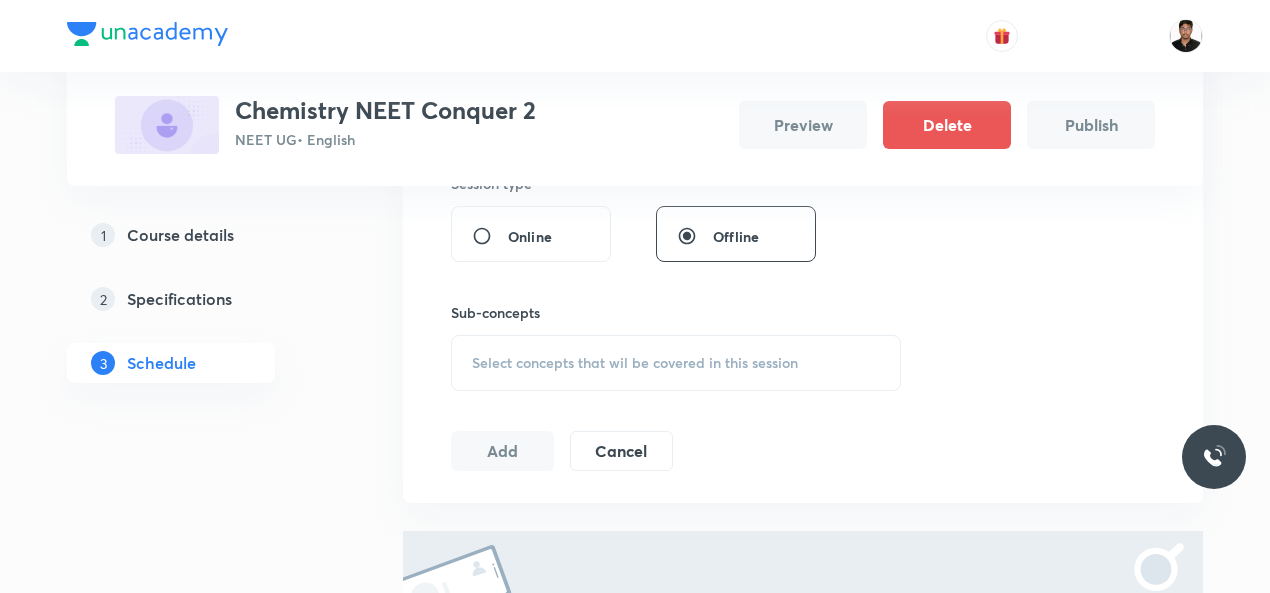 click on "Select concepts that wil be covered in this session" at bounding box center (676, 363) 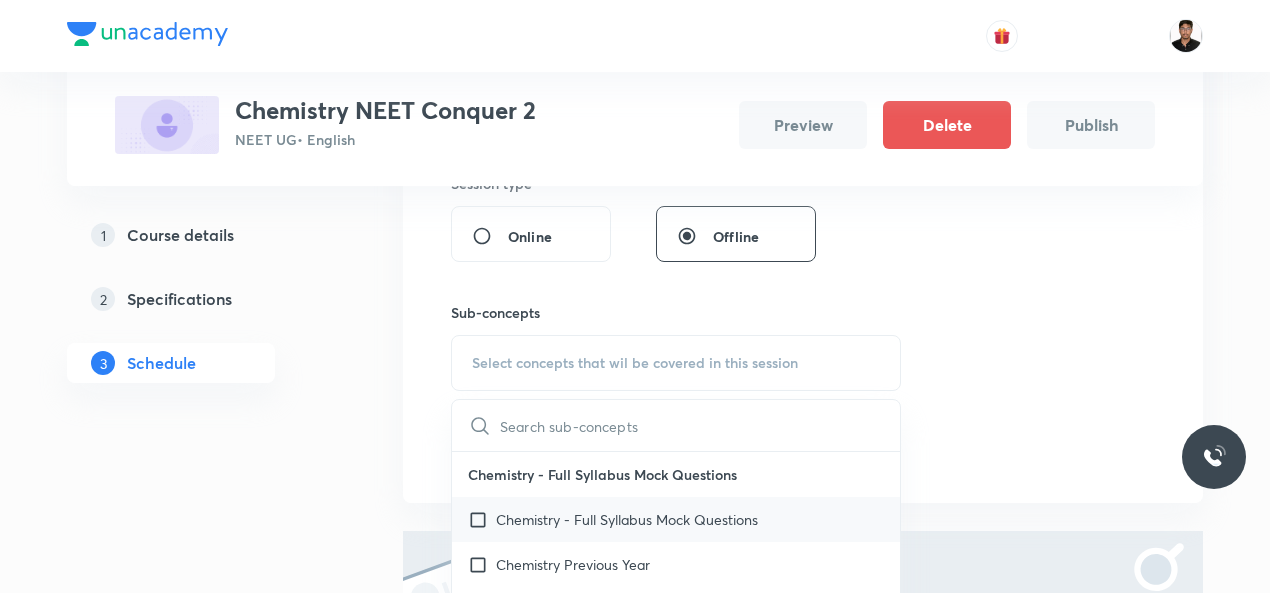 click at bounding box center [482, 519] 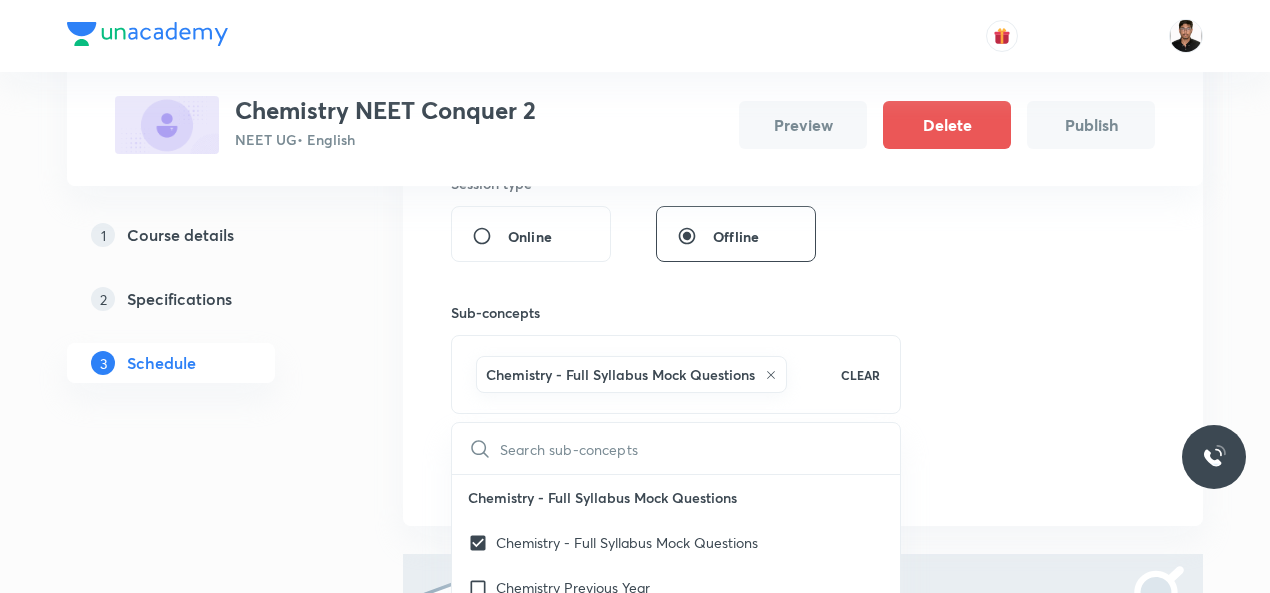 click on "Session  1 Live class Session title 16/99 Chemical Bonding ​   Session type Online Offline Sub-concepts Chemistry - Full Syllabus Mock Questions CLEAR ​ Chemistry - Full Syllabus Mock Questions Chemistry - Full Syllabus Mock Questions Chemistry Previous Year Chemistry Previous Year Questions Chemistry Previous Year Questions General Topics & Mole Concept Basic Concepts Mole – Basic Introduction Percentage Composition Stoichiometry Principle of Atom Conservation (POAC) Relation between Stoichiometric Quantities Application of Mole Concept: Gravimetric Analysis Electronic Configuration Of Atoms (Hund's rule)  Quantum Numbers (Magnetic Quantum no.) Quantum Numbers(Pauli's Exclusion law) Mean Molar Mass or Molecular Mass Variation of Conductivity with Concentration Mechanism of Corrosion Atomic Structure Discovery Of Electron Some Prerequisites of Physics Discovery Of Protons And Neutrons Atomic Models Representation Of Atom With Electrons And Neutrons Nature of Waves Nature Of Electromagnetic Radiation pH" at bounding box center (803, 203) 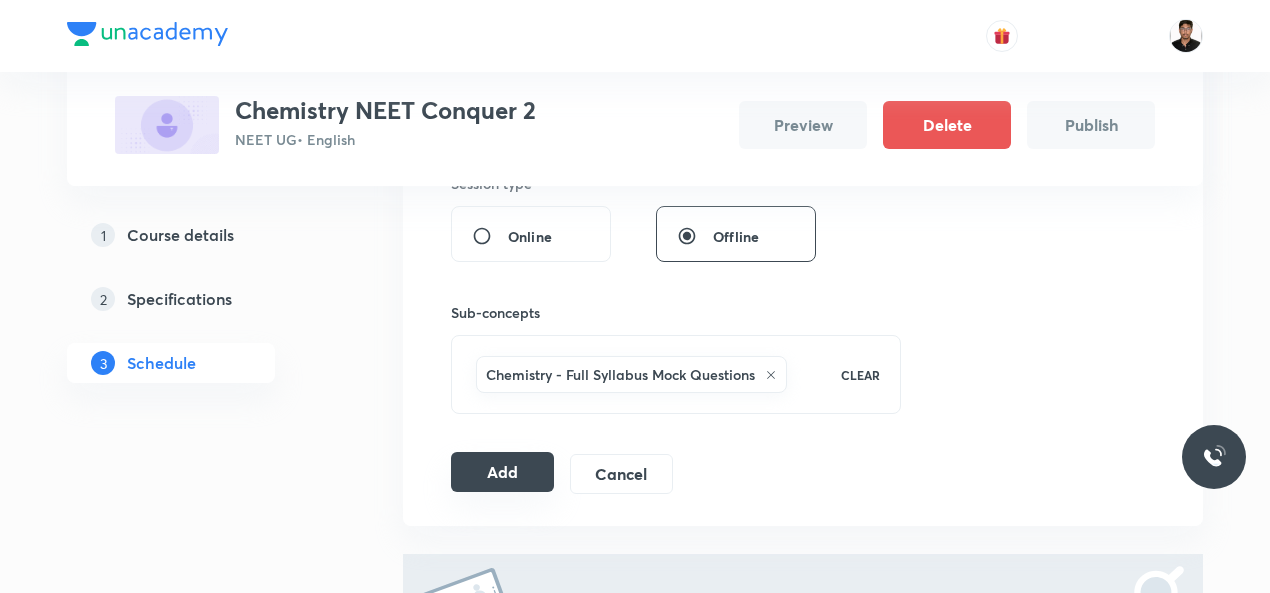 click on "Add" at bounding box center (502, 472) 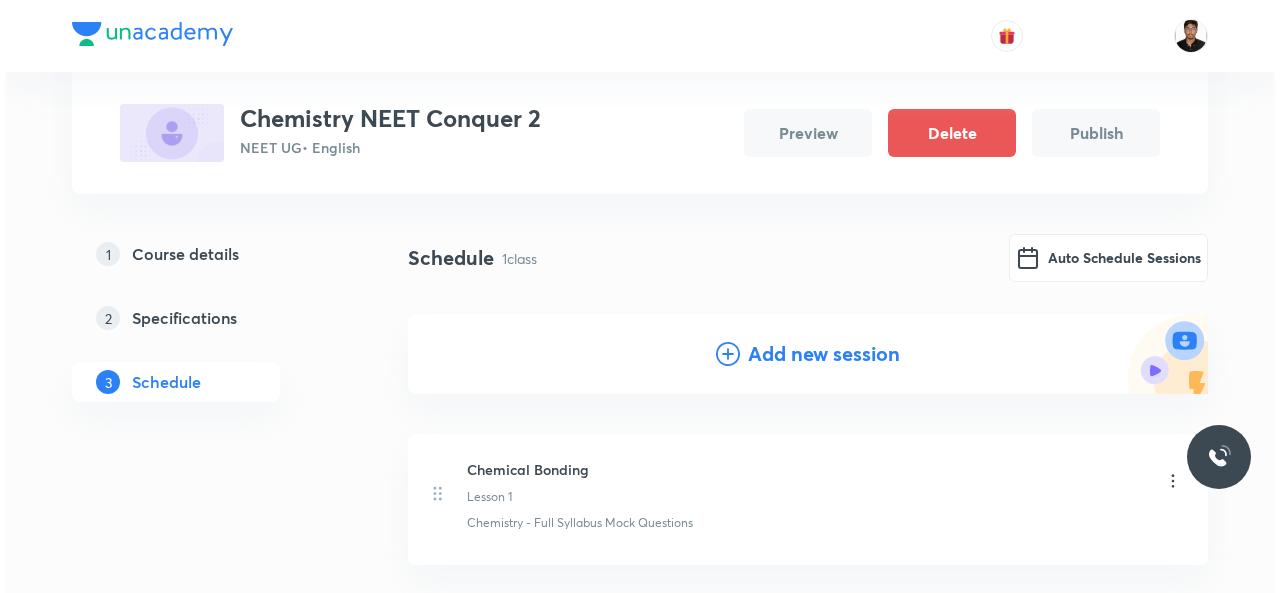 scroll, scrollTop: 103, scrollLeft: 0, axis: vertical 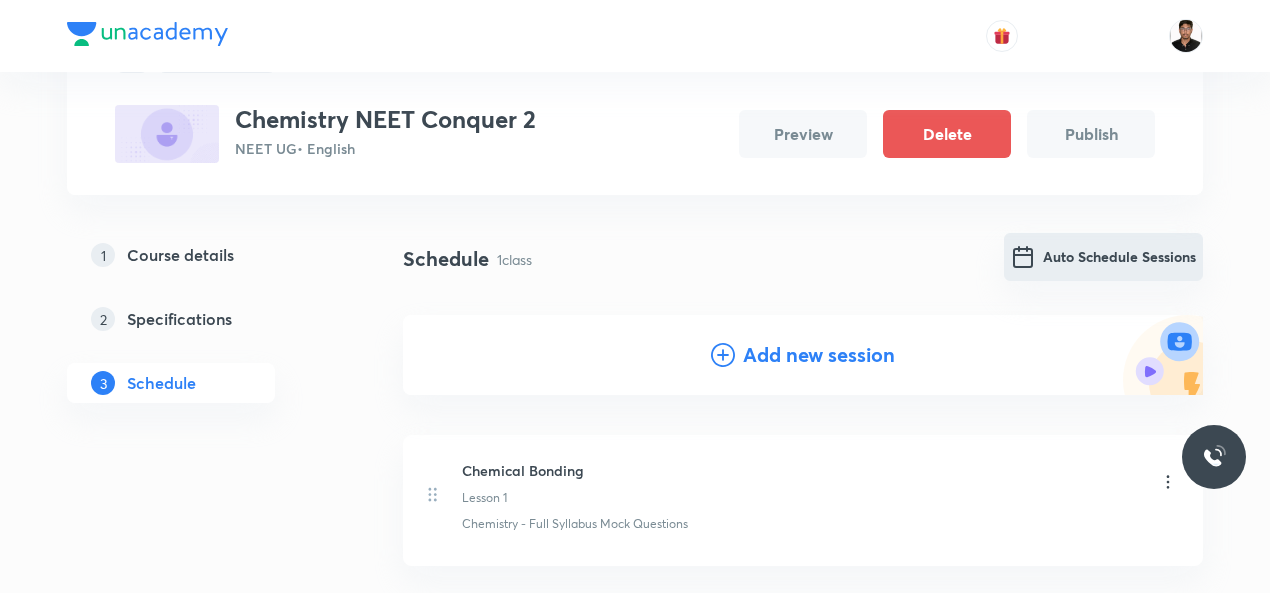 click on "Auto Schedule Sessions" at bounding box center (1103, 257) 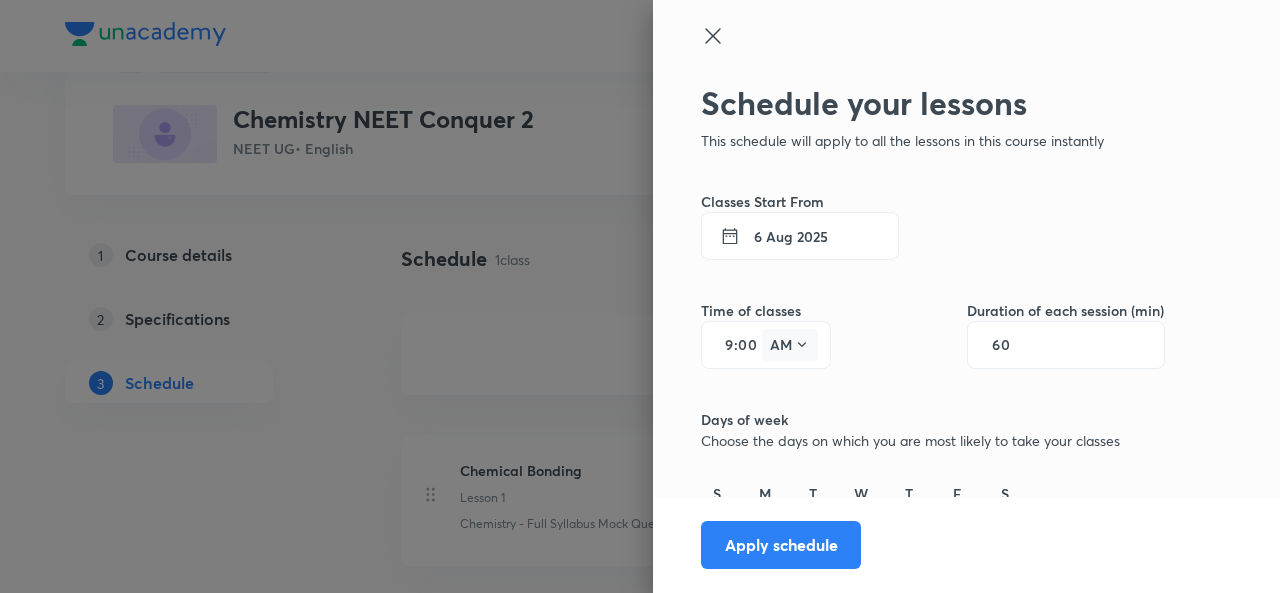 click on "AM" at bounding box center [790, 345] 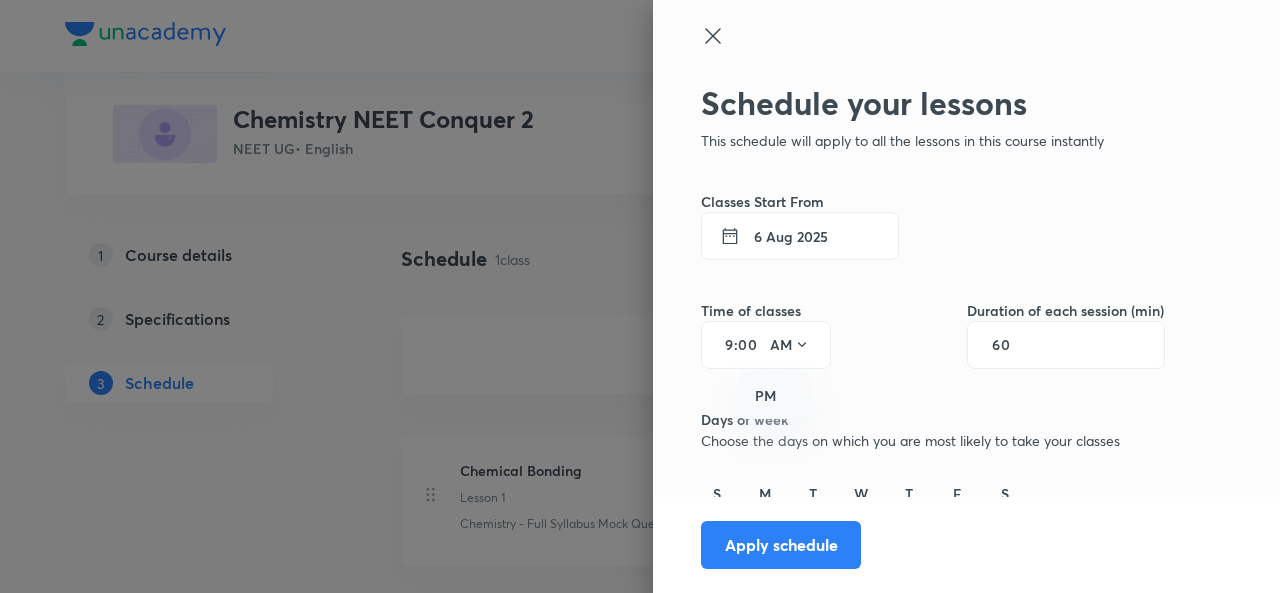 click on "PM" at bounding box center (775, 396) 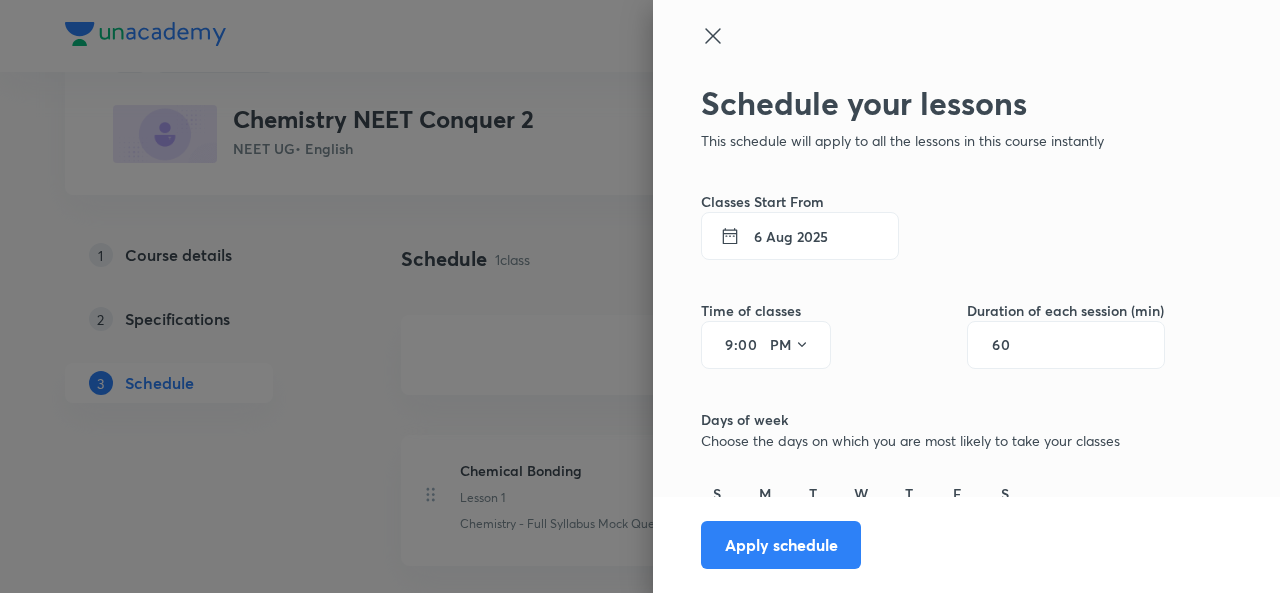 click on "9" at bounding box center (722, 345) 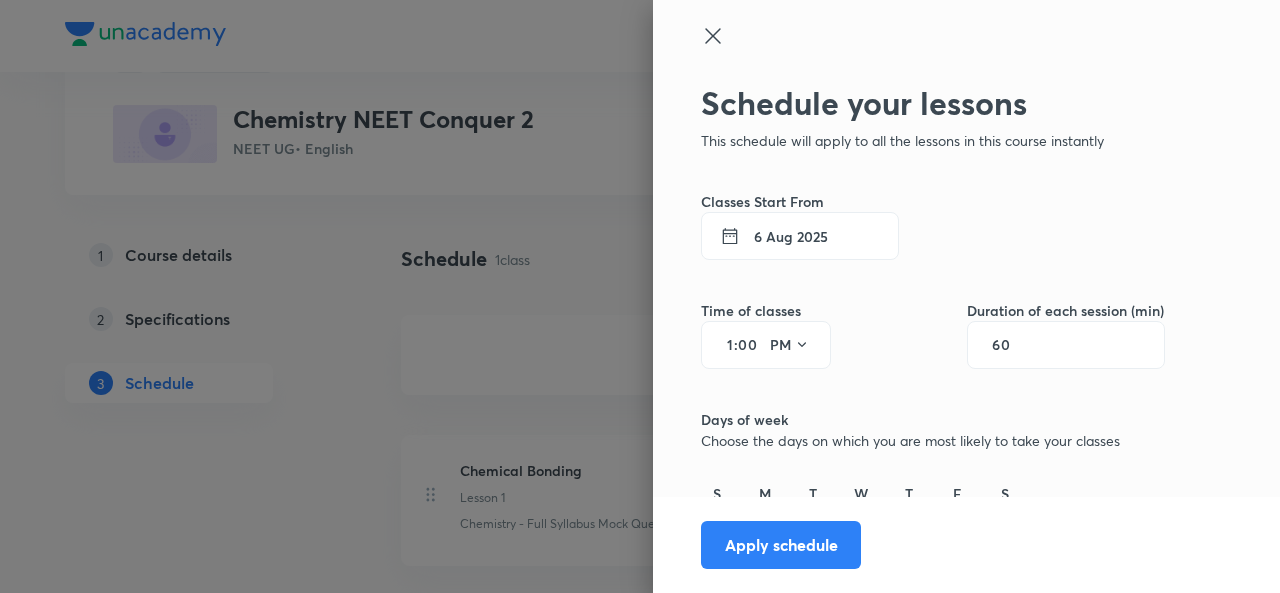 type on "1" 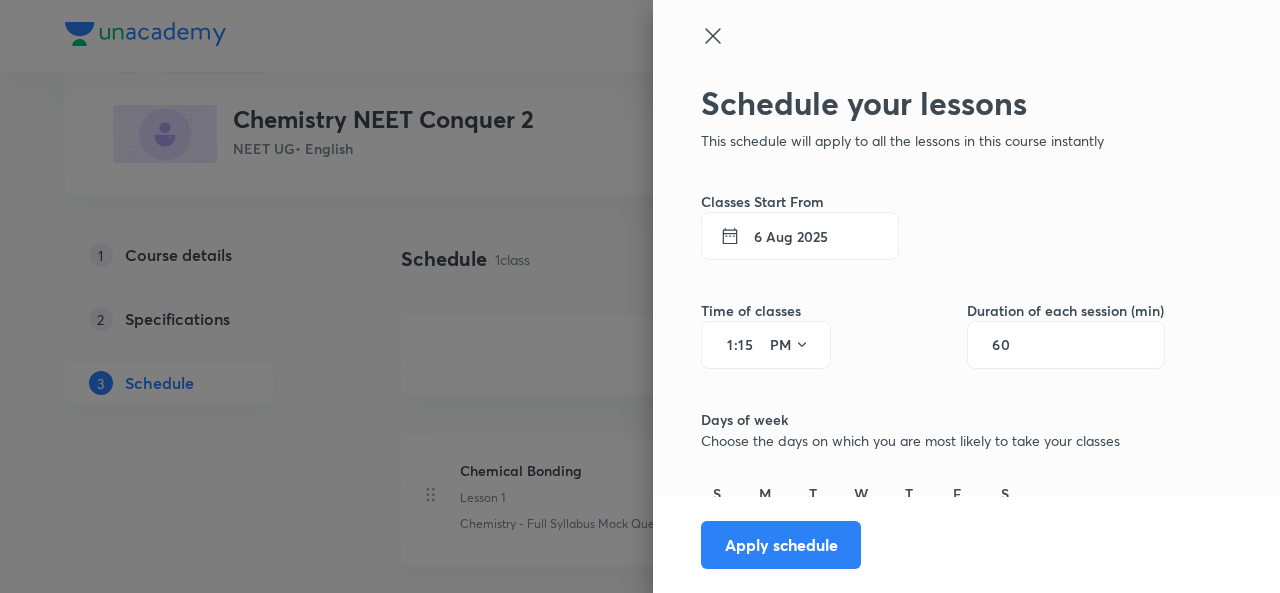 type on "15" 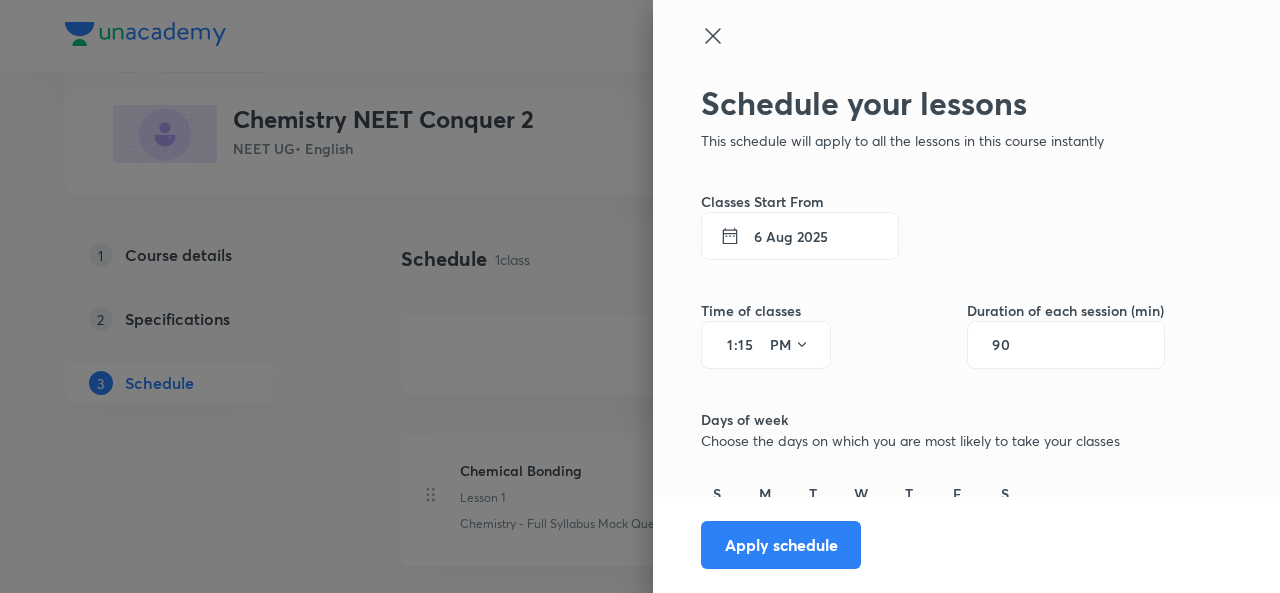 type on "90" 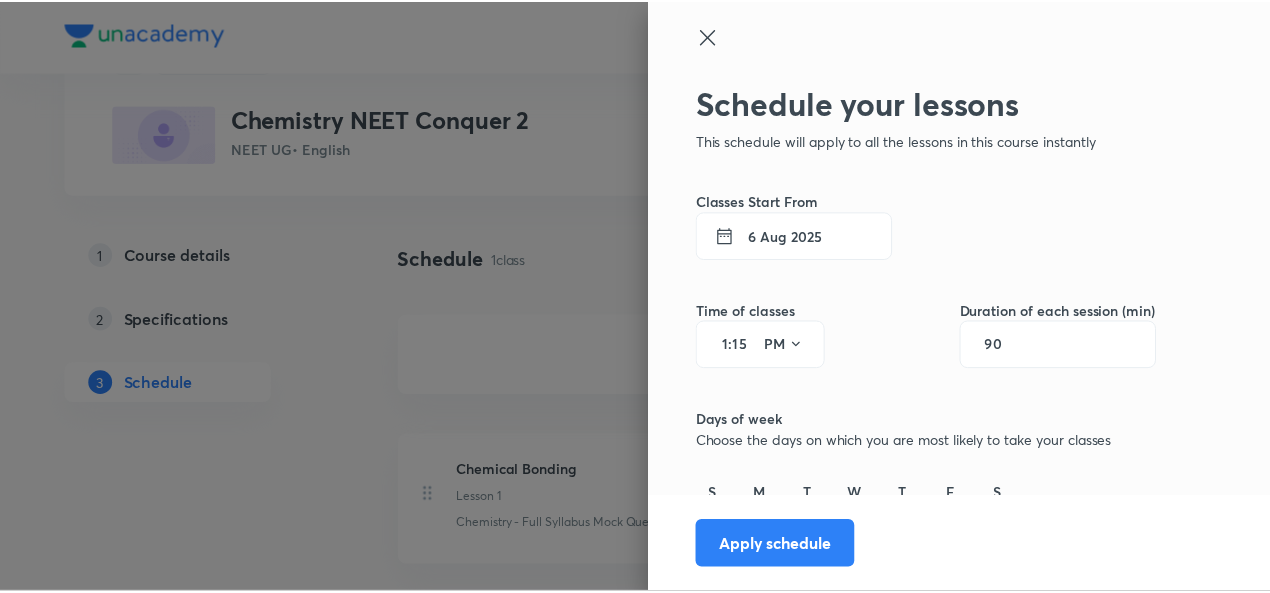 scroll, scrollTop: 146, scrollLeft: 0, axis: vertical 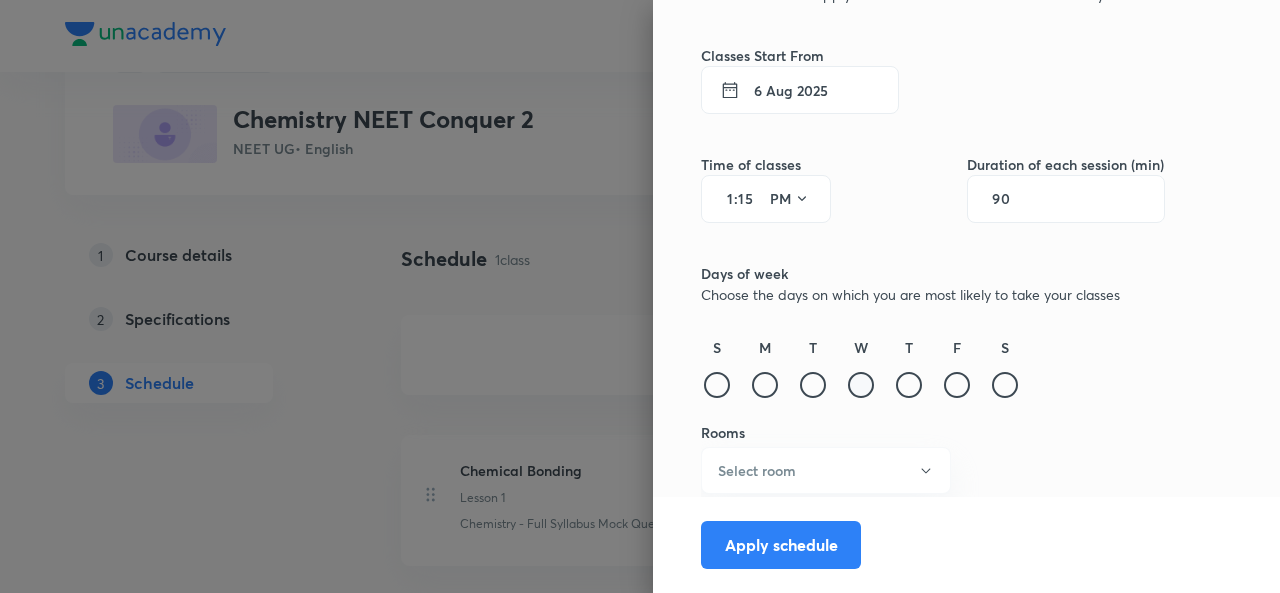 click at bounding box center [861, 385] 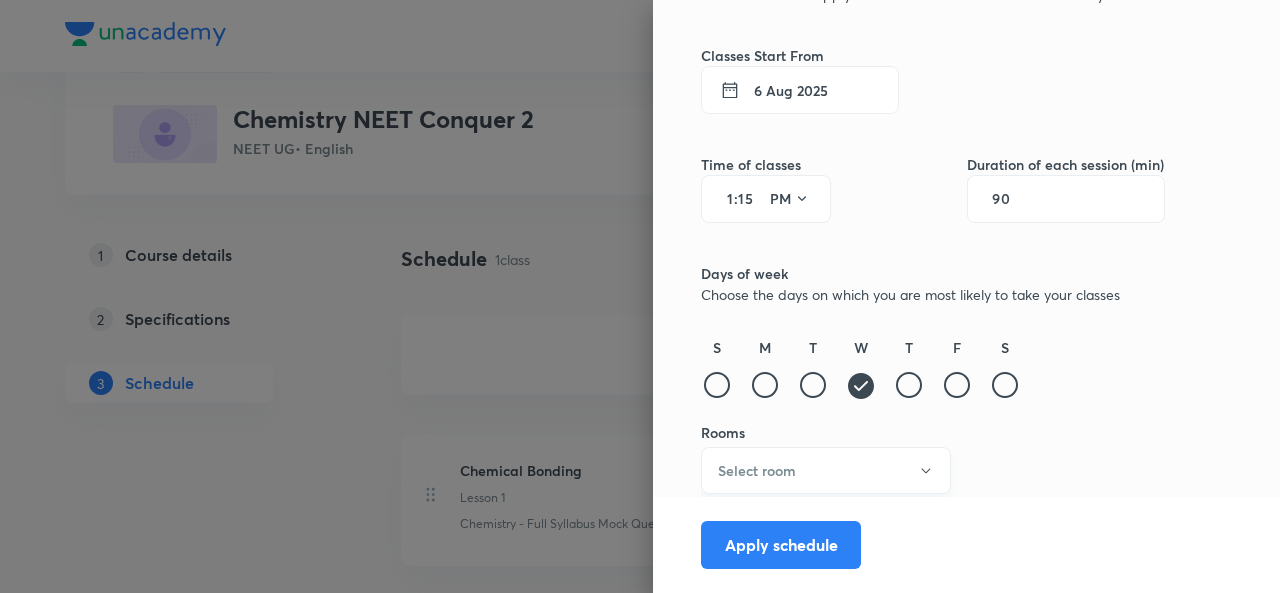 click on "Select room" at bounding box center [826, 470] 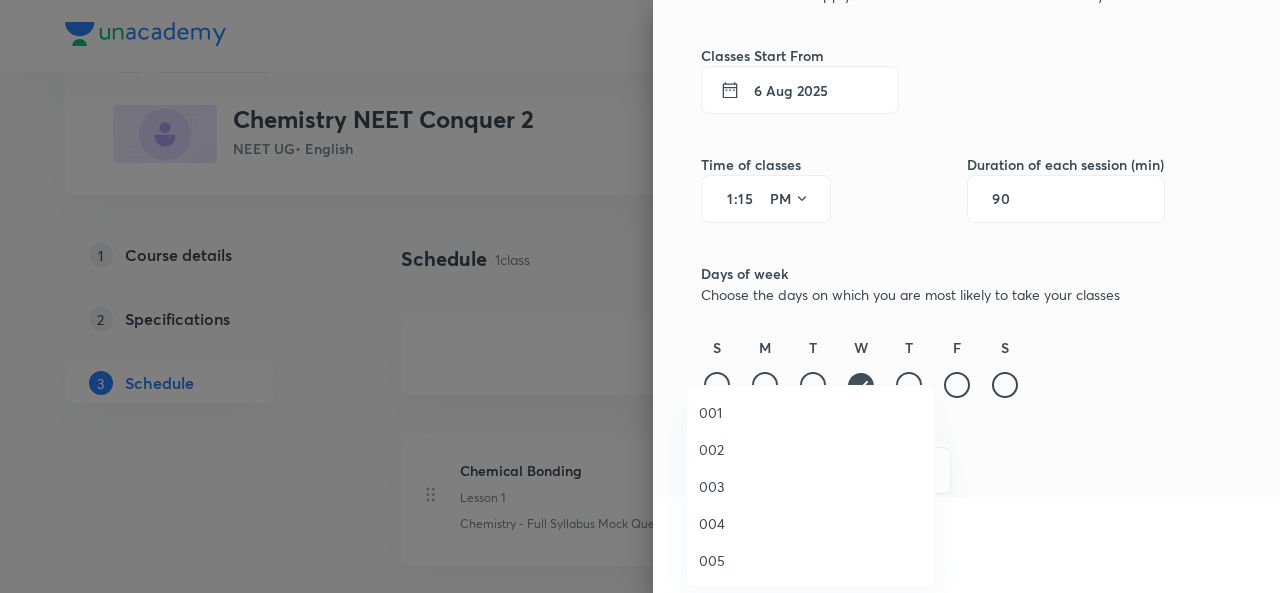 click on "003" at bounding box center (811, 486) 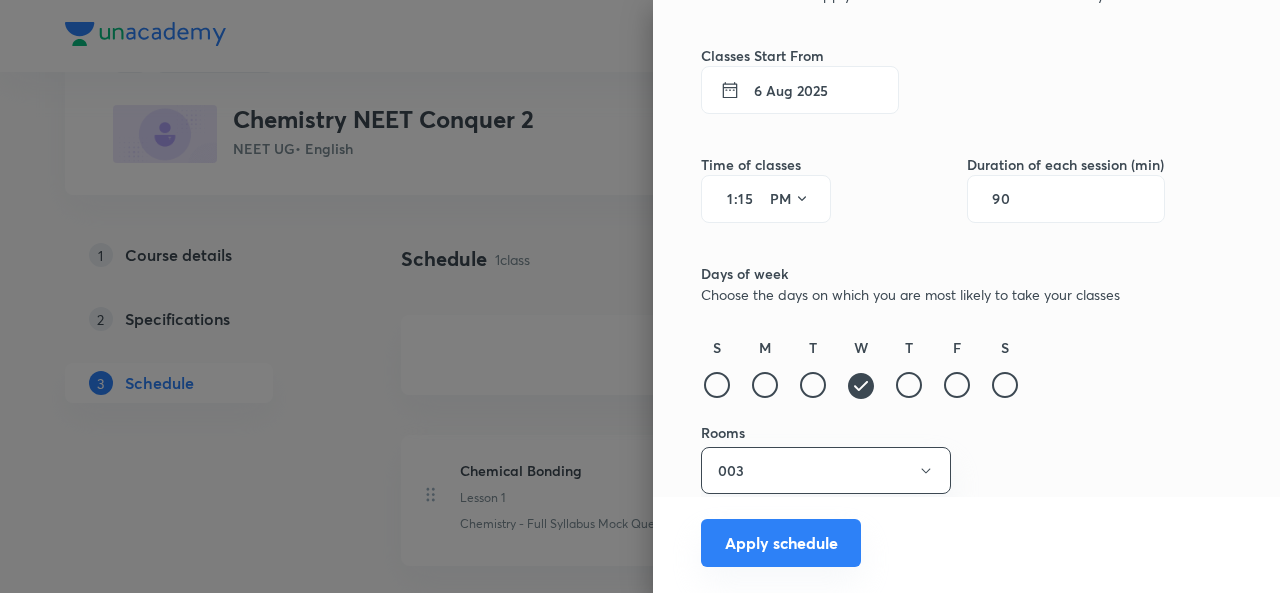 click on "Apply schedule" at bounding box center [781, 543] 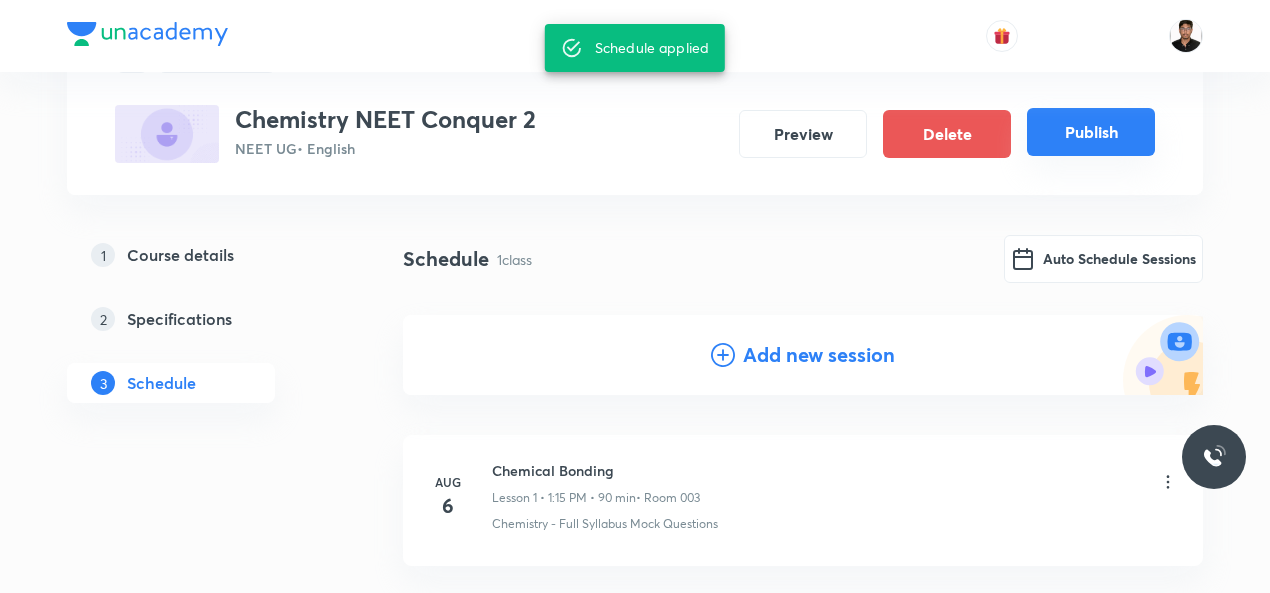 click on "Publish" at bounding box center [1091, 132] 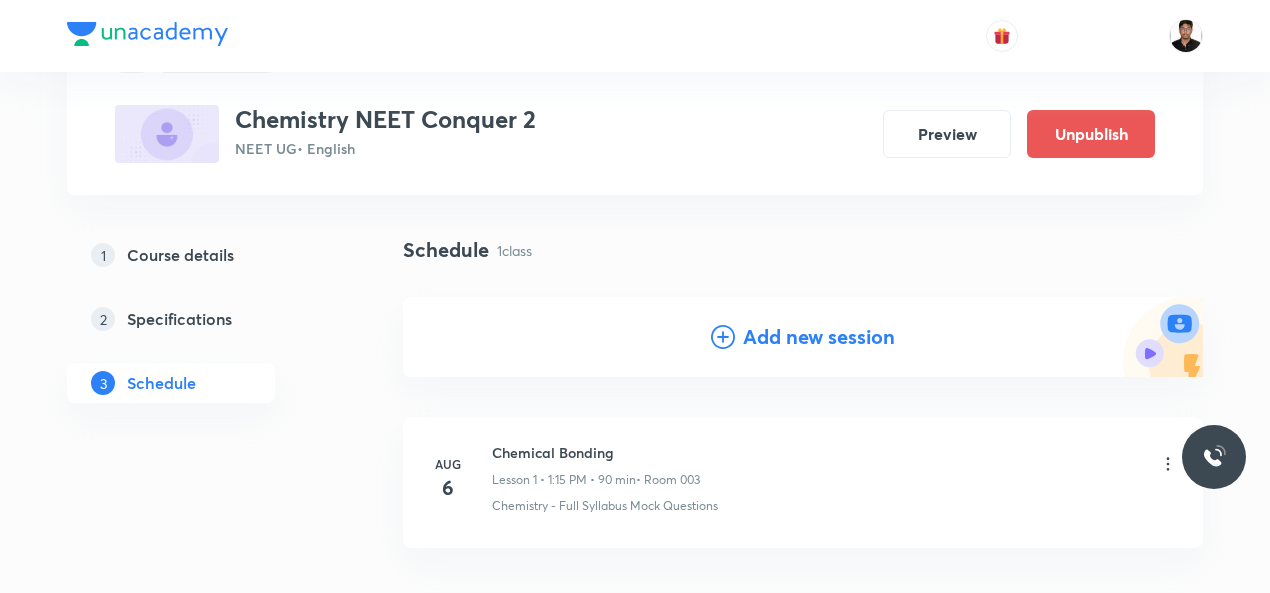 scroll, scrollTop: 245, scrollLeft: 0, axis: vertical 